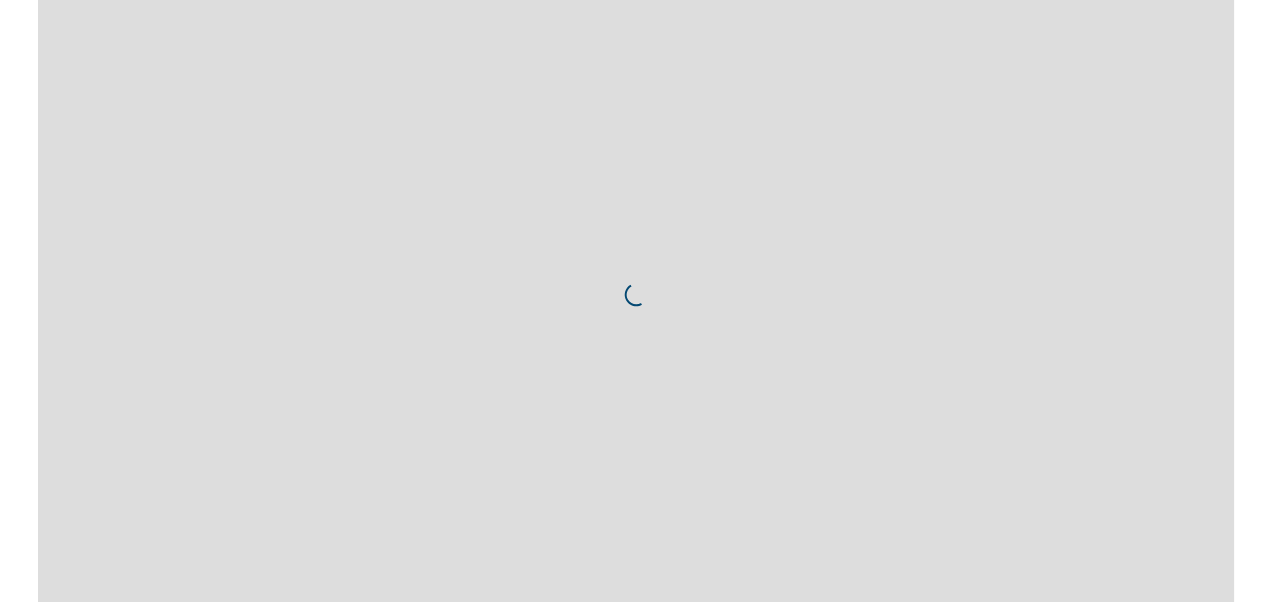 scroll, scrollTop: 0, scrollLeft: 0, axis: both 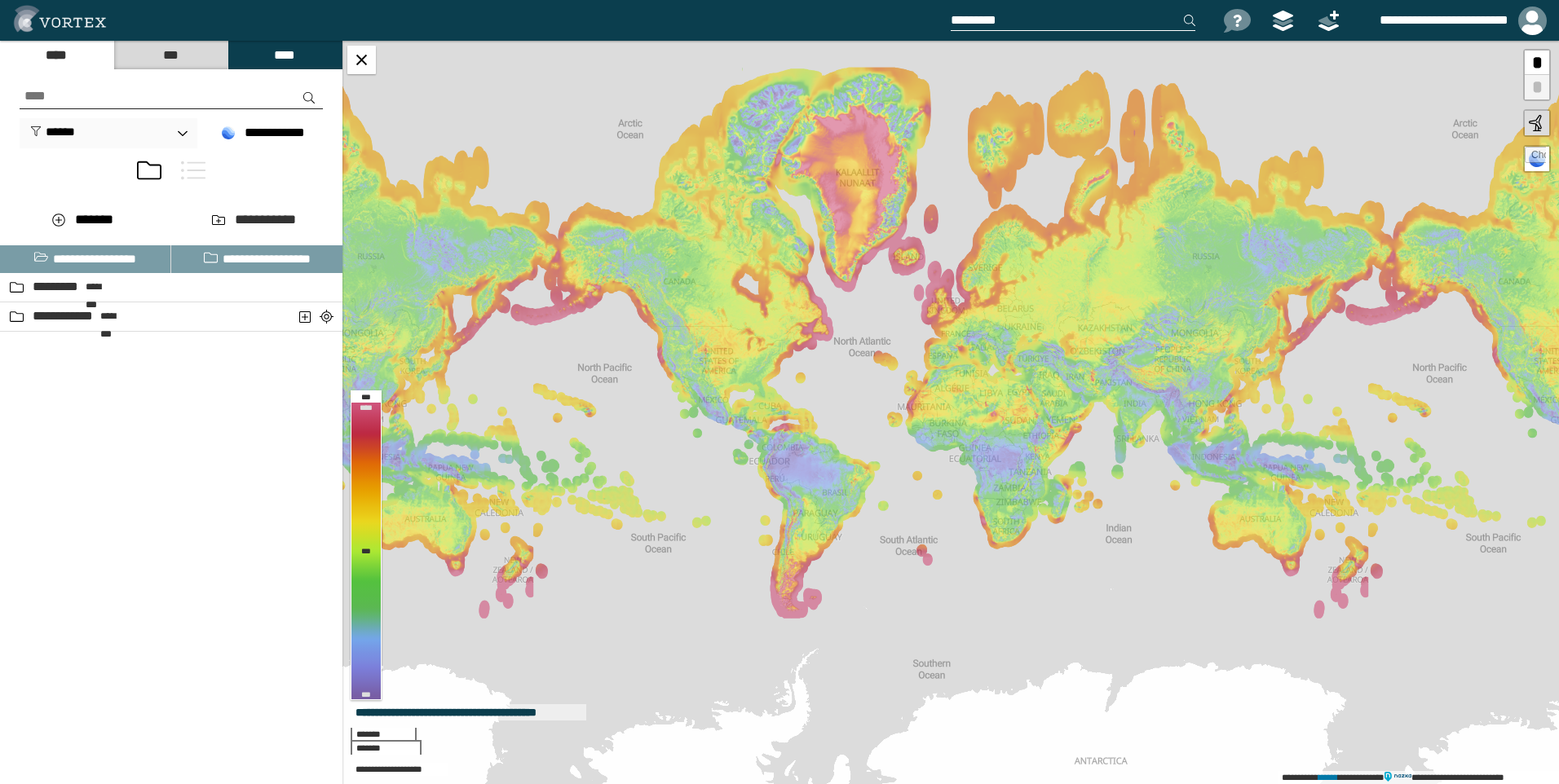 click on "***" at bounding box center (170, 55) 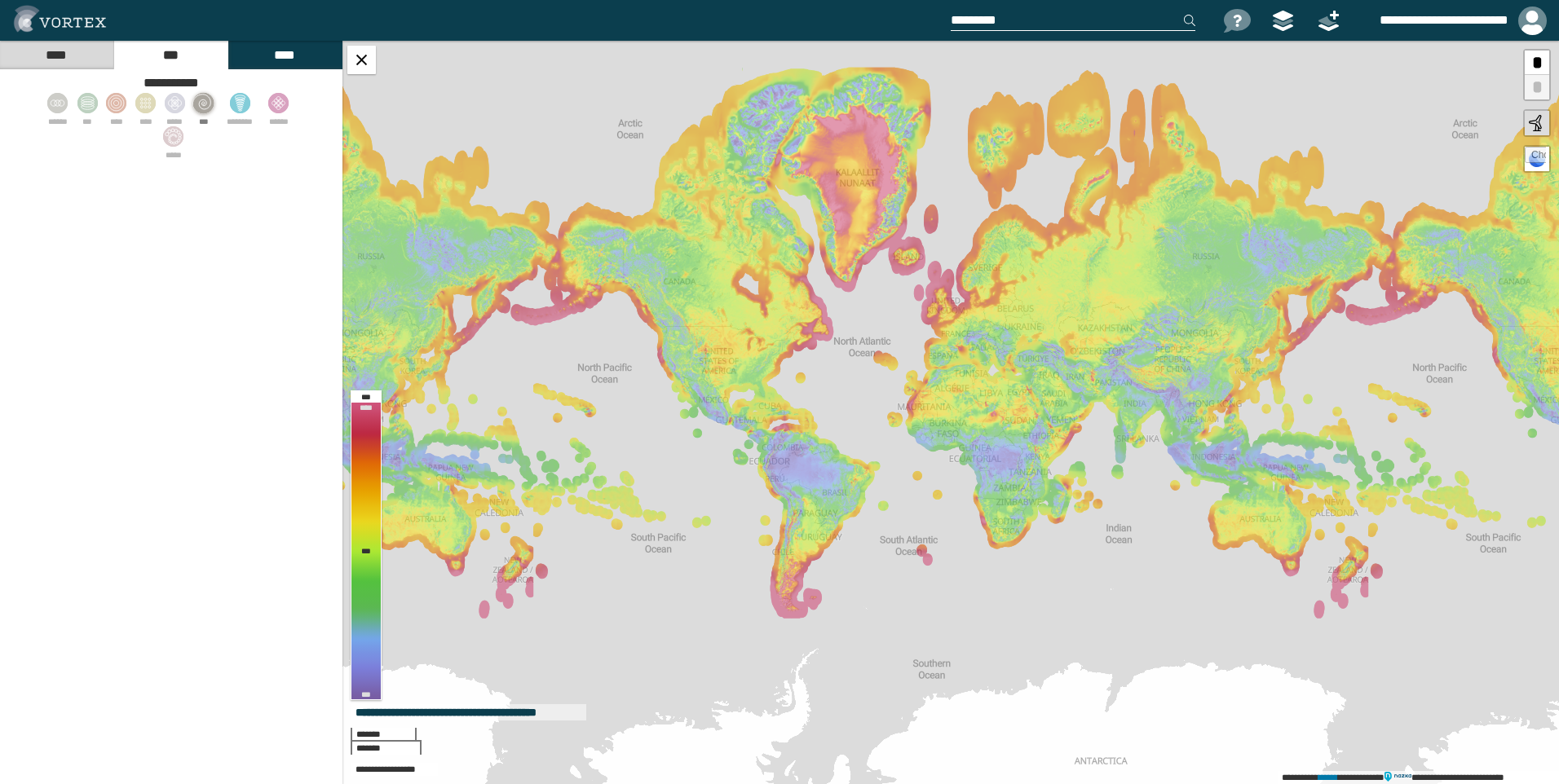 click 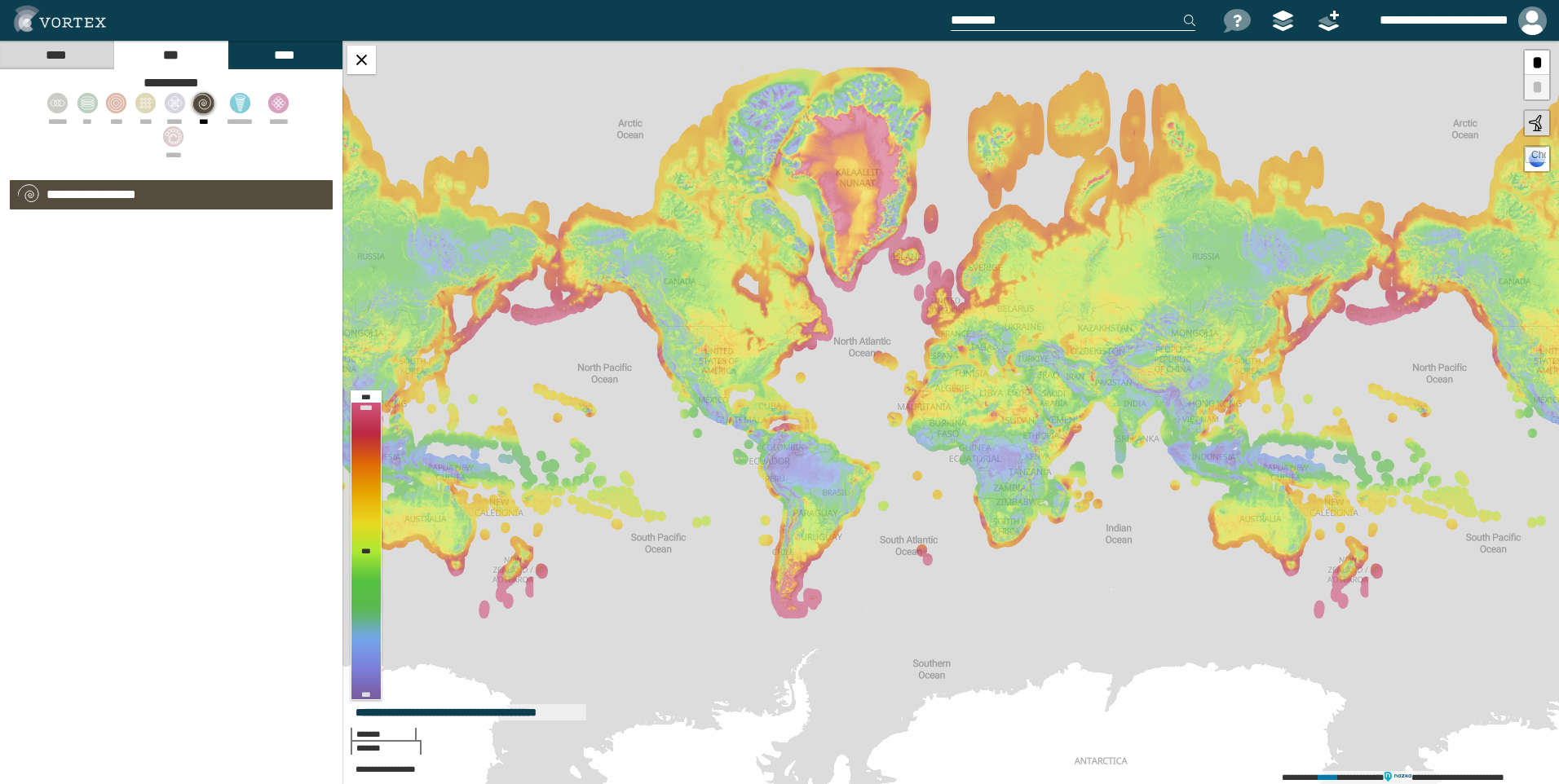 select on "**" 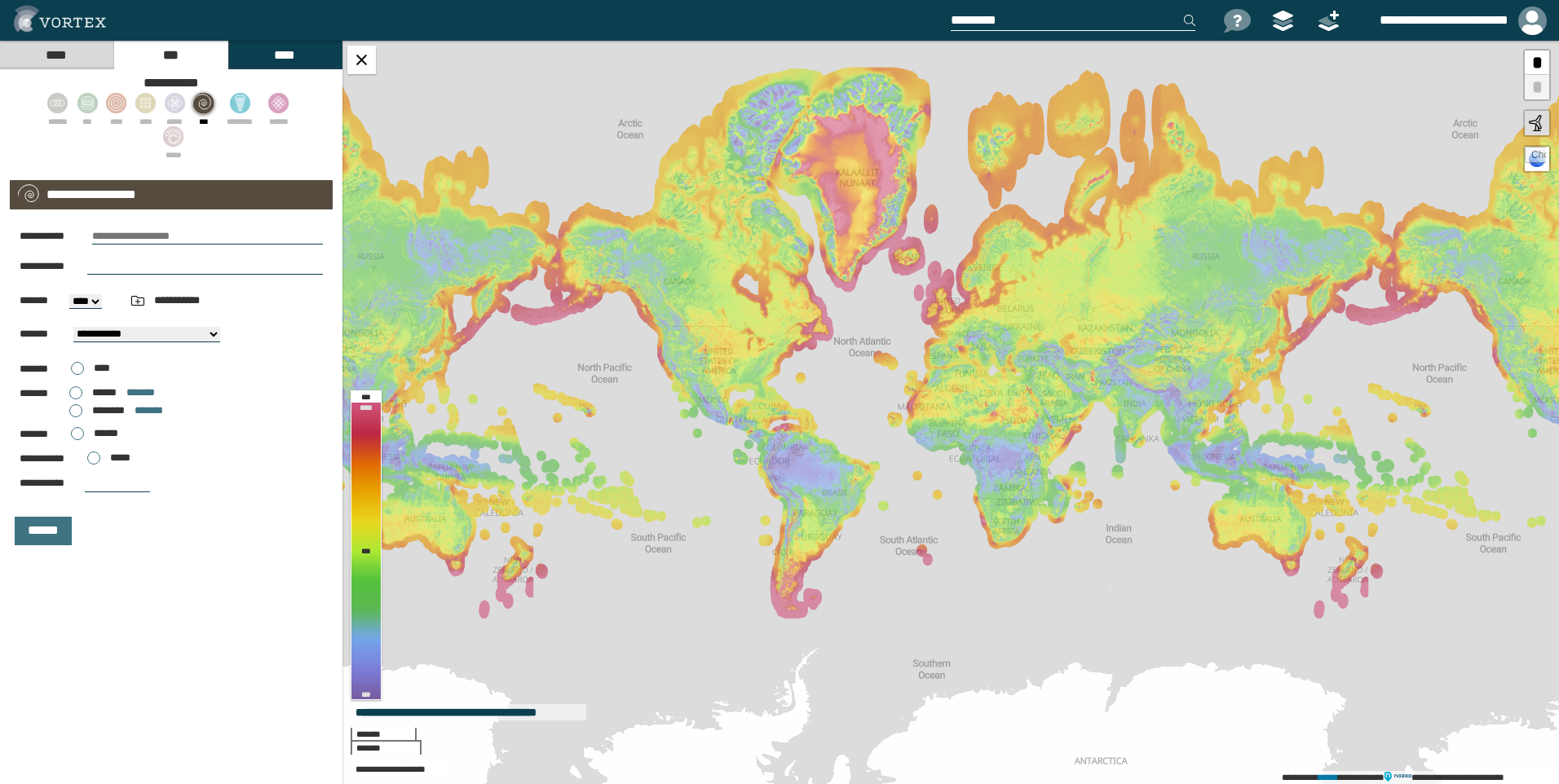 click on "**********" at bounding box center [171, 471] 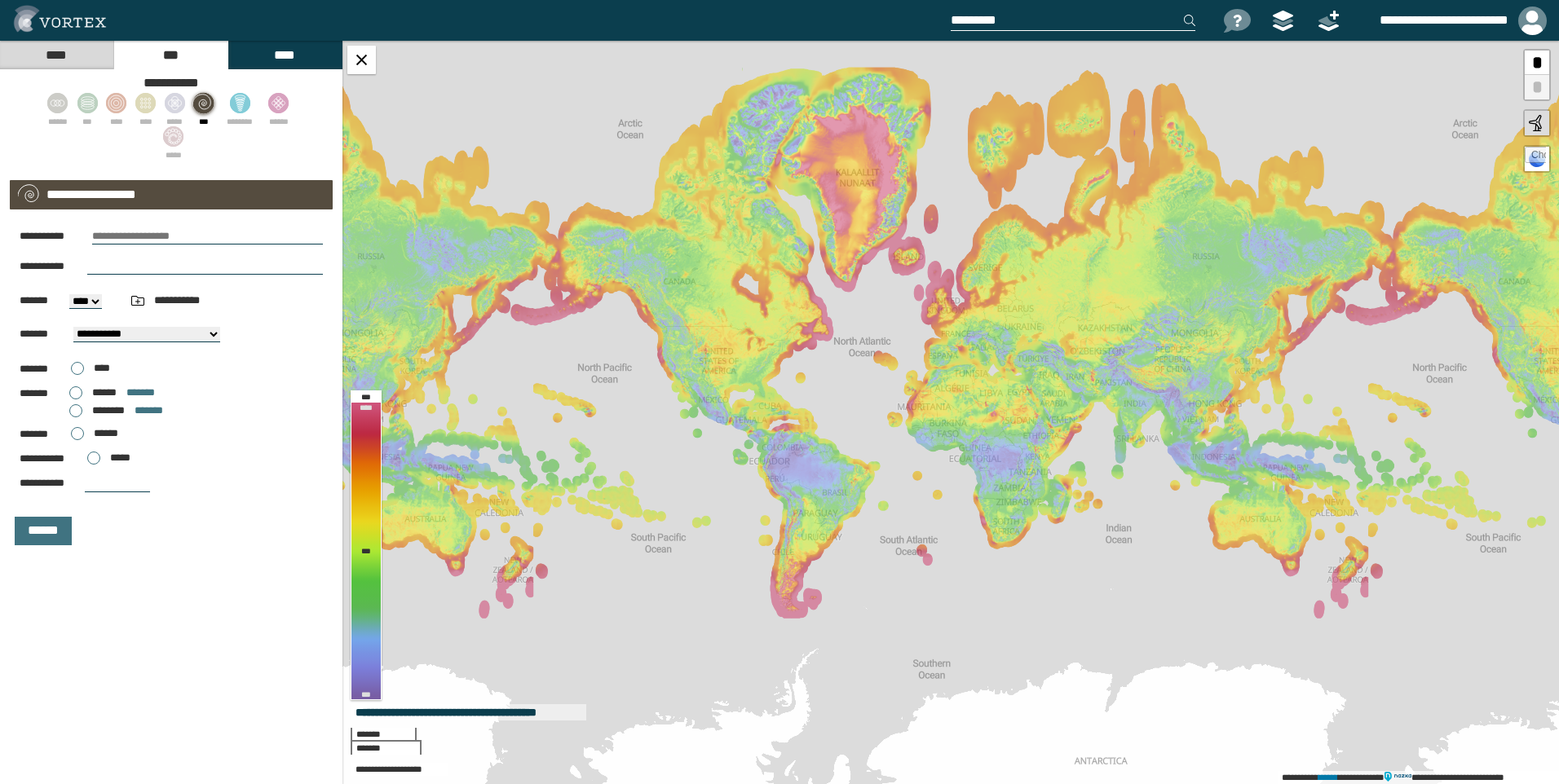 click at bounding box center [207, 236] 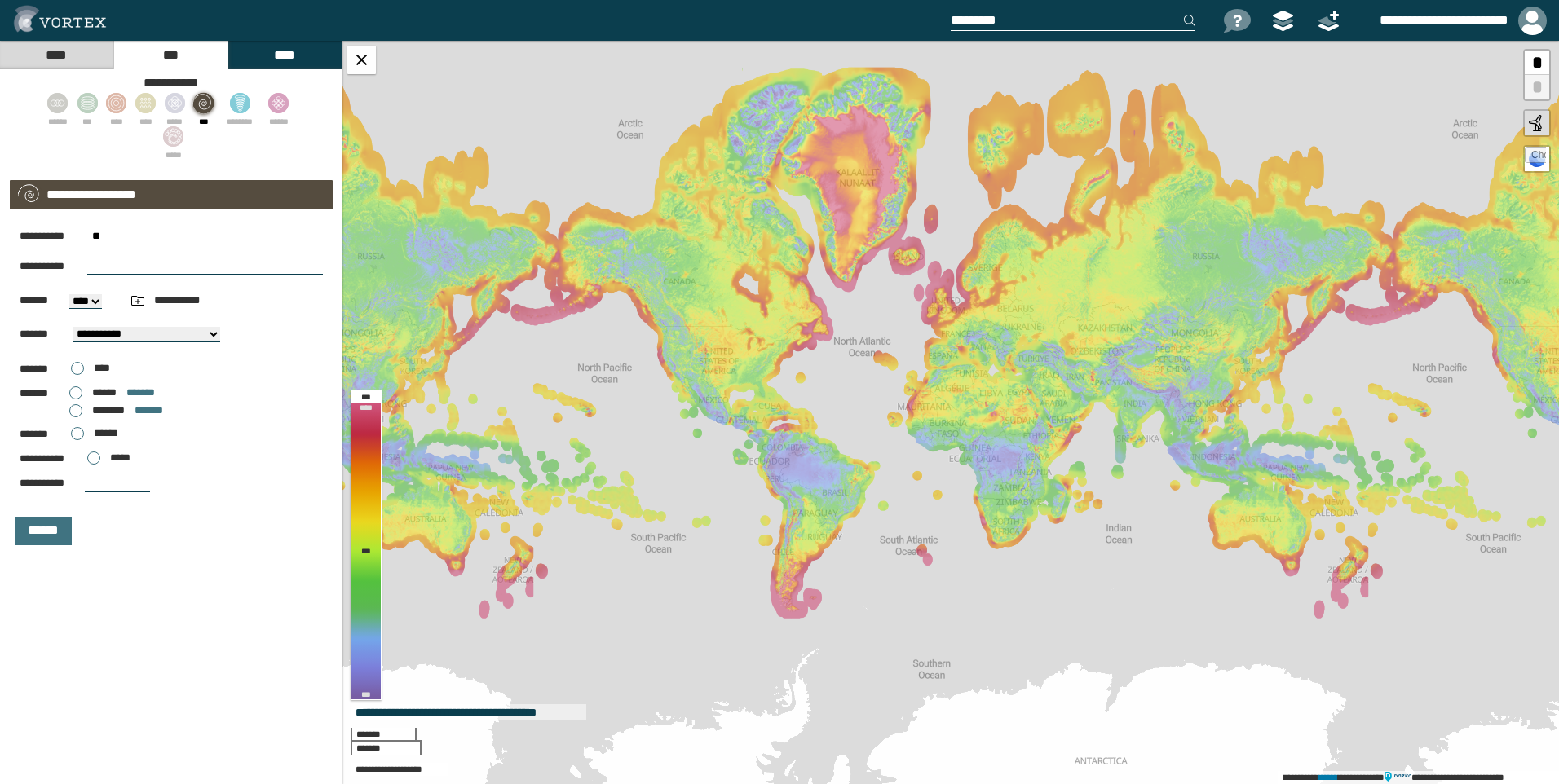 type on "*" 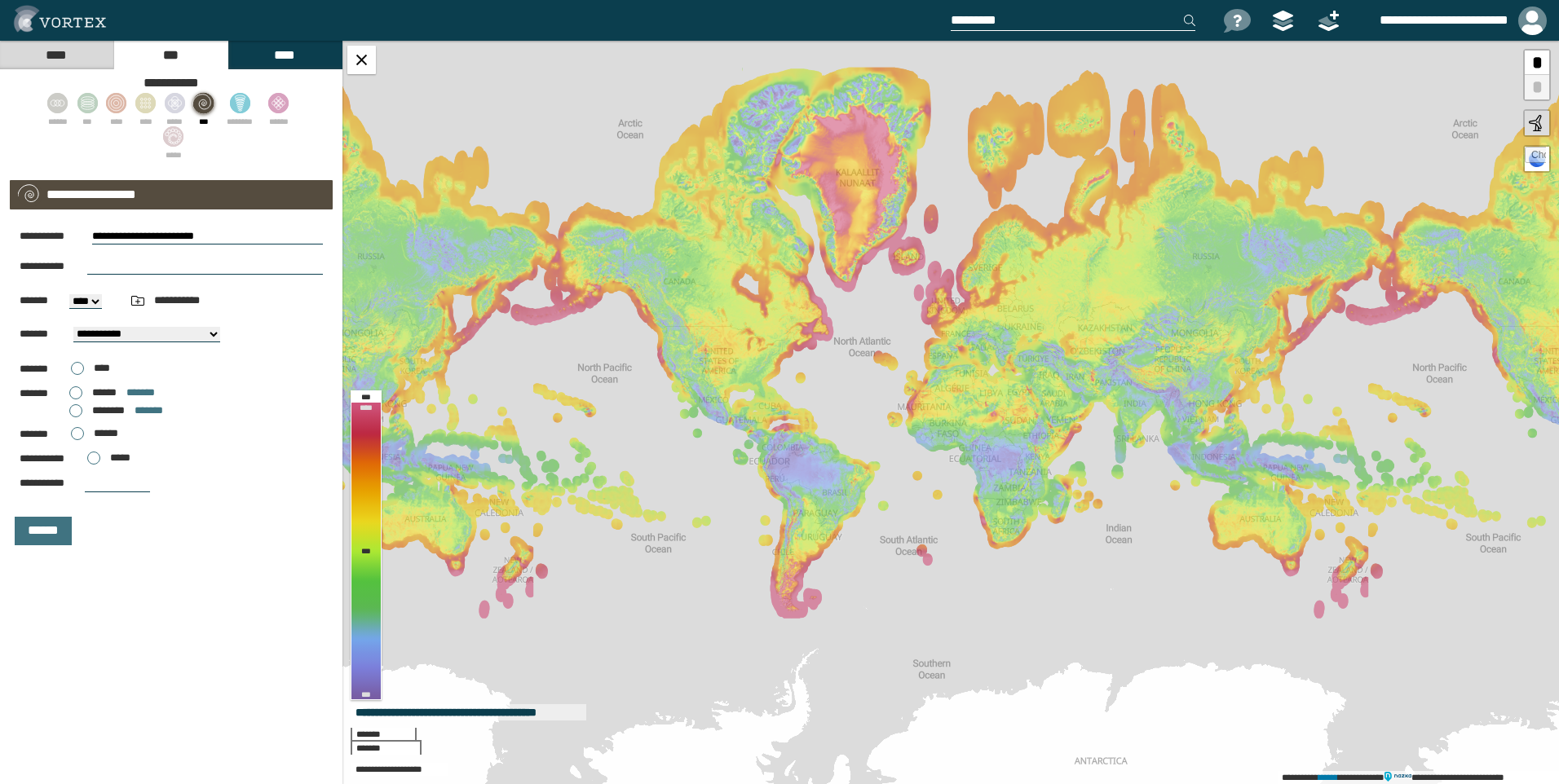 type on "**********" 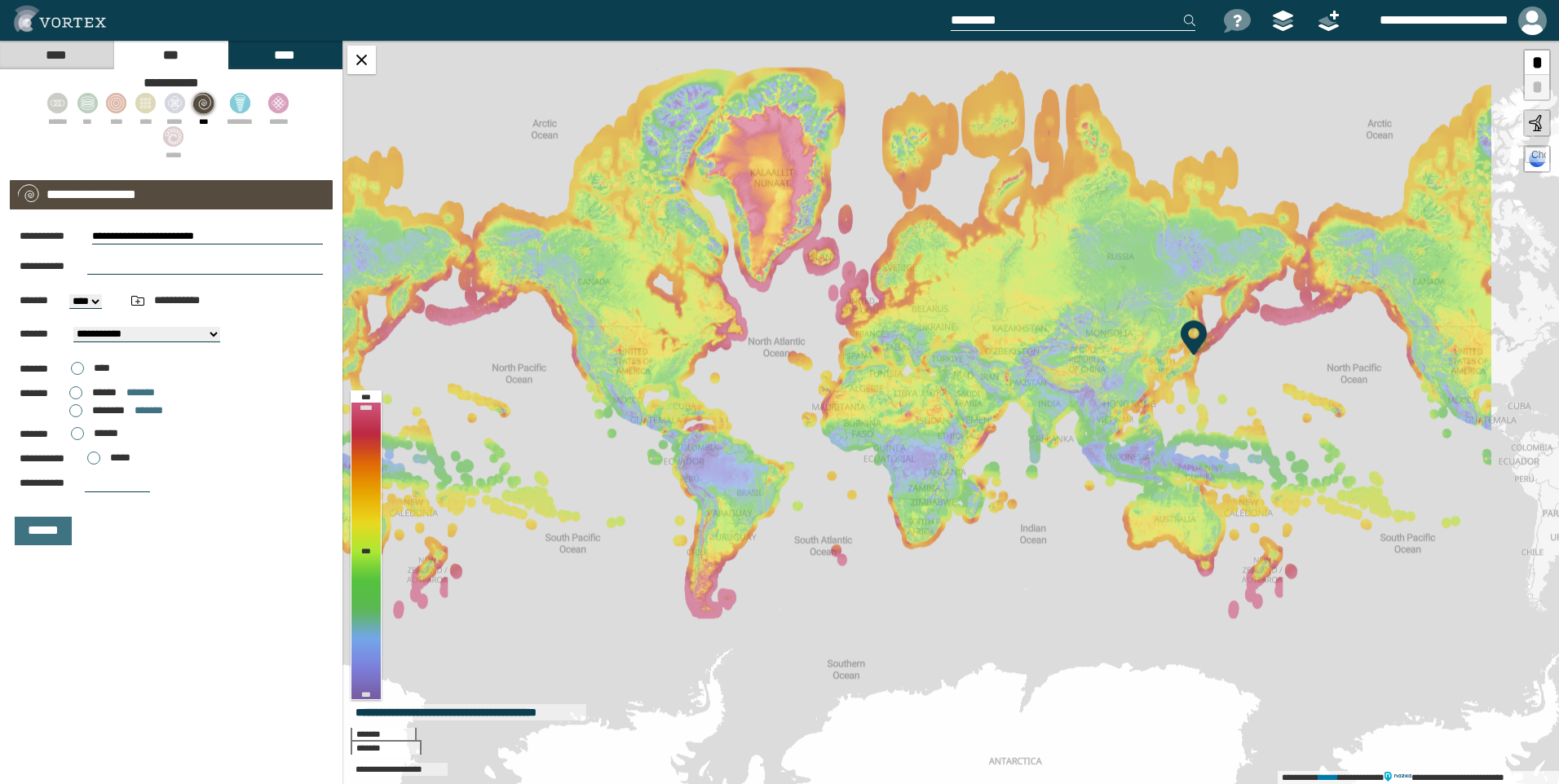 click at bounding box center [205, 266] 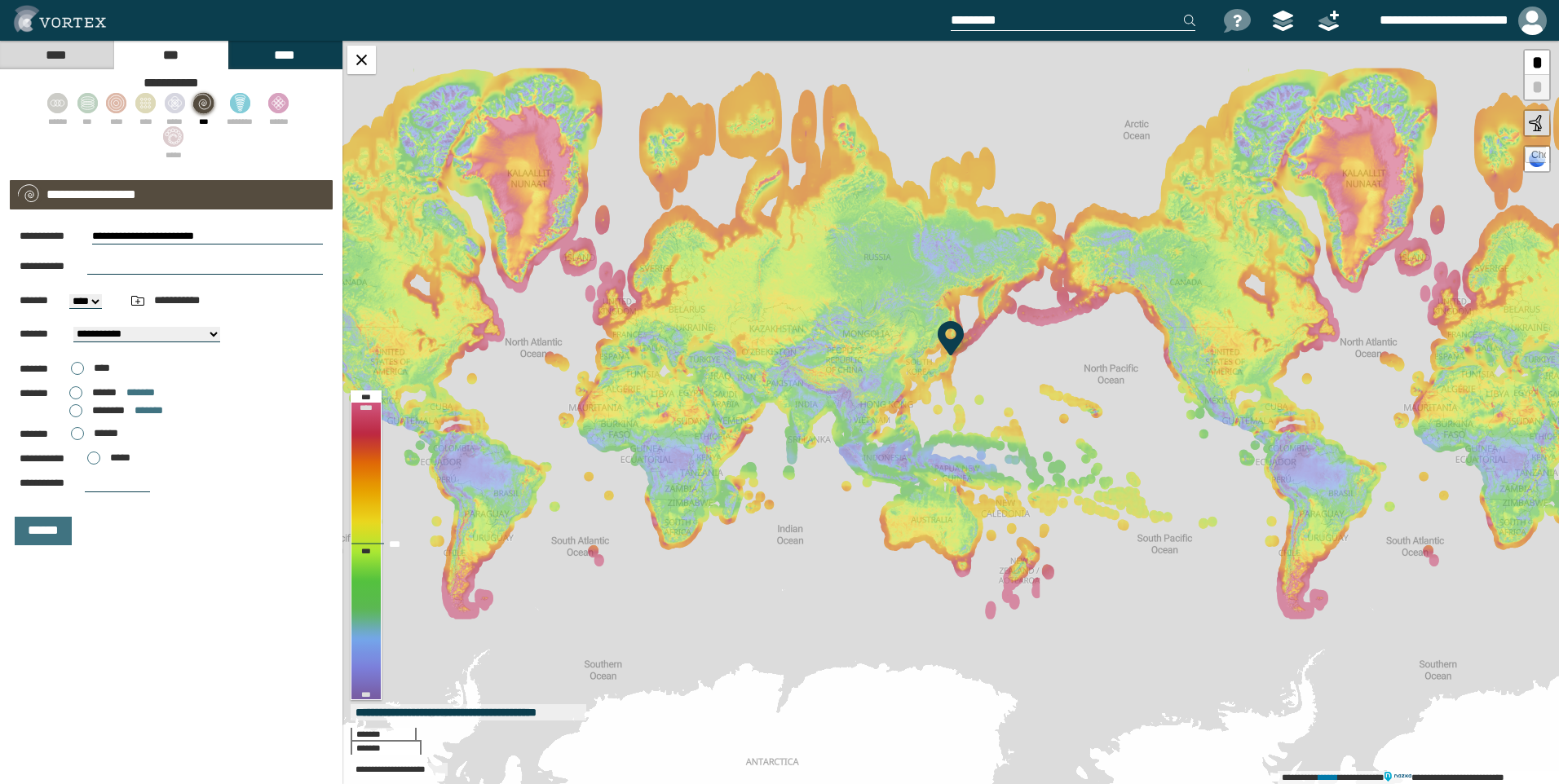 select on "**" 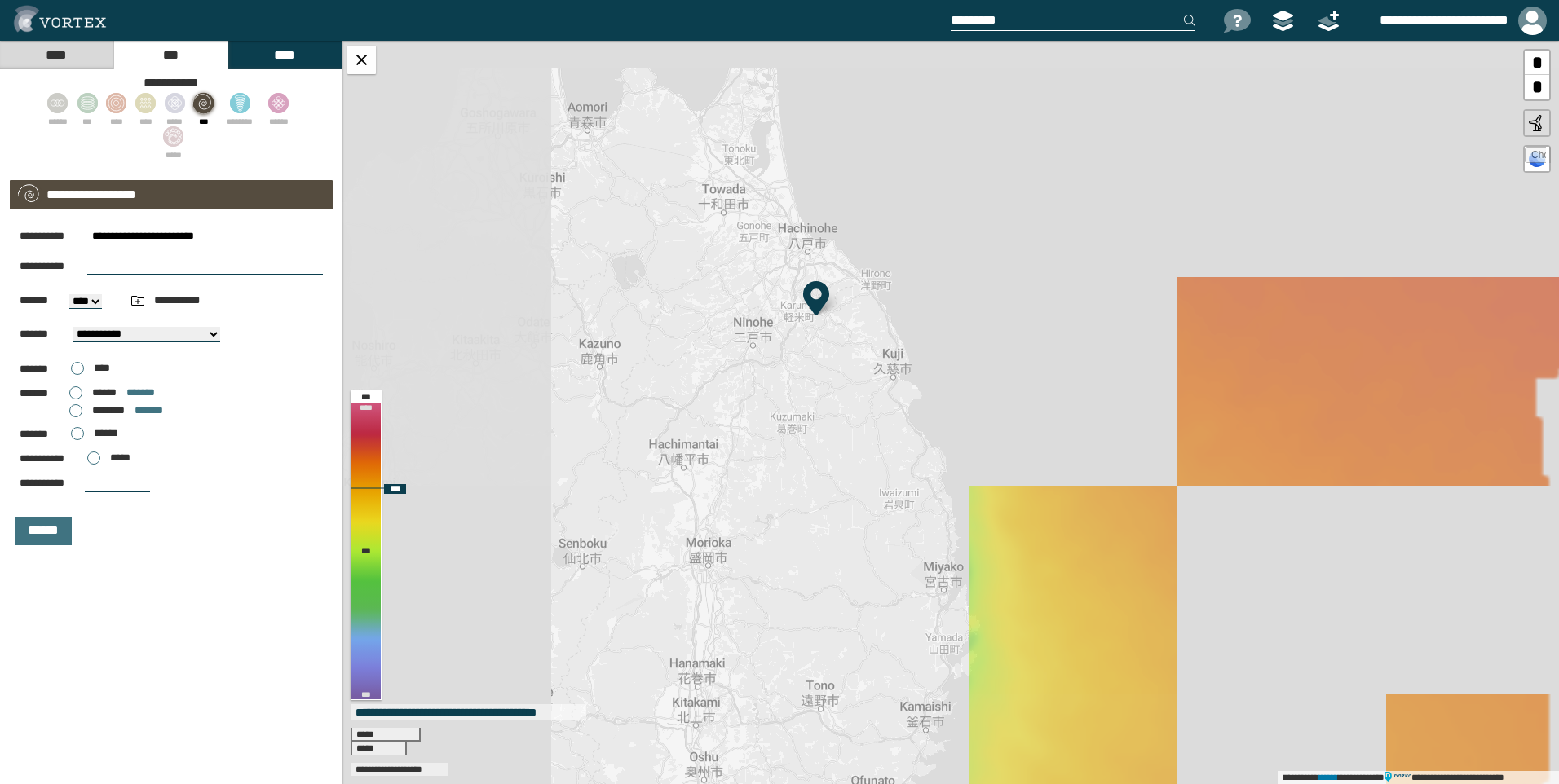 drag, startPoint x: 831, startPoint y: 238, endPoint x: 1089, endPoint y: 544, distance: 400.24992 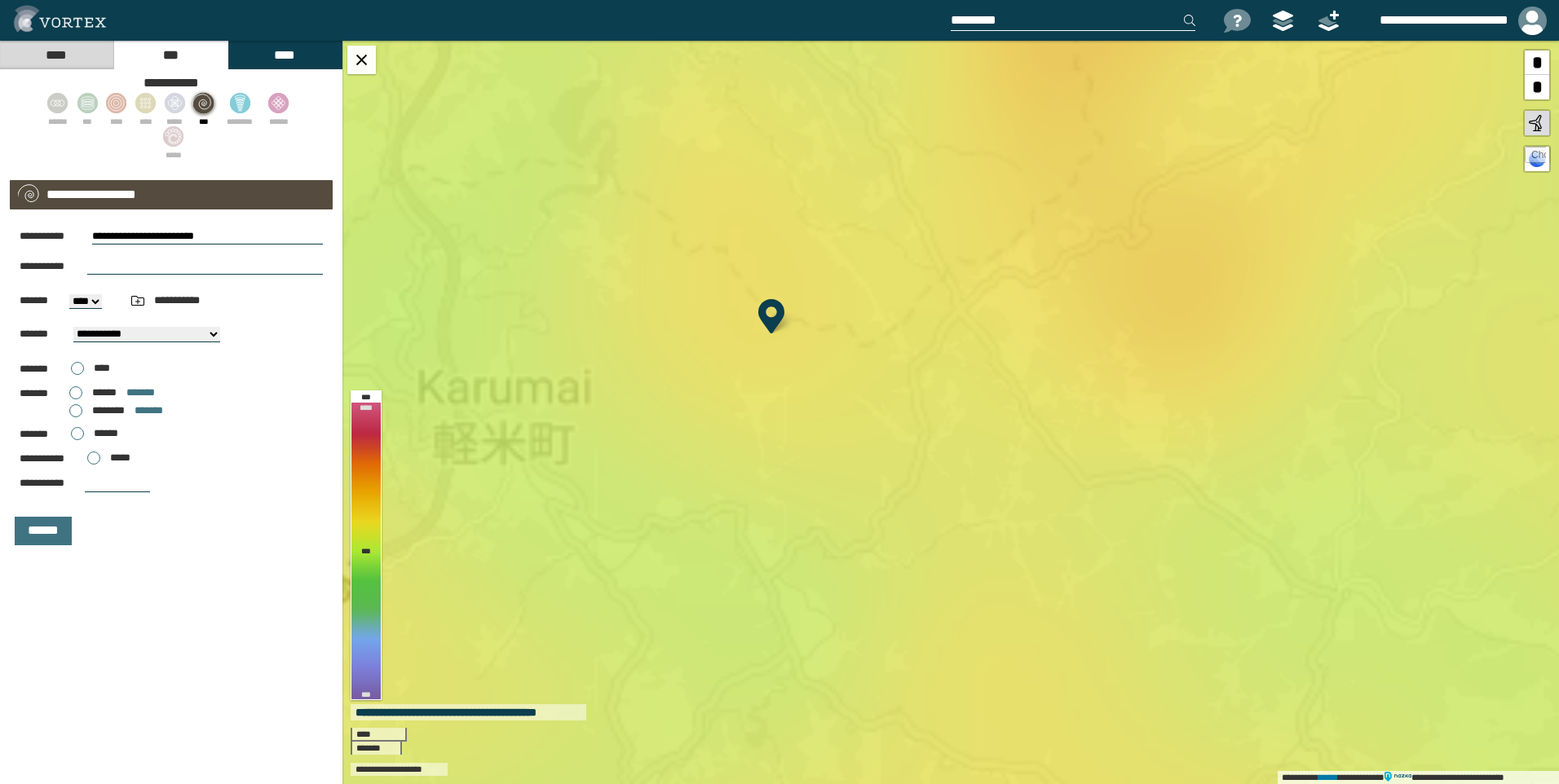 drag, startPoint x: 830, startPoint y: 331, endPoint x: 937, endPoint y: 408, distance: 131.82564 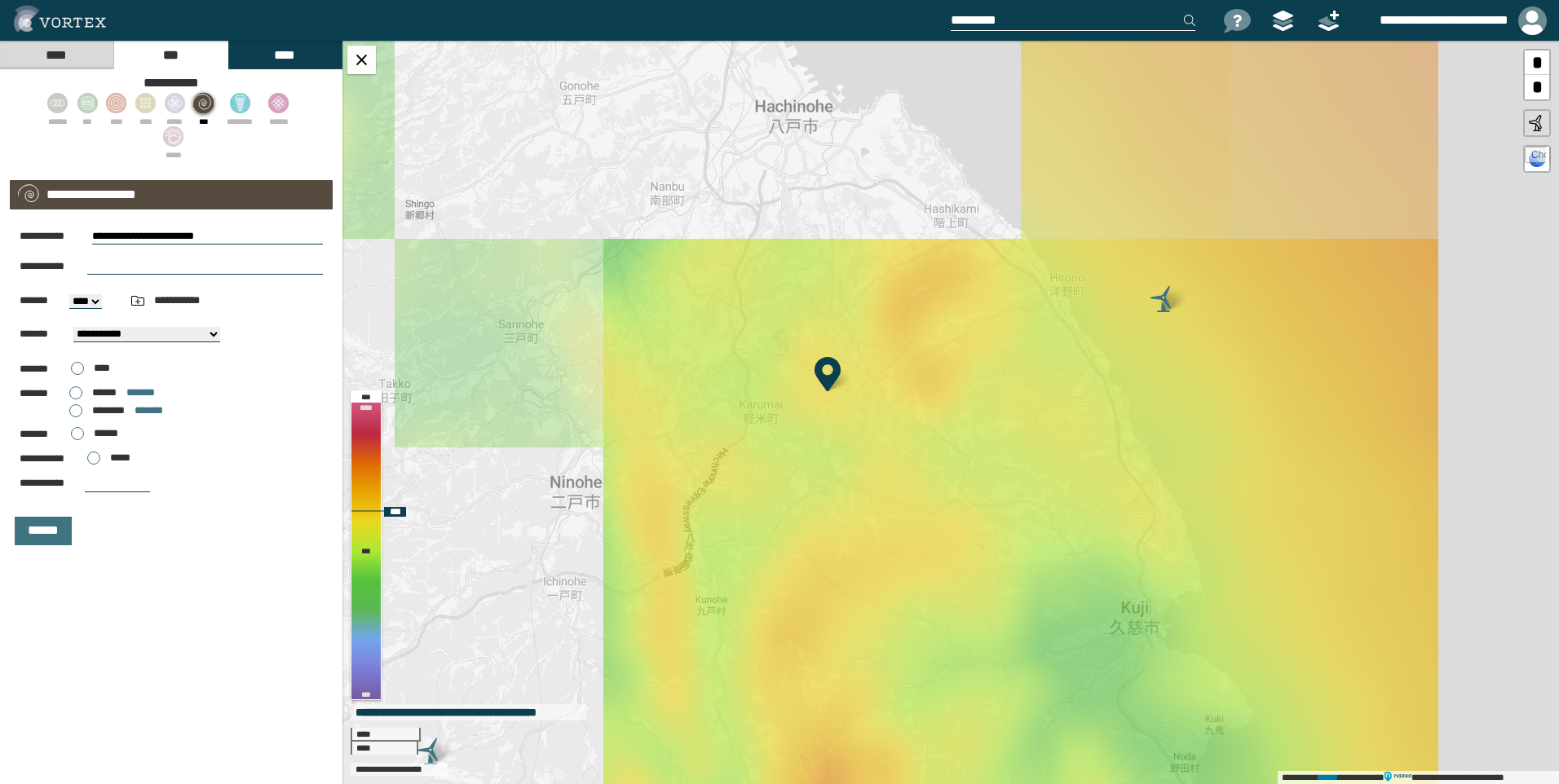drag, startPoint x: 912, startPoint y: 355, endPoint x: 919, endPoint y: 397, distance: 42.57934 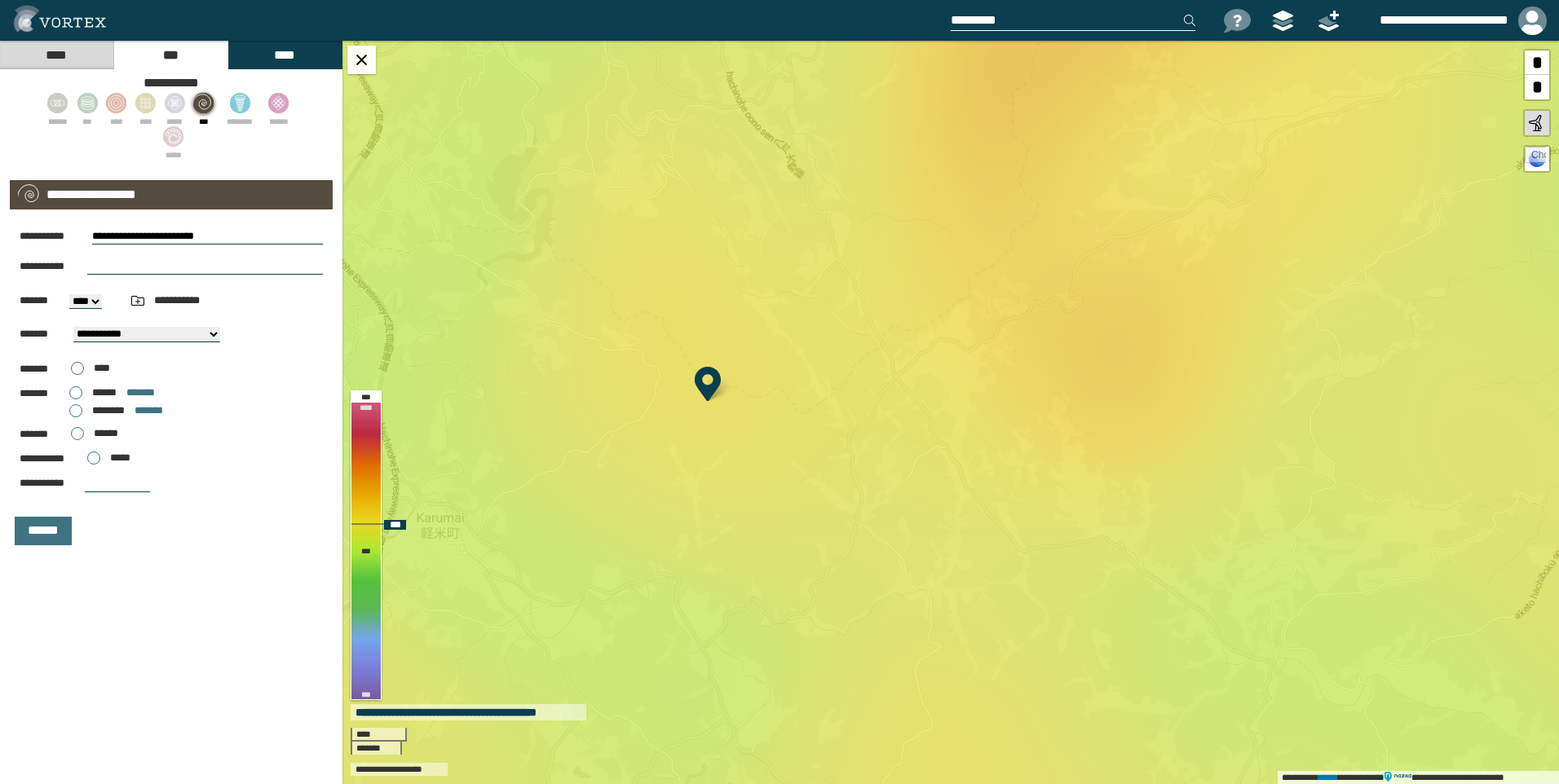 drag, startPoint x: 819, startPoint y: 397, endPoint x: 840, endPoint y: 407, distance: 23.259407 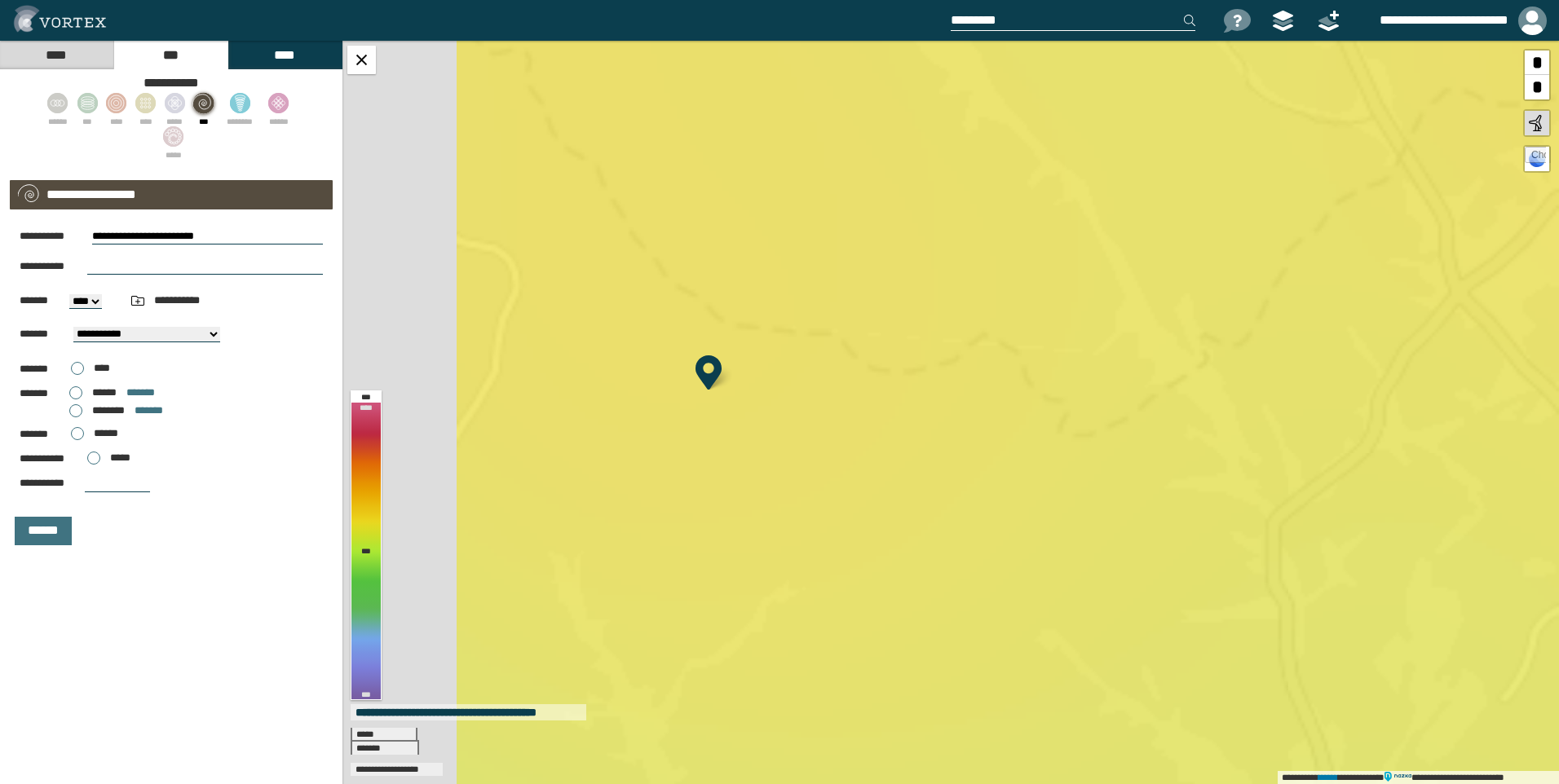 drag, startPoint x: 770, startPoint y: 400, endPoint x: 978, endPoint y: 402, distance: 208.00962 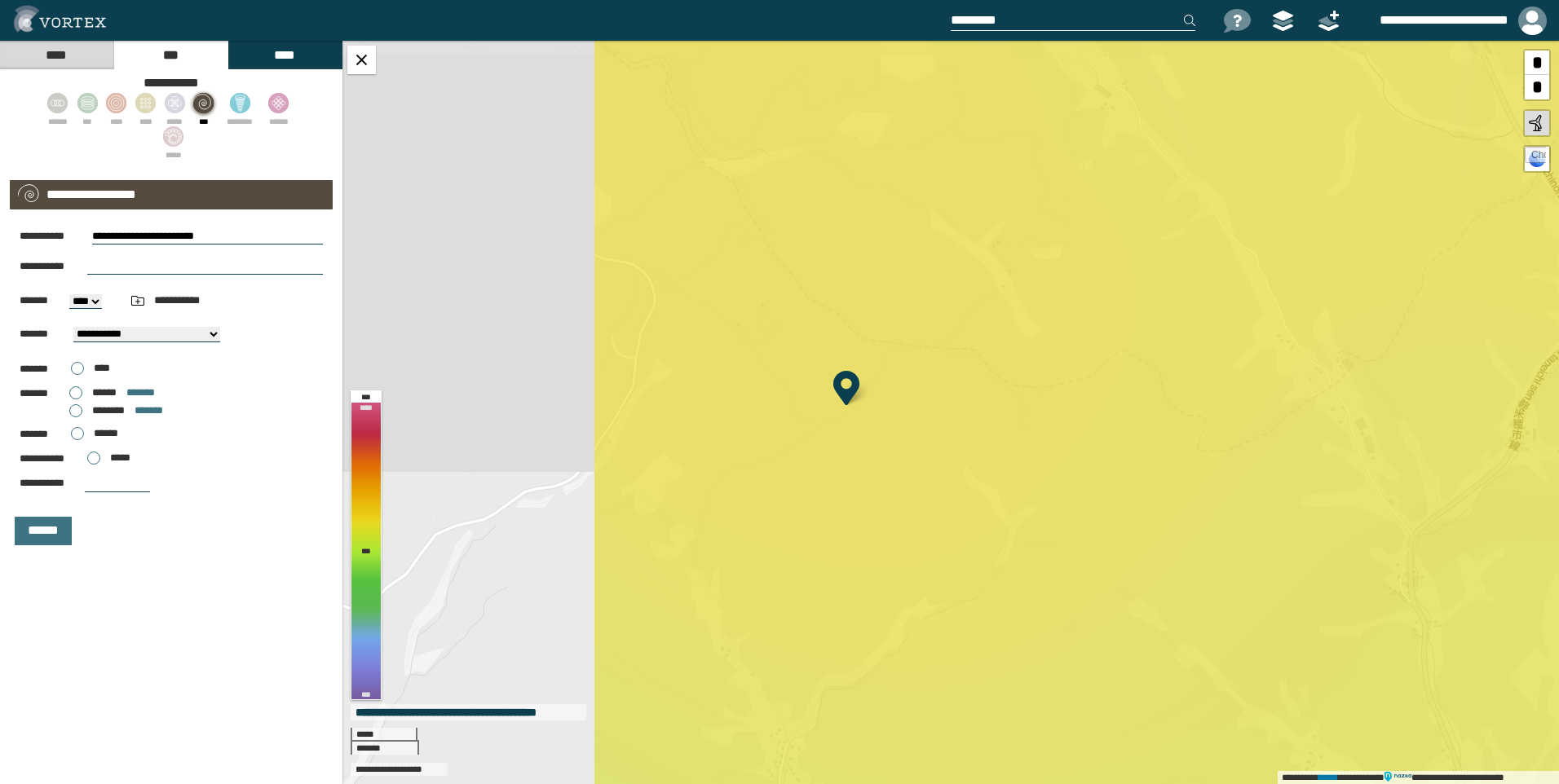 drag, startPoint x: 791, startPoint y: 404, endPoint x: 917, endPoint y: 418, distance: 126.77539 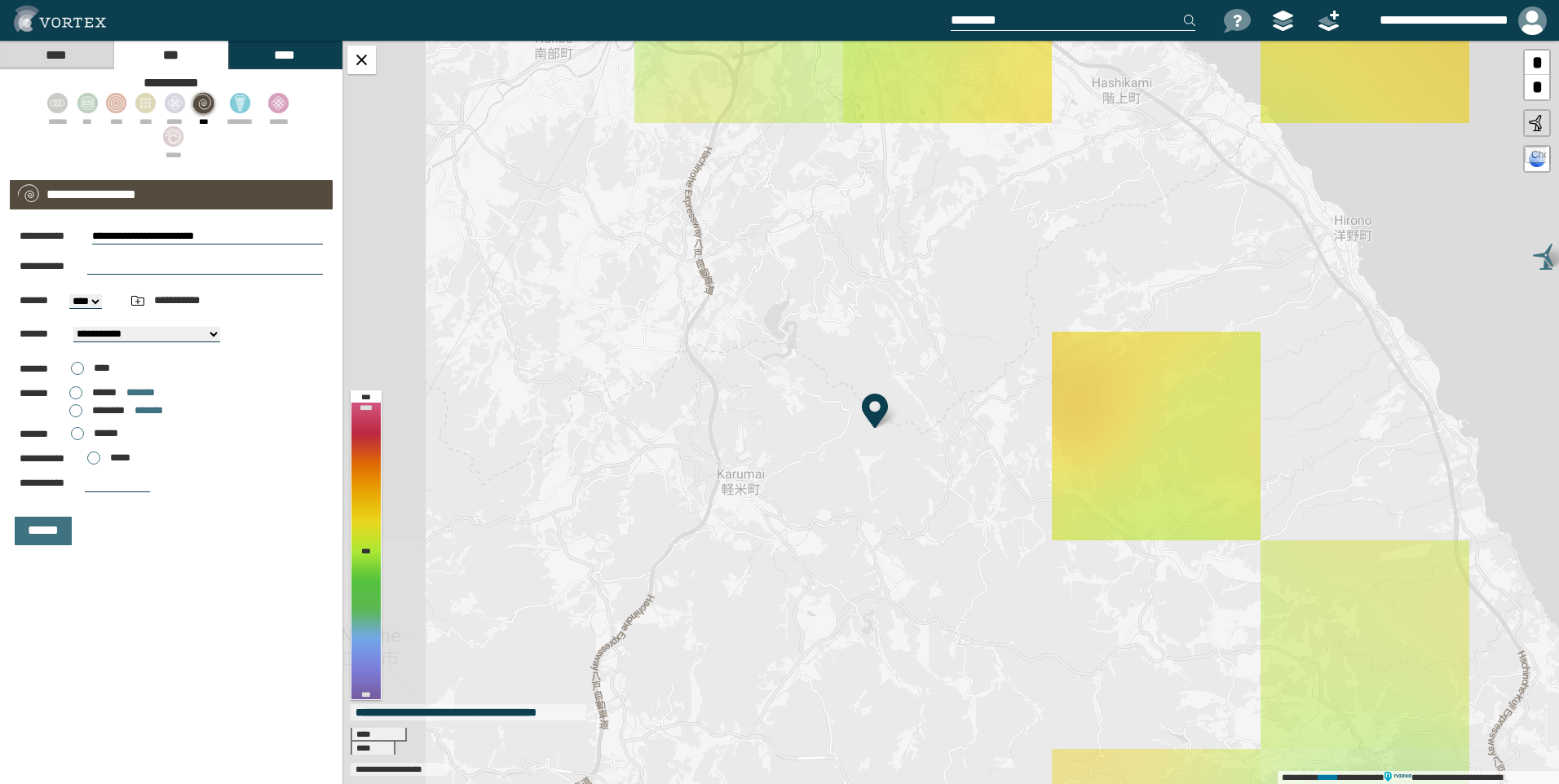 drag, startPoint x: 803, startPoint y: 360, endPoint x: 925, endPoint y: 421, distance: 136.40015 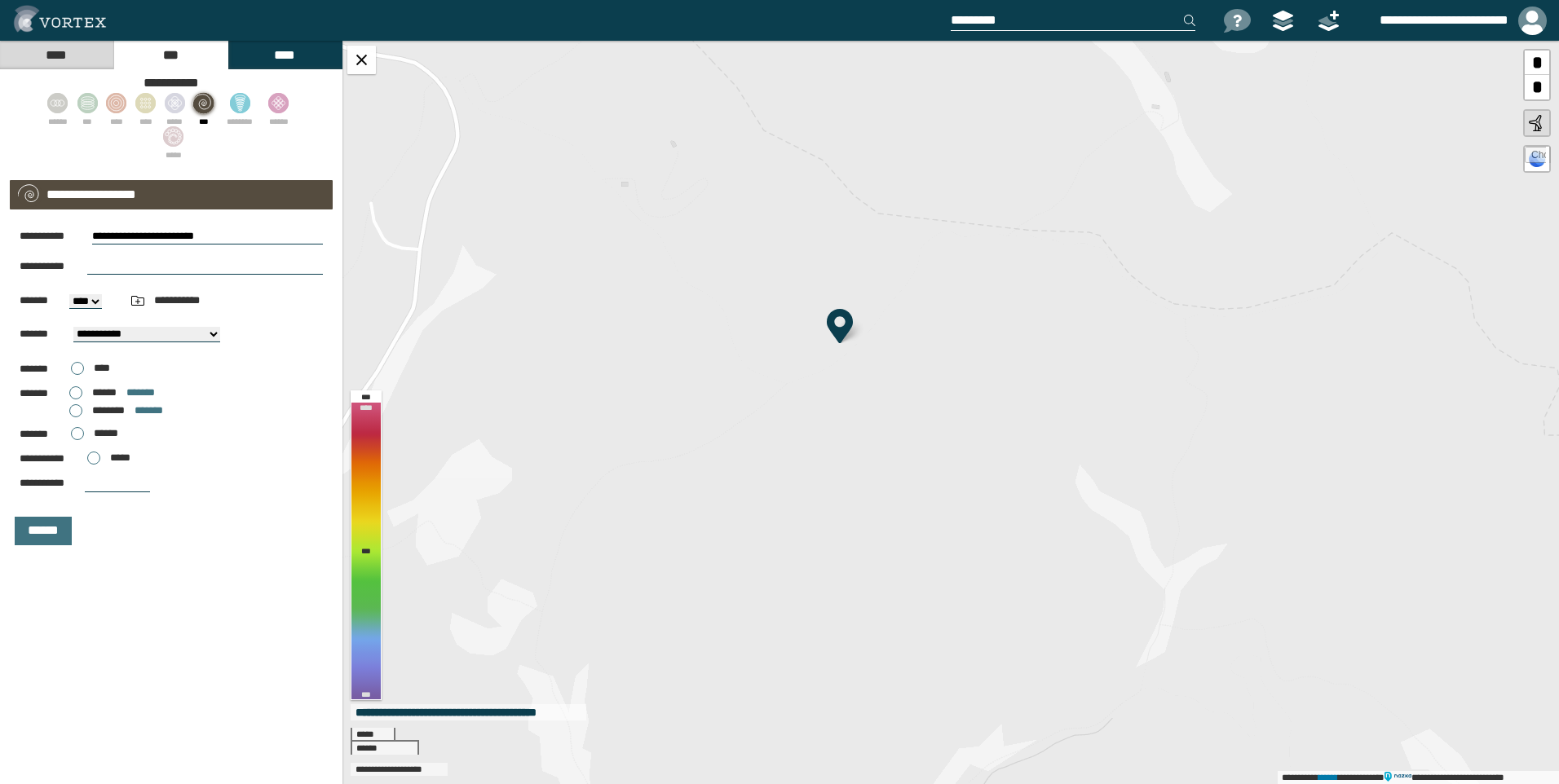 click at bounding box center [840, 326] 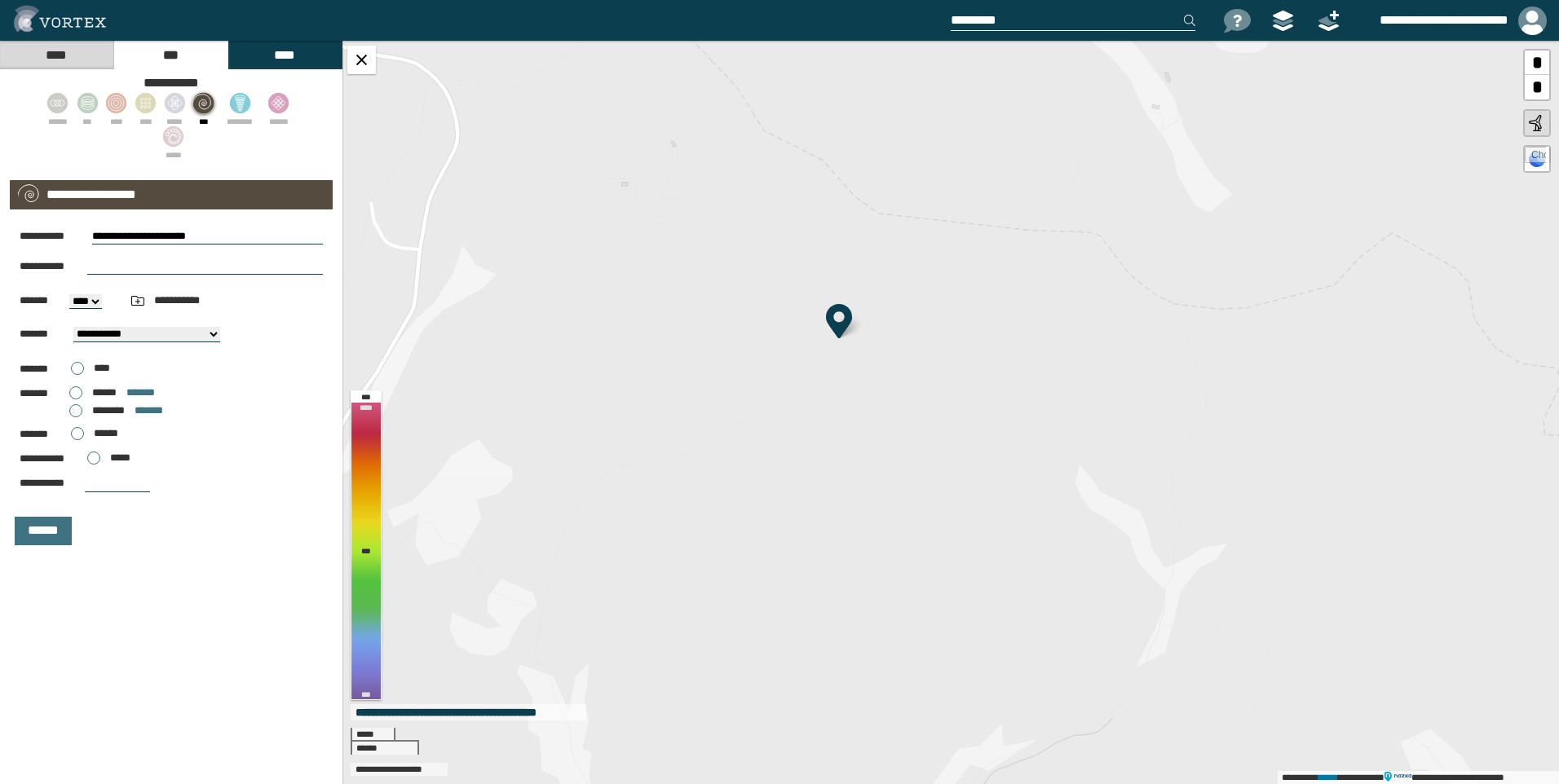 click on "**********" at bounding box center (207, 236) 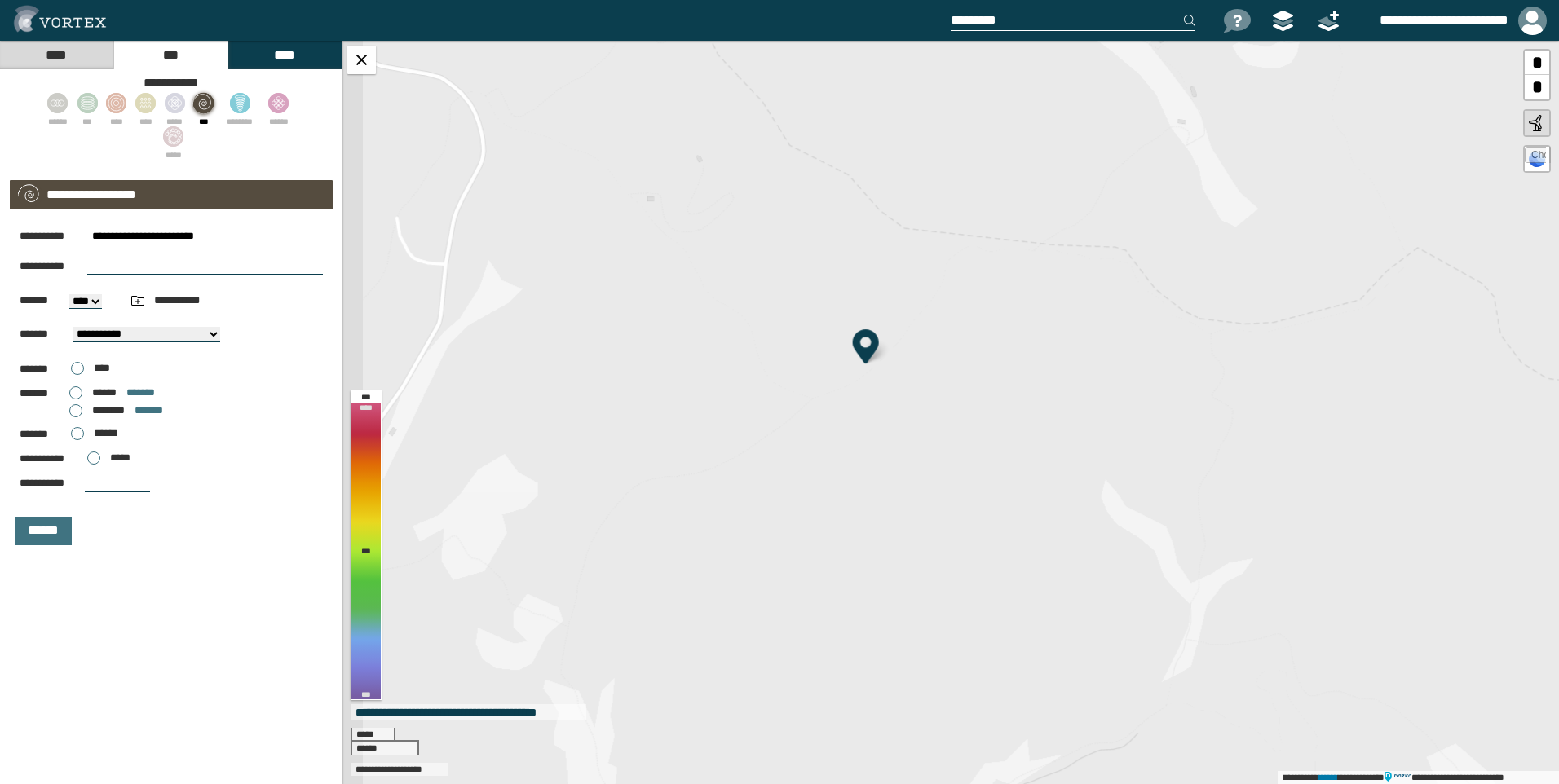 click at bounding box center (205, 266) 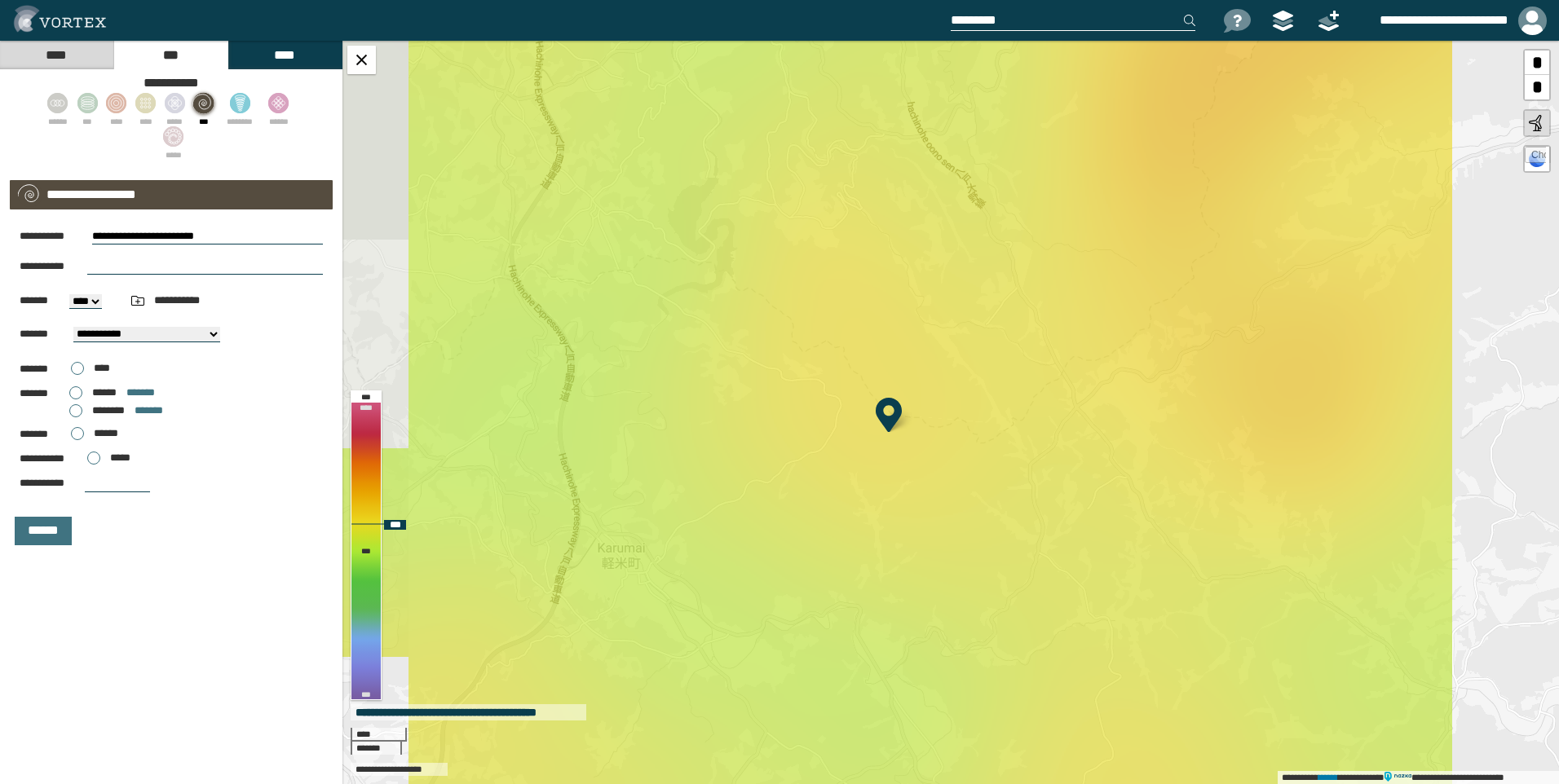 drag, startPoint x: 1193, startPoint y: 379, endPoint x: 912, endPoint y: 504, distance: 307.5484 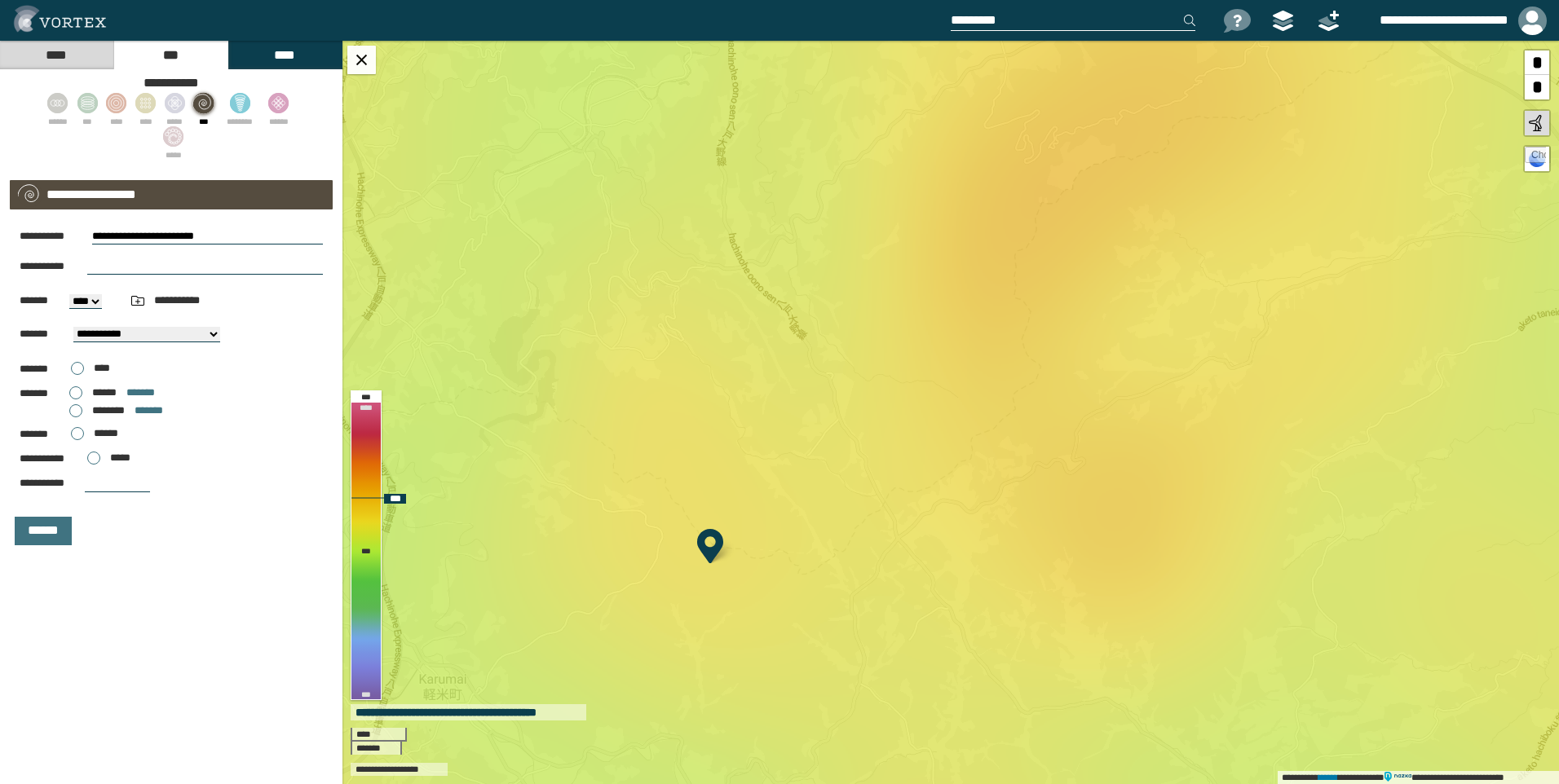 drag, startPoint x: 1138, startPoint y: 167, endPoint x: 1040, endPoint y: 273, distance: 144.36066 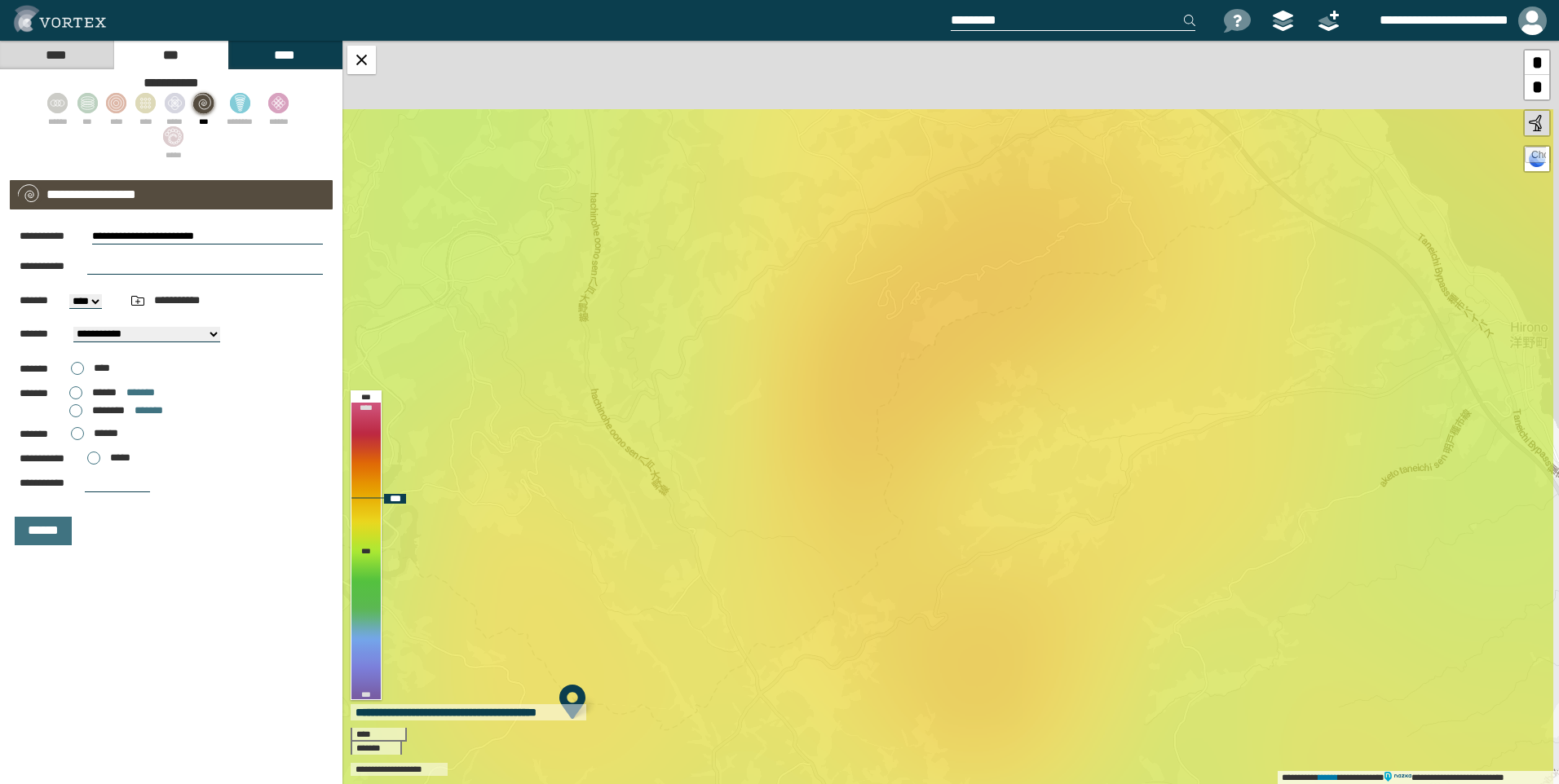 drag, startPoint x: 1071, startPoint y: 233, endPoint x: 1005, endPoint y: 320, distance: 109.20165 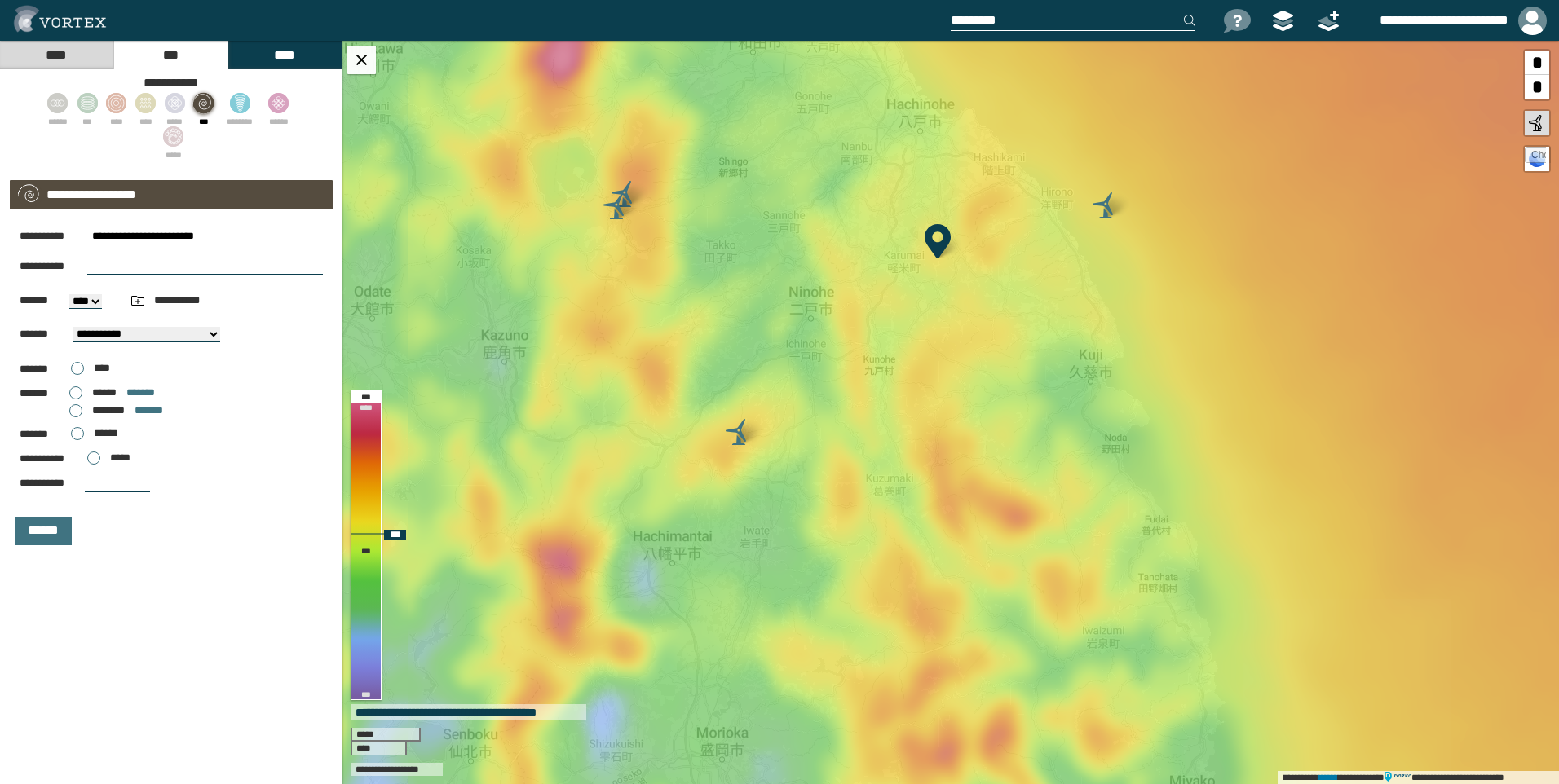 drag, startPoint x: 1041, startPoint y: 544, endPoint x: 1015, endPoint y: 361, distance: 184.83777 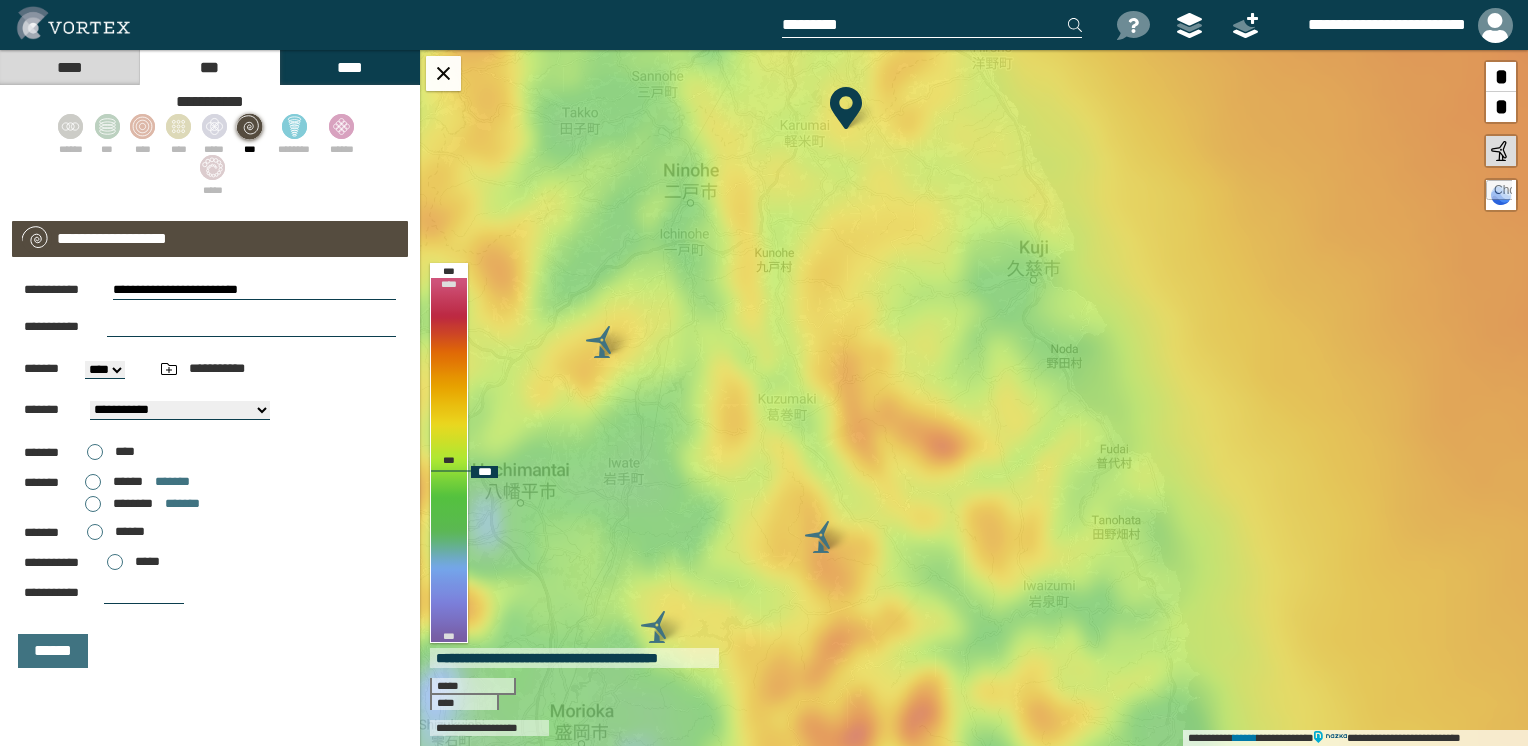 drag, startPoint x: 968, startPoint y: 242, endPoint x: 999, endPoint y: 341, distance: 103.74006 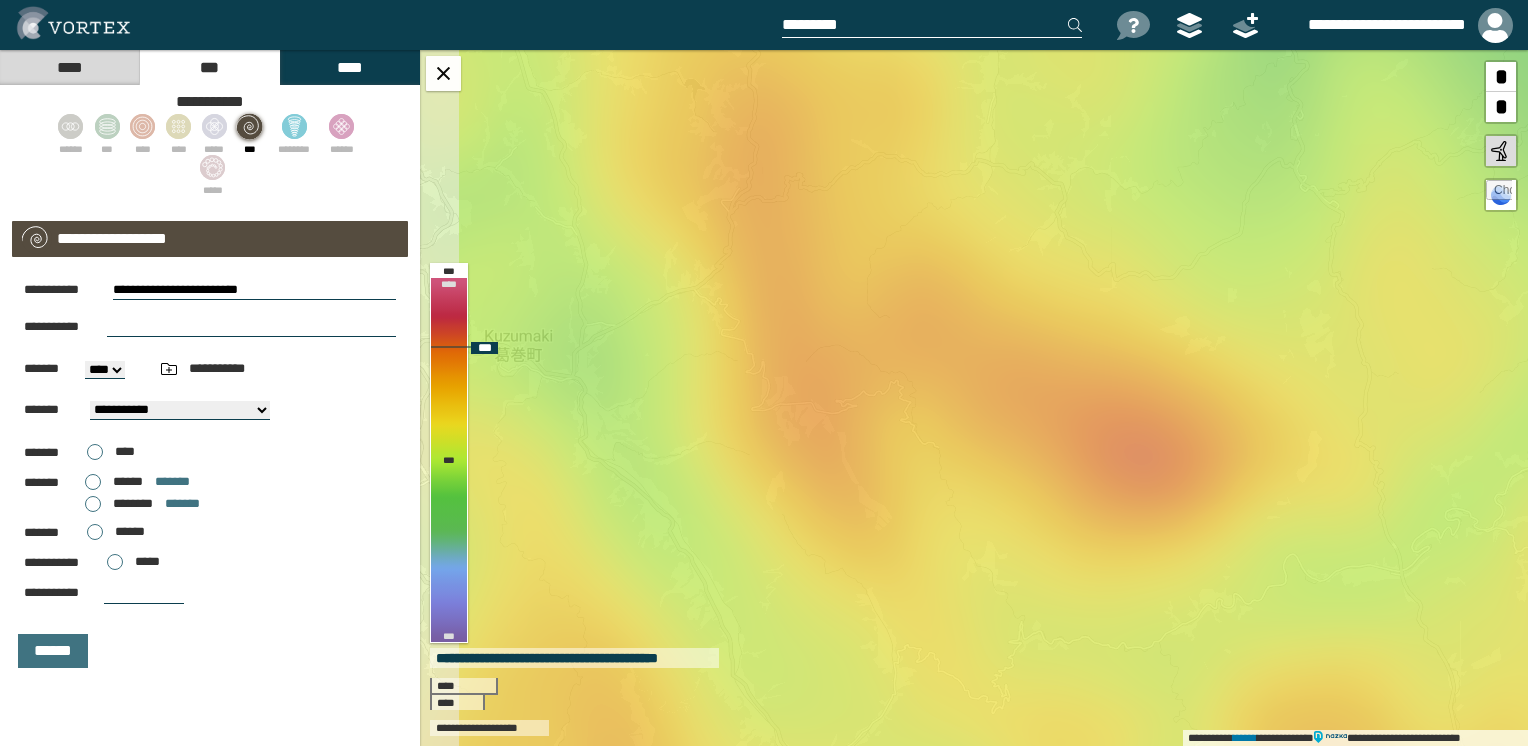 drag, startPoint x: 894, startPoint y: 467, endPoint x: 1135, endPoint y: 435, distance: 243.1152 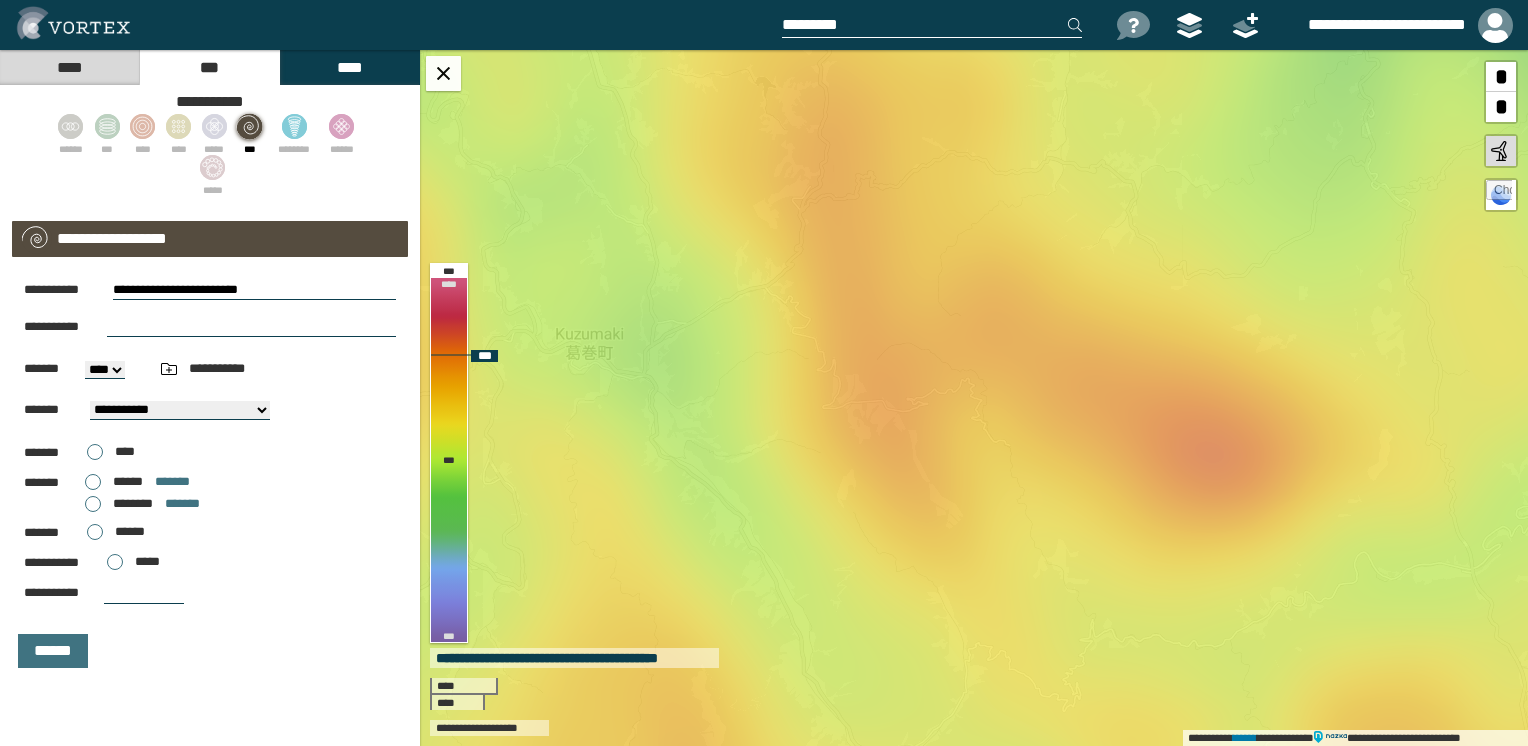 drag, startPoint x: 1080, startPoint y: 457, endPoint x: 1151, endPoint y: 455, distance: 71.02816 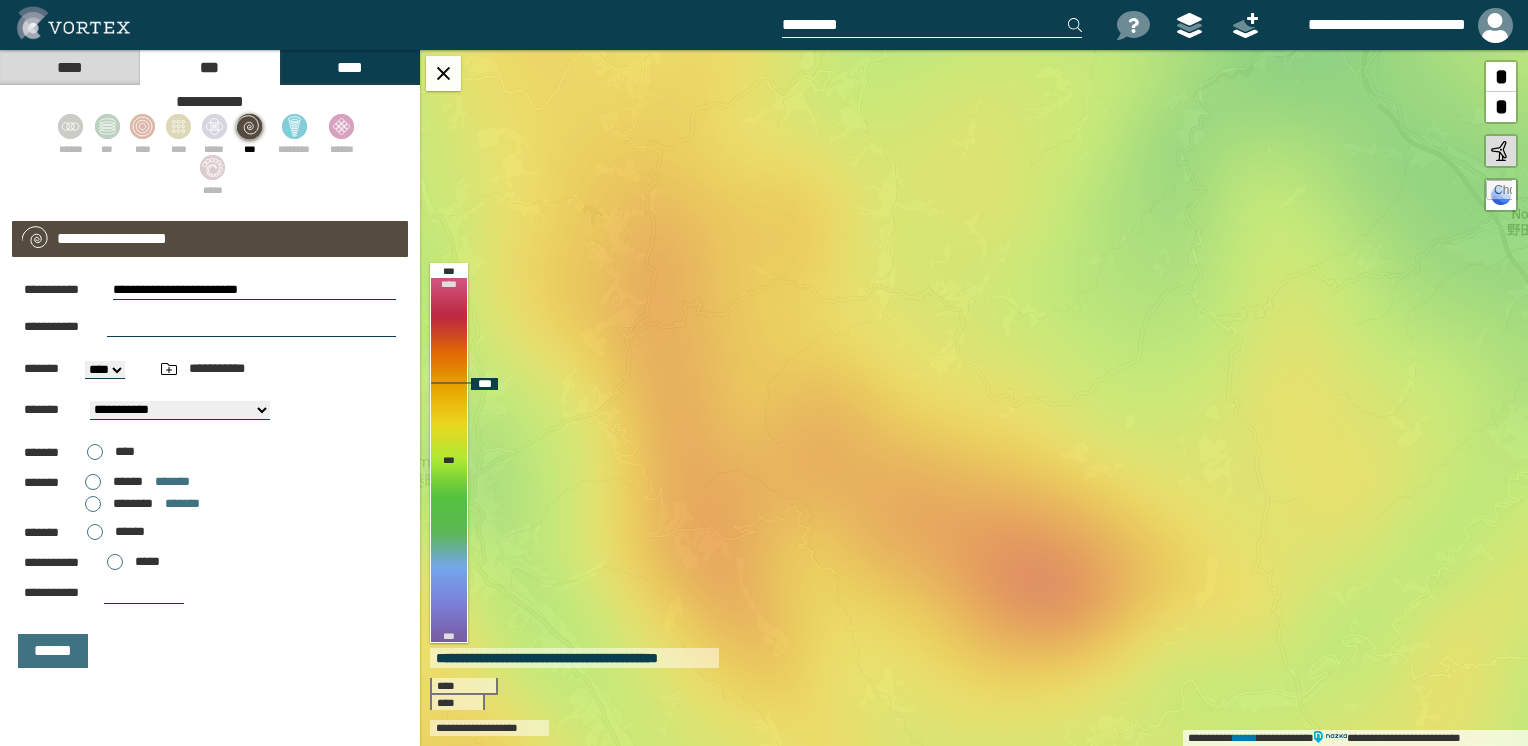 drag, startPoint x: 973, startPoint y: 405, endPoint x: 879, endPoint y: 438, distance: 99.62429 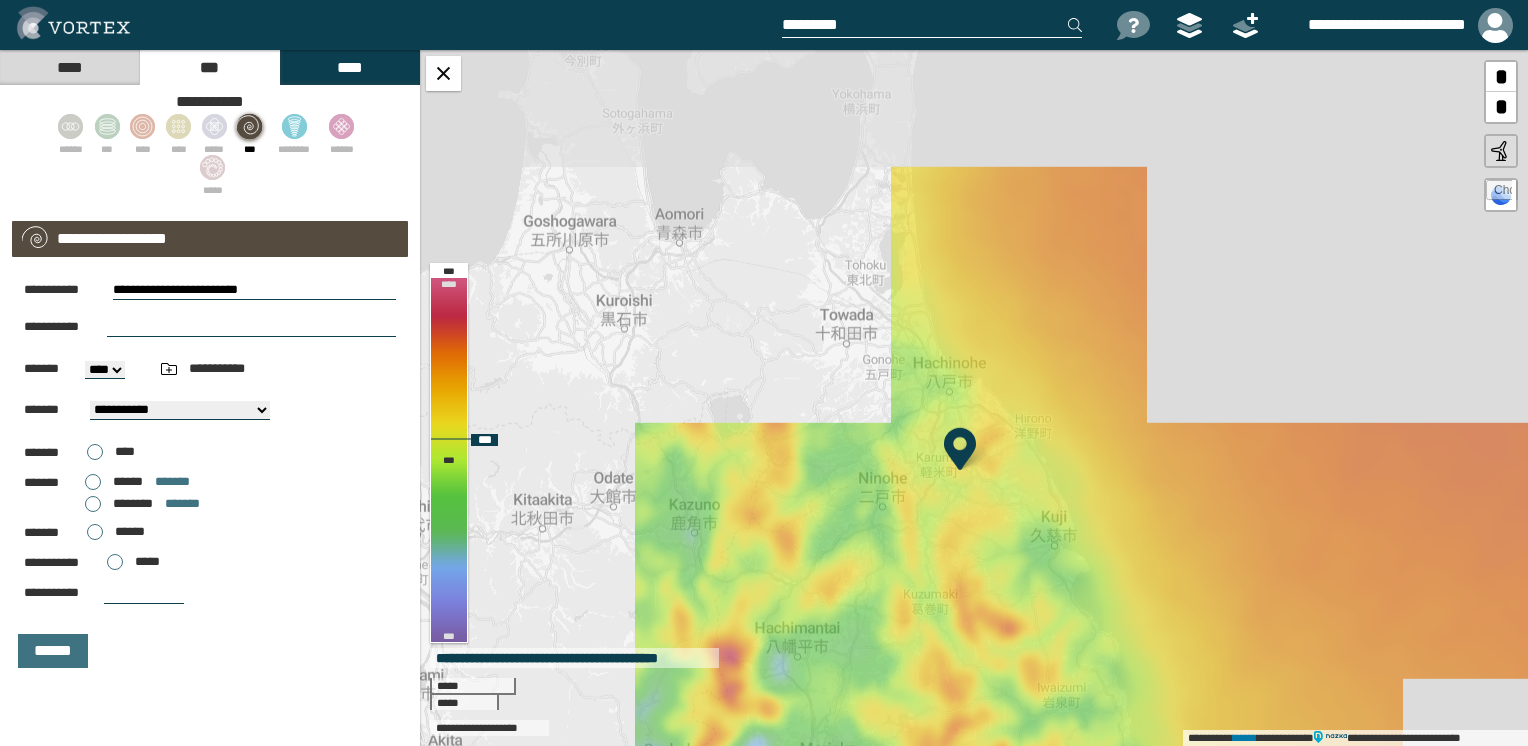 drag, startPoint x: 1013, startPoint y: 358, endPoint x: 999, endPoint y: 534, distance: 176.55594 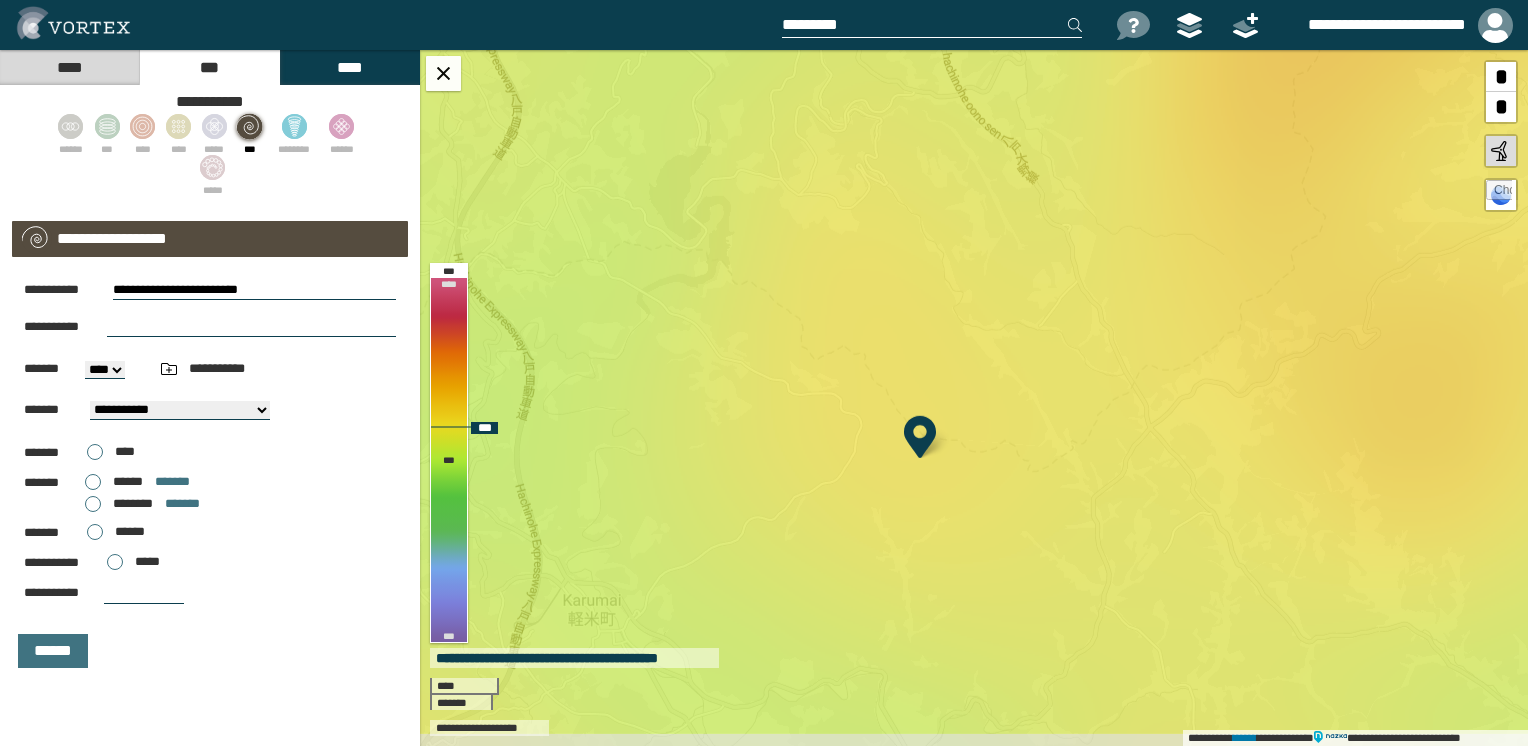 drag, startPoint x: 968, startPoint y: 428, endPoint x: 1063, endPoint y: 376, distance: 108.30051 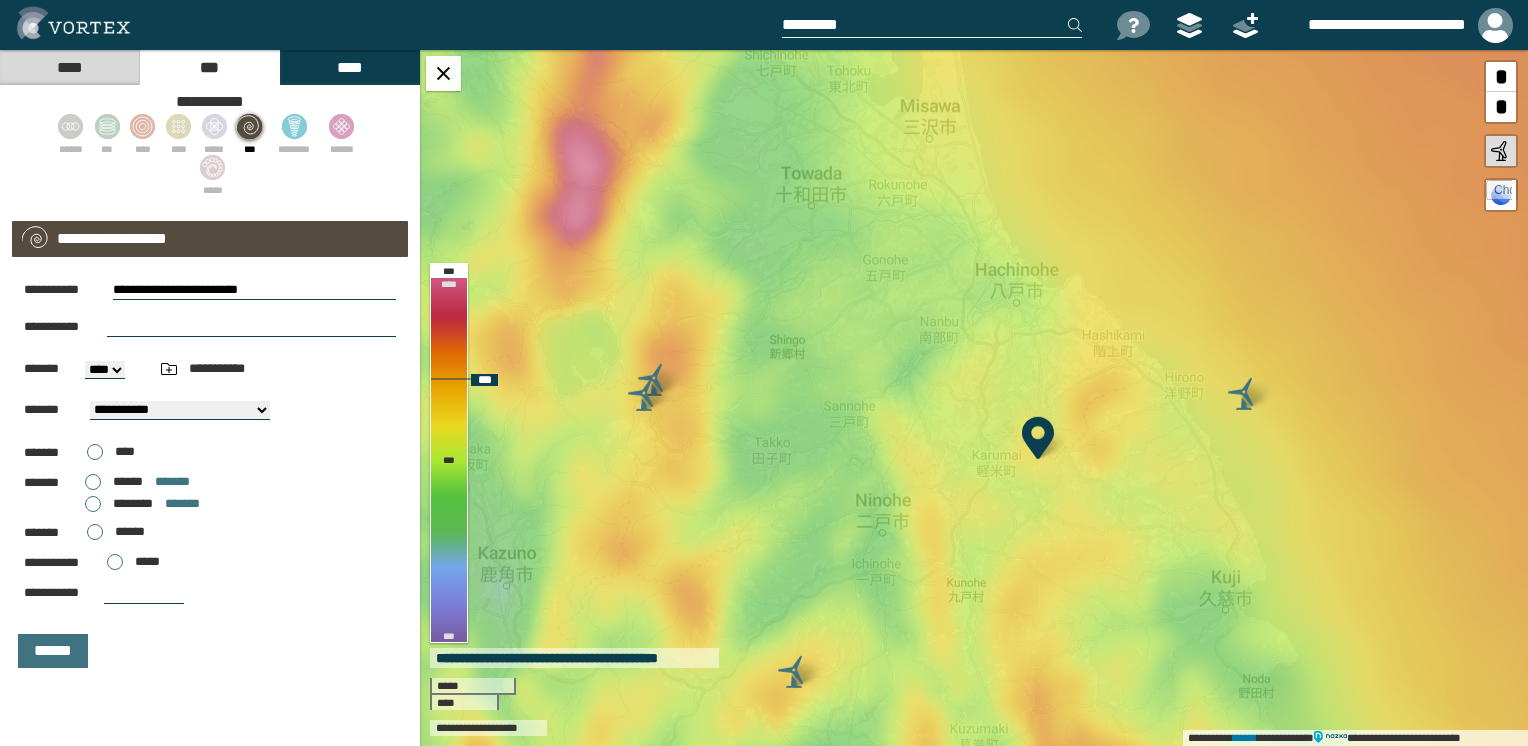 drag, startPoint x: 684, startPoint y: 375, endPoint x: 800, endPoint y: 390, distance: 116.965805 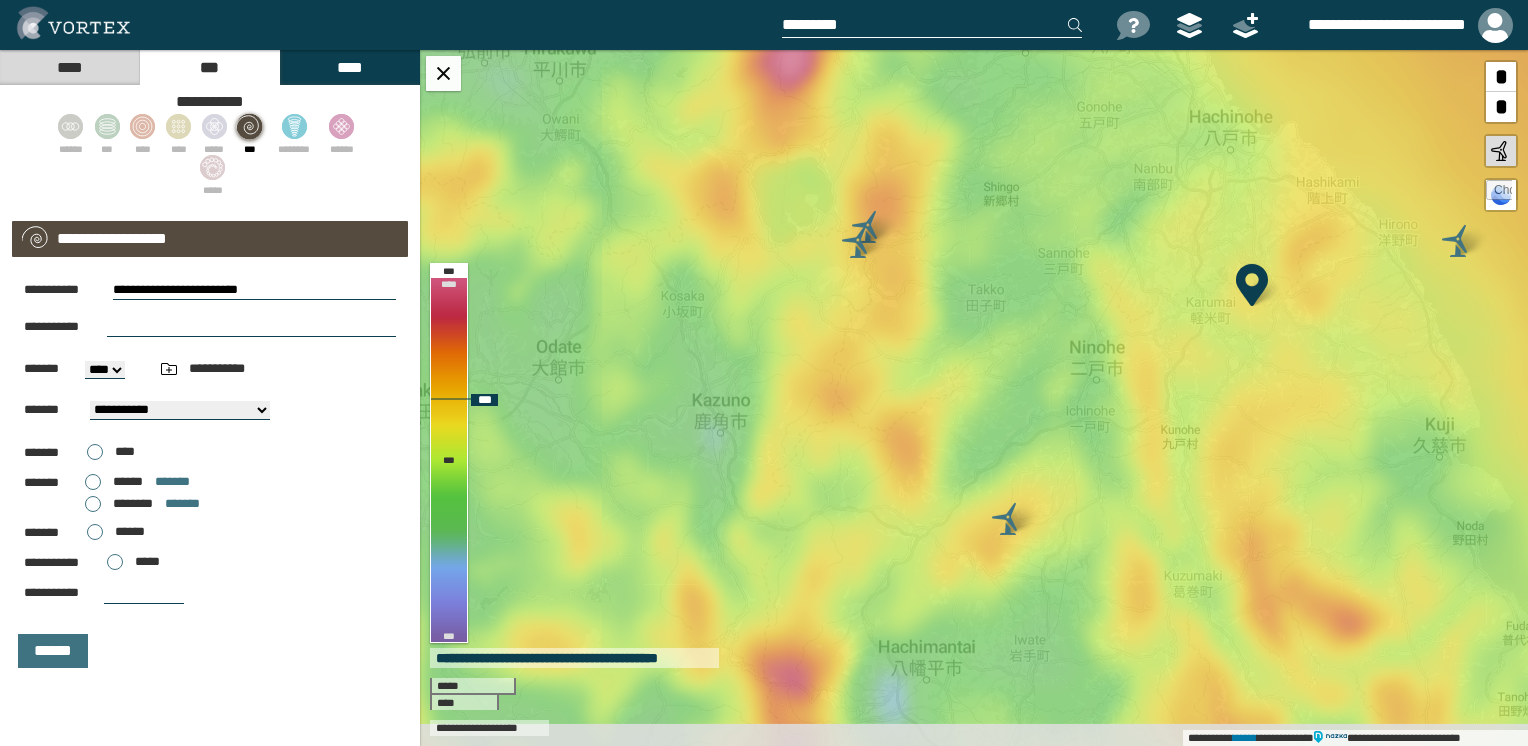 drag, startPoint x: 910, startPoint y: 698, endPoint x: 1014, endPoint y: 518, distance: 207.88458 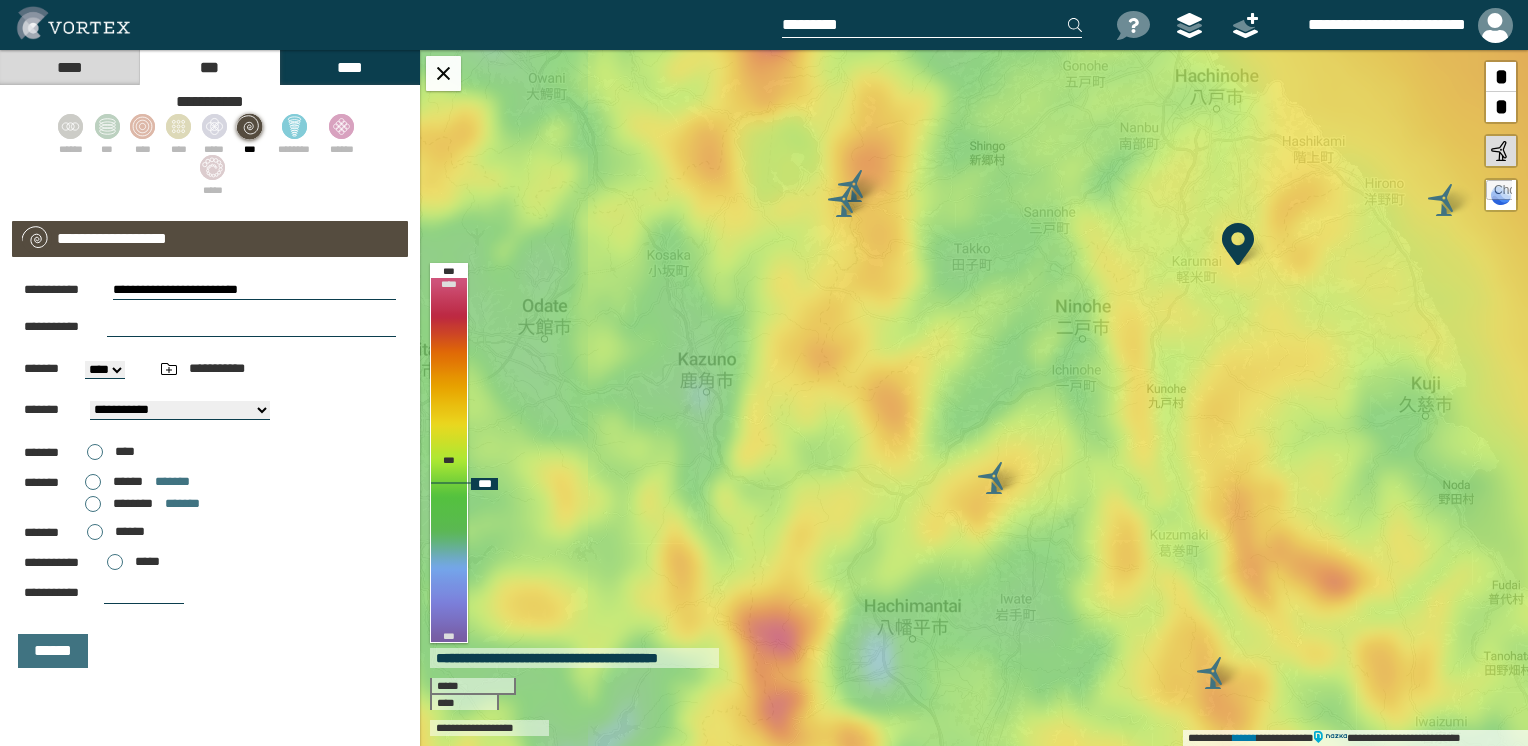 drag, startPoint x: 988, startPoint y: 470, endPoint x: 829, endPoint y: 286, distance: 243.181 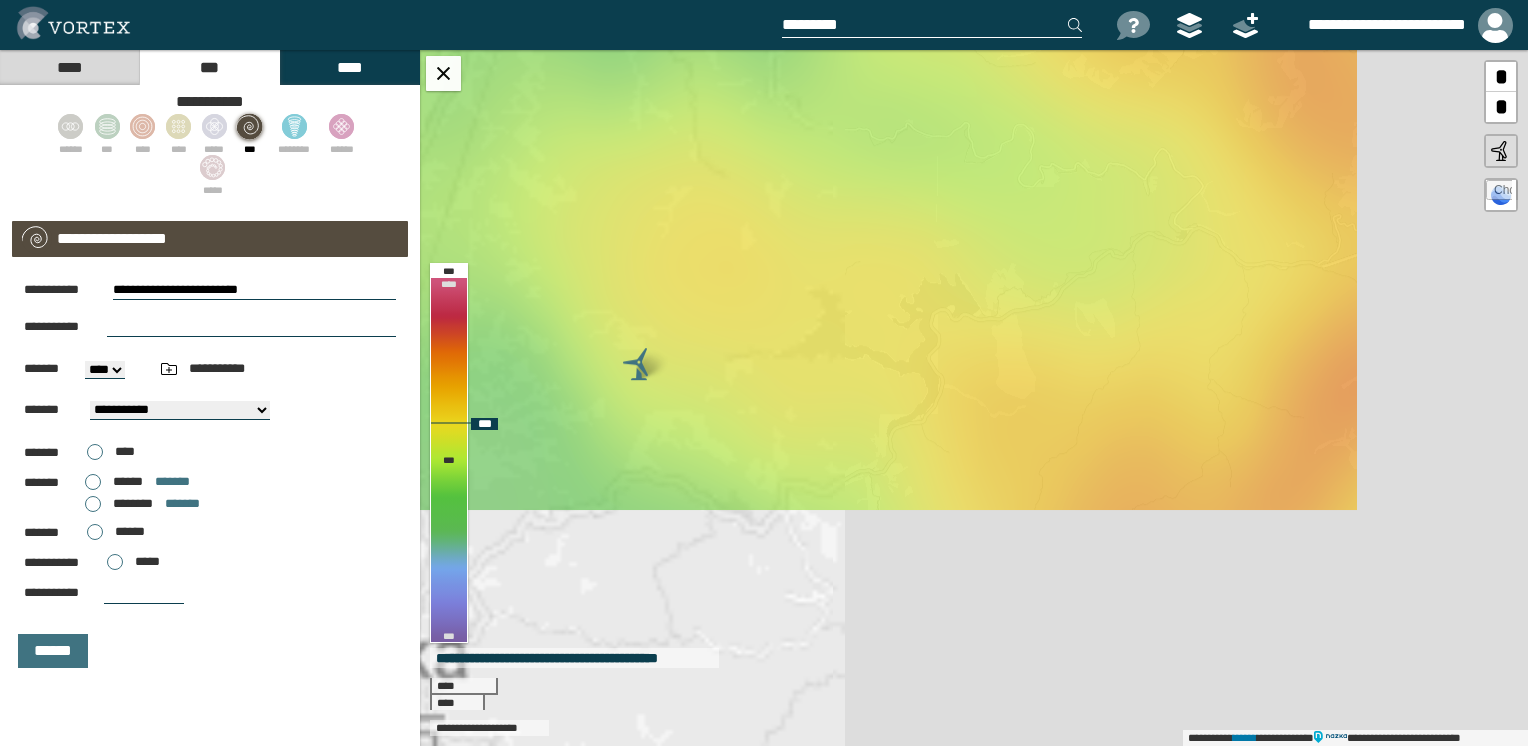 drag, startPoint x: 945, startPoint y: 498, endPoint x: 791, endPoint y: 322, distance: 233.8632 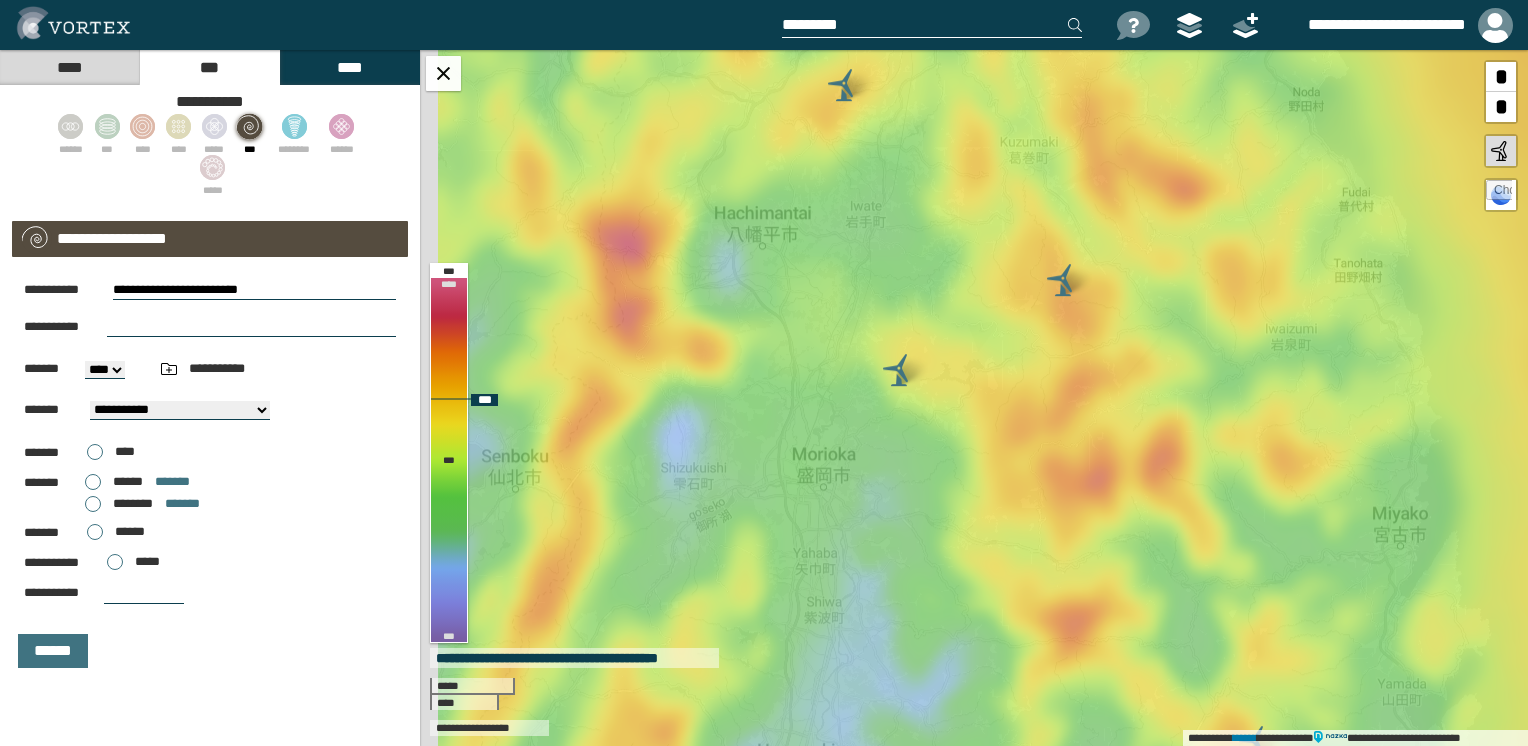 drag, startPoint x: 868, startPoint y: 356, endPoint x: 990, endPoint y: 390, distance: 126.649124 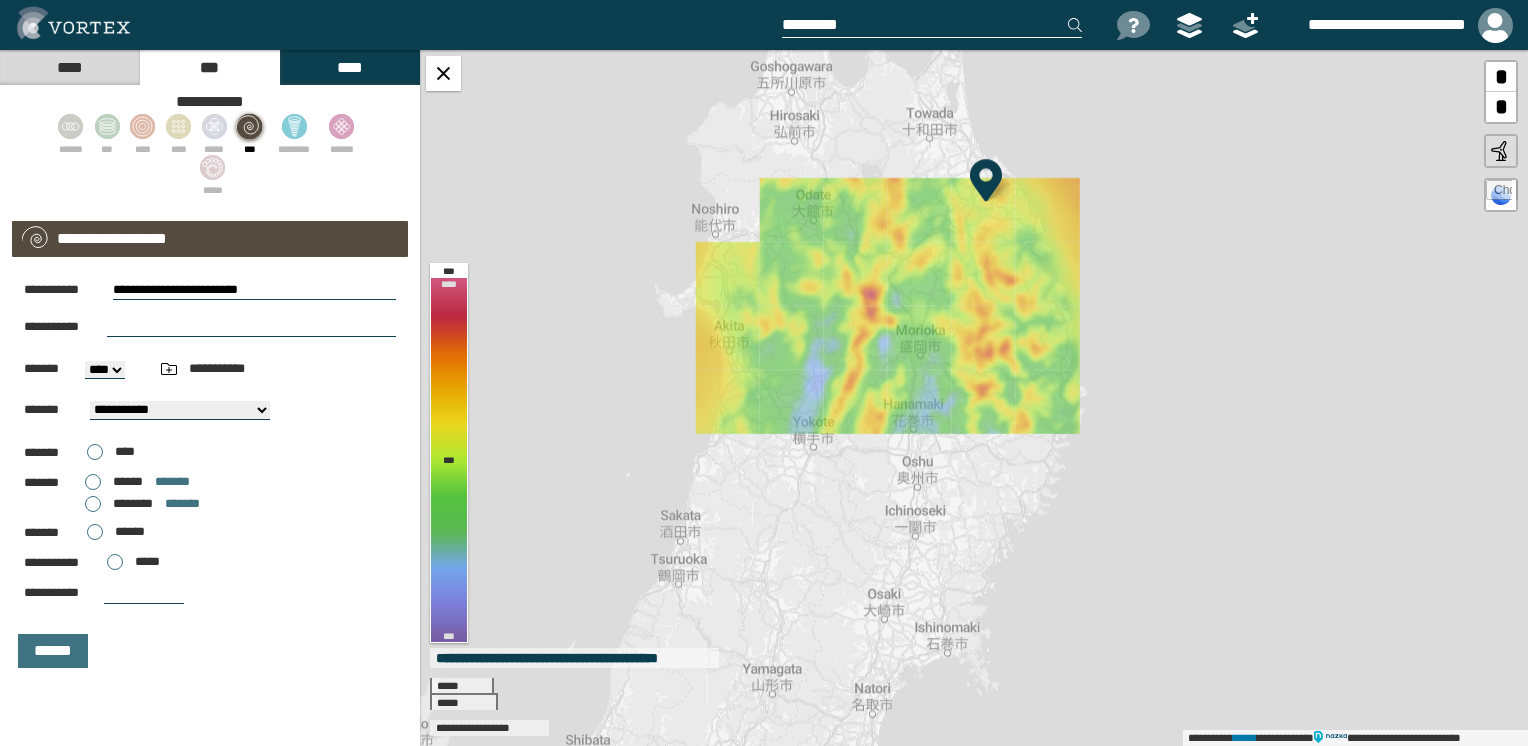 drag, startPoint x: 1095, startPoint y: 486, endPoint x: 992, endPoint y: 357, distance: 165.07574 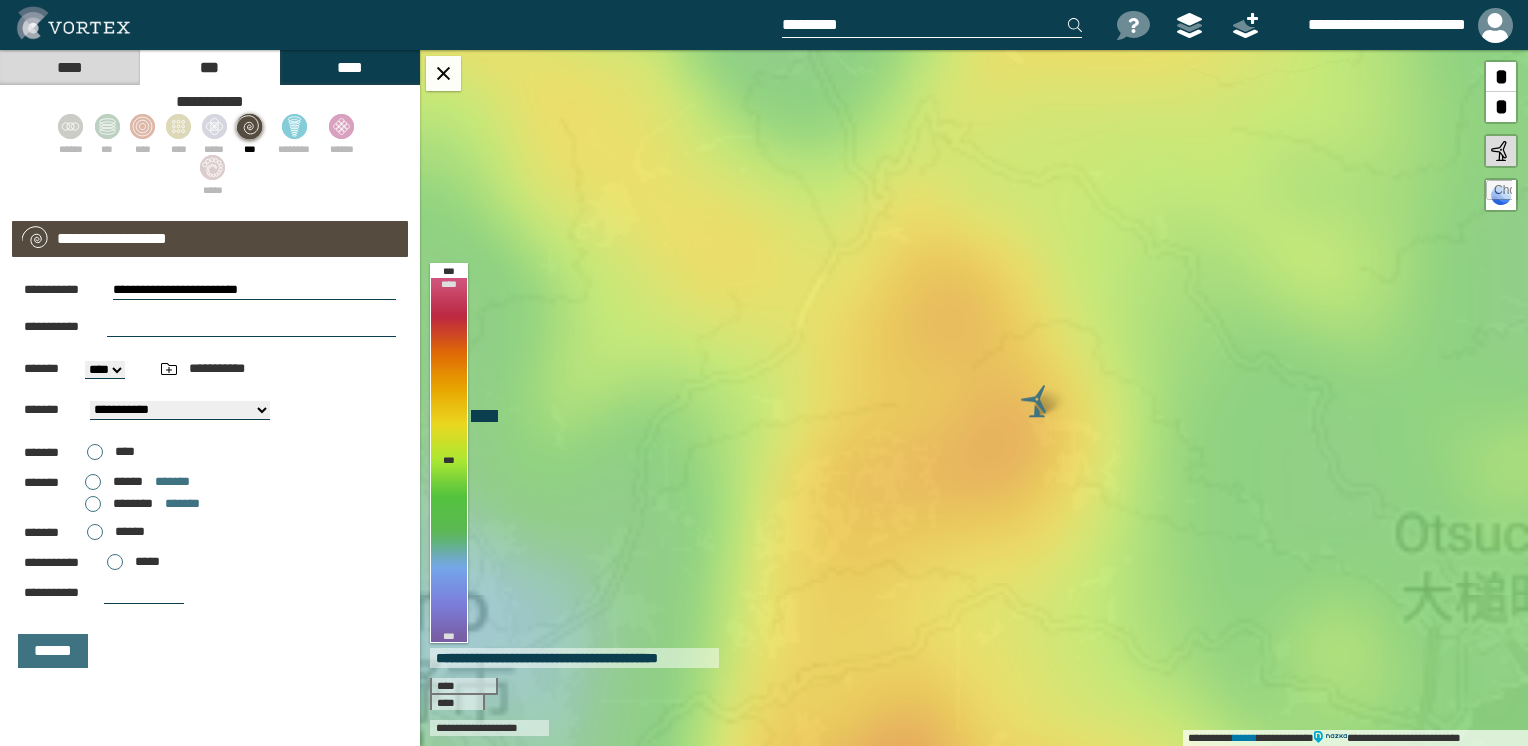 drag, startPoint x: 1161, startPoint y: 405, endPoint x: 872, endPoint y: 405, distance: 289 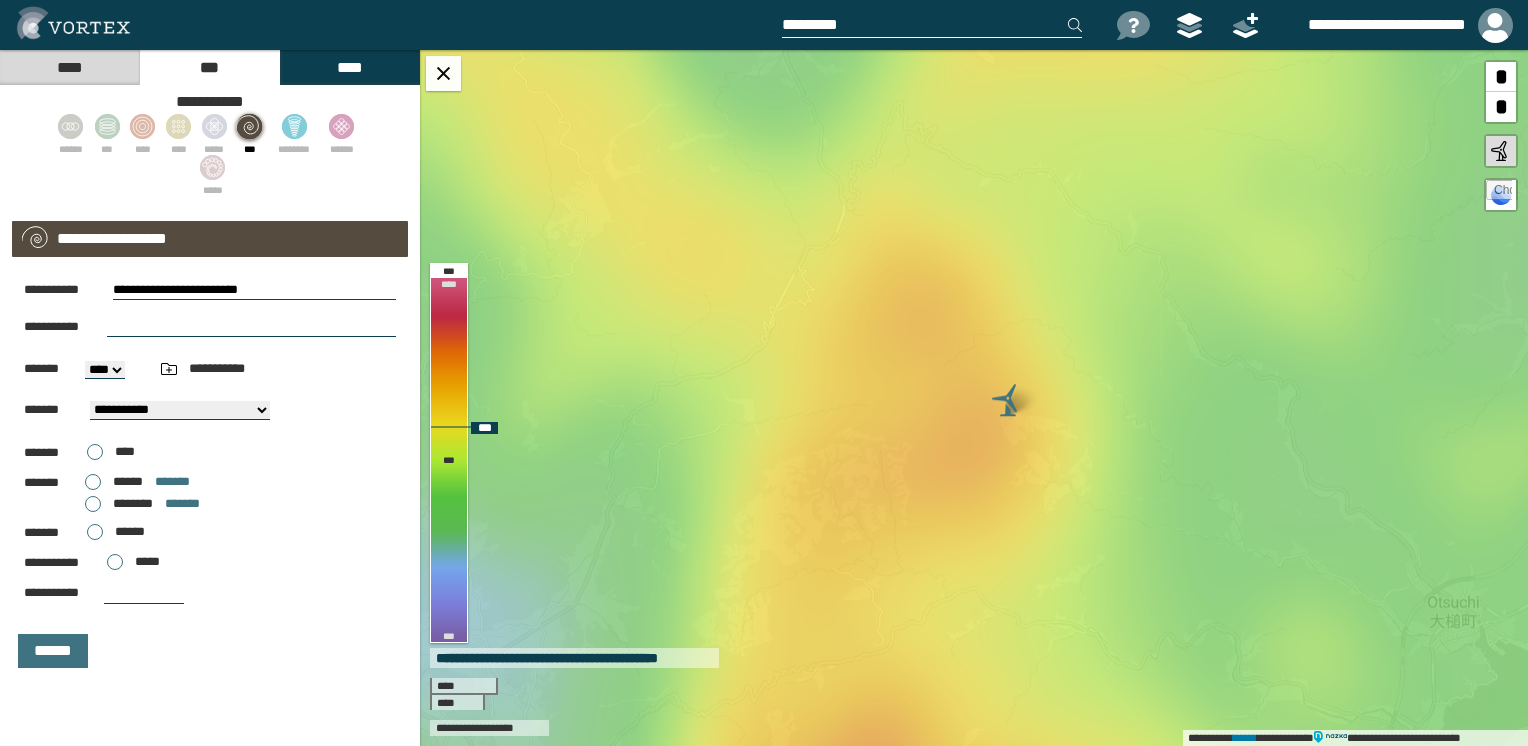 drag, startPoint x: 1111, startPoint y: 459, endPoint x: 632, endPoint y: 191, distance: 548.8761 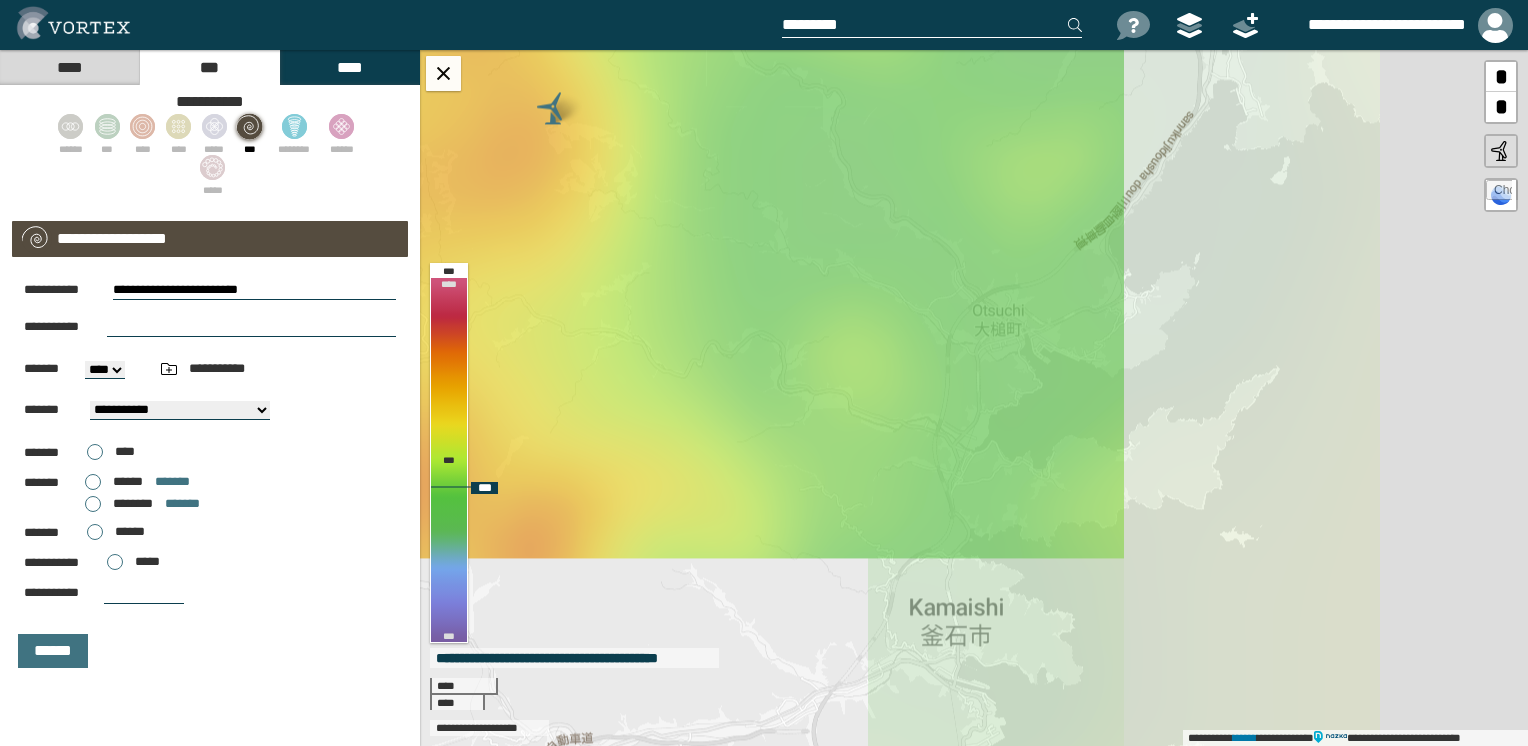 drag, startPoint x: 883, startPoint y: 513, endPoint x: 996, endPoint y: 358, distance: 191.81763 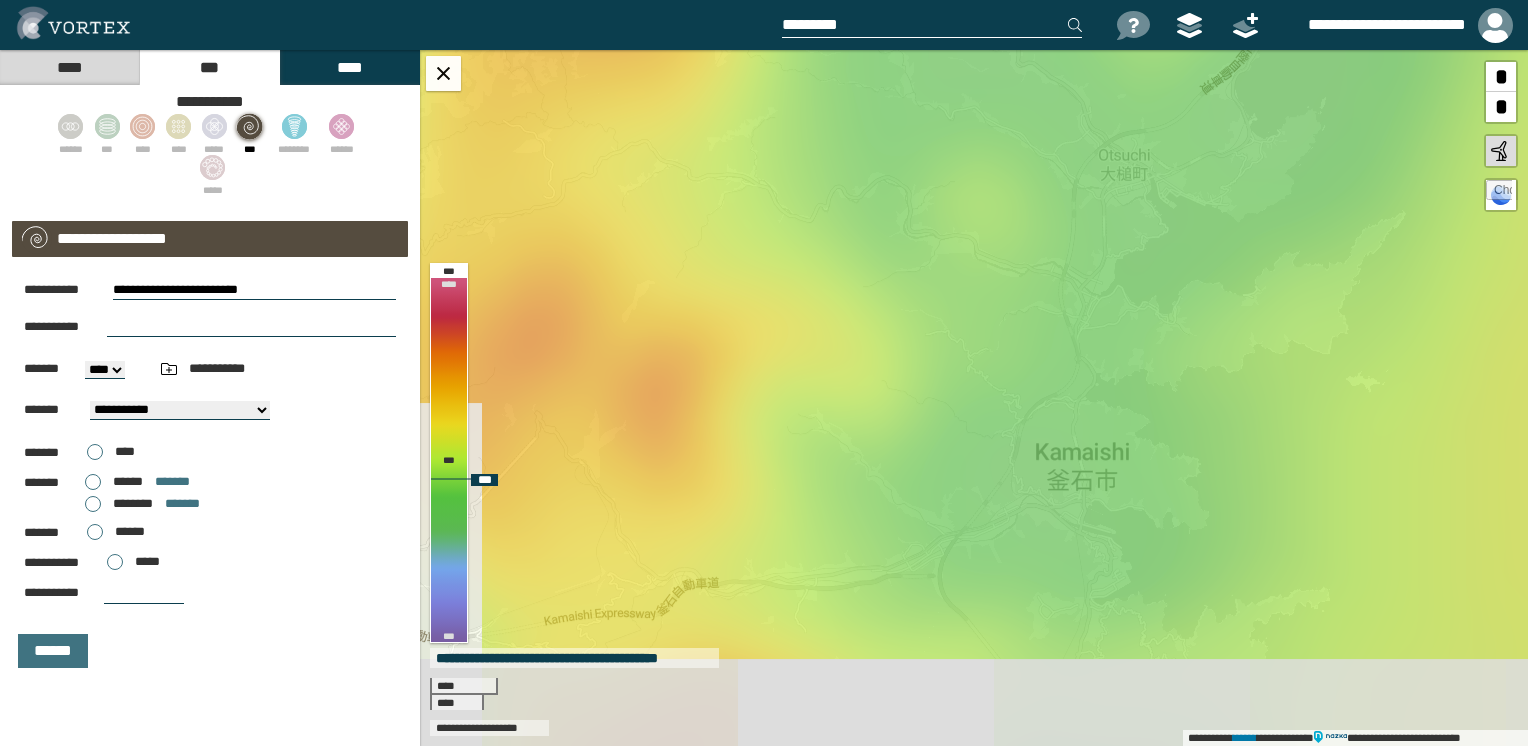 drag, startPoint x: 815, startPoint y: 487, endPoint x: 1116, endPoint y: 354, distance: 329.07446 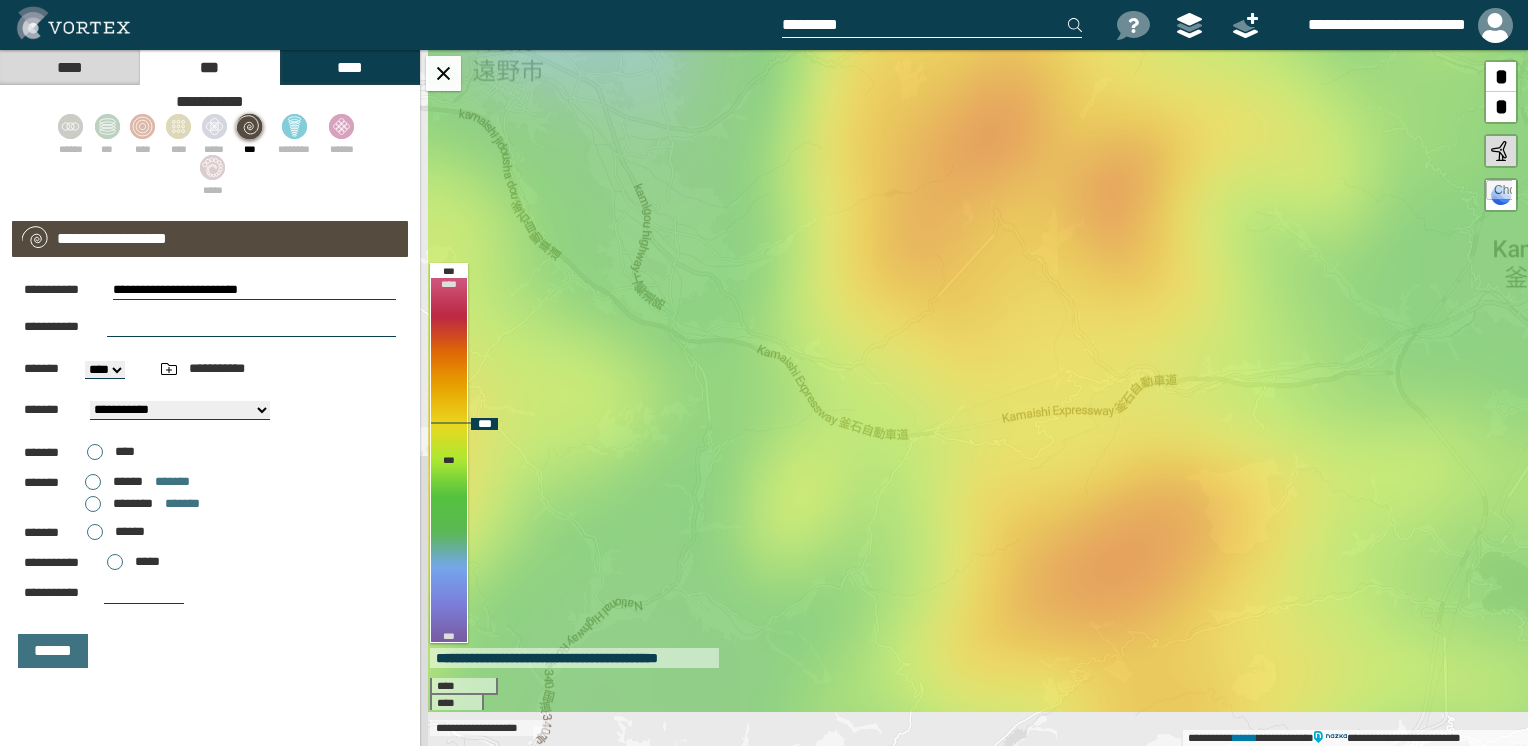 drag, startPoint x: 840, startPoint y: 485, endPoint x: 1196, endPoint y: 298, distance: 402.1256 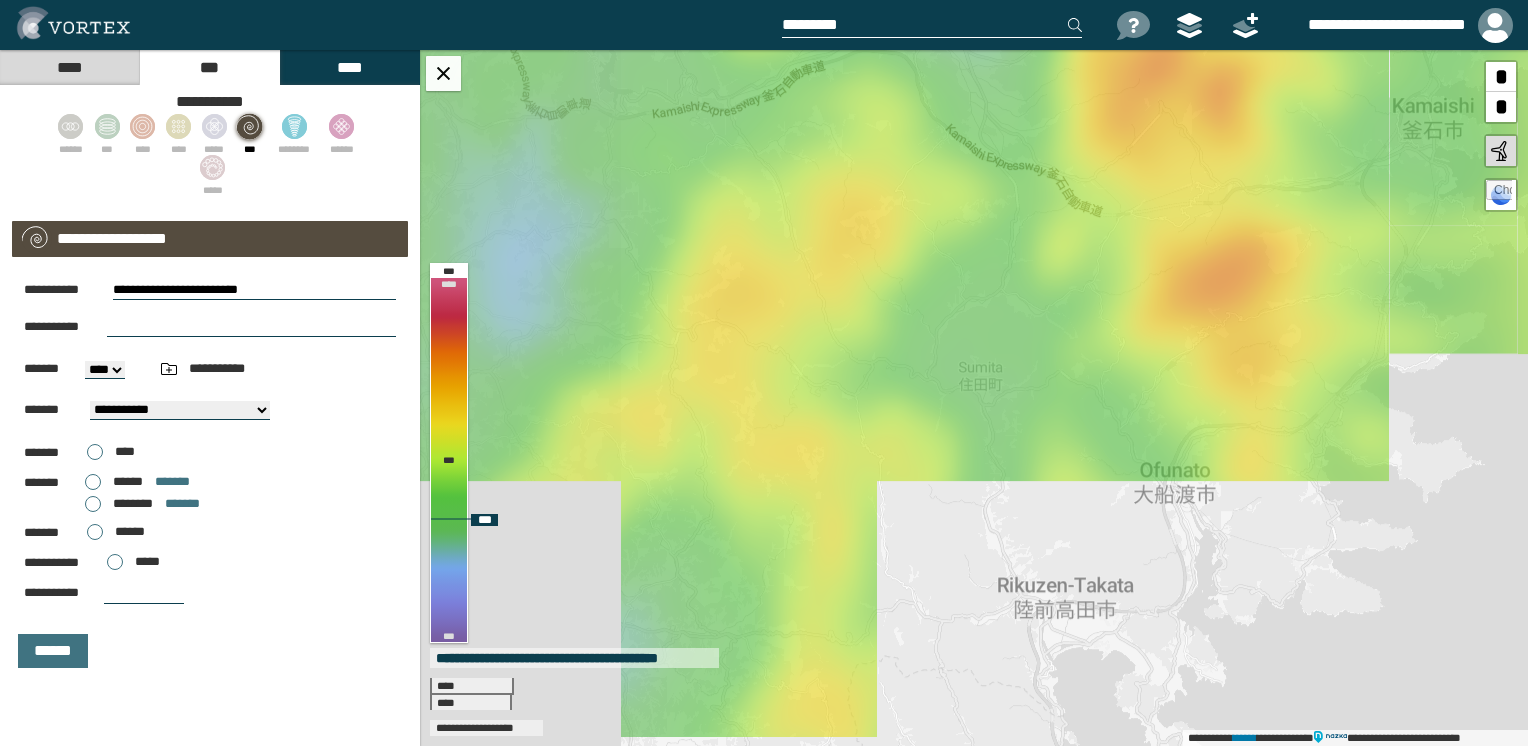 drag, startPoint x: 928, startPoint y: 544, endPoint x: 1019, endPoint y: 294, distance: 266.047 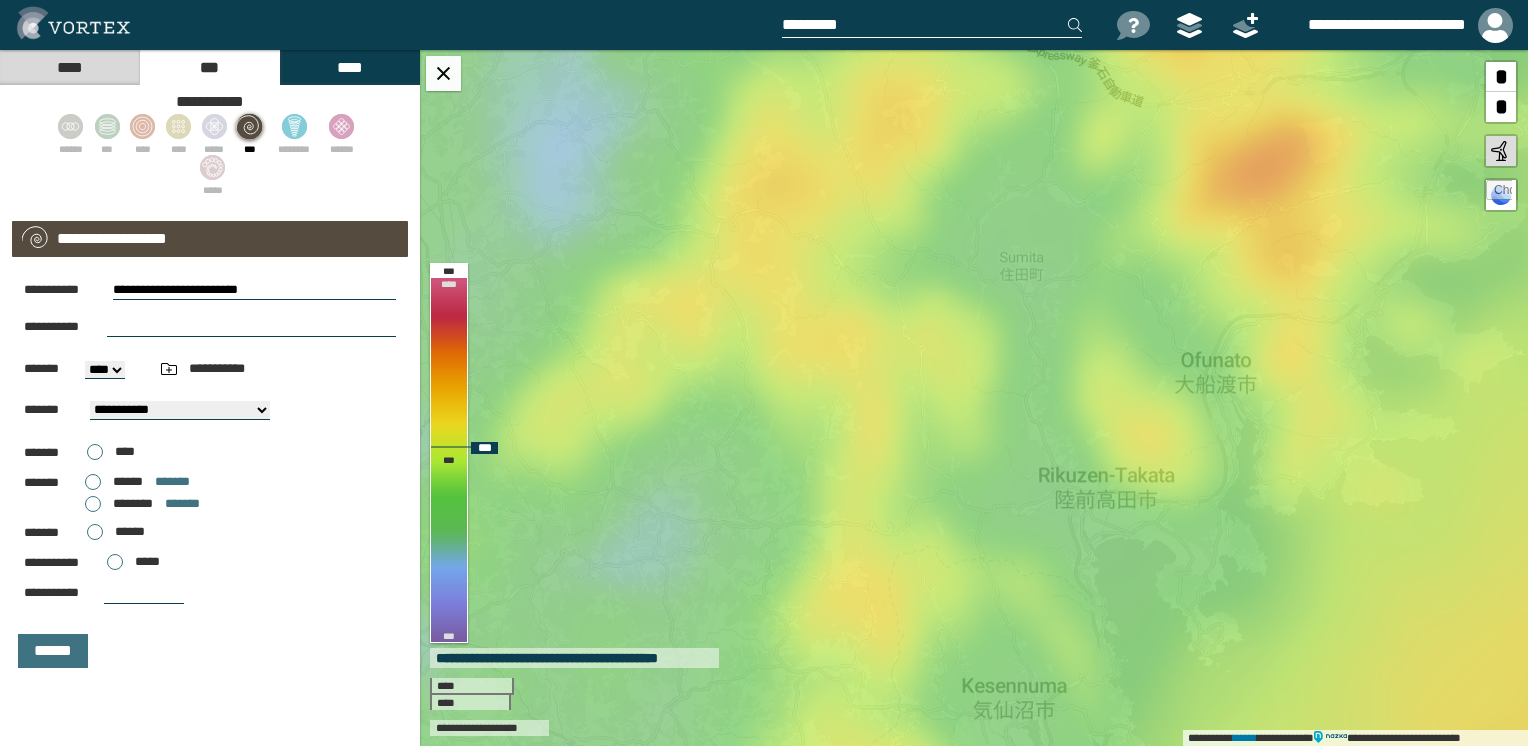 drag, startPoint x: 876, startPoint y: 475, endPoint x: 1084, endPoint y: 270, distance: 292.04282 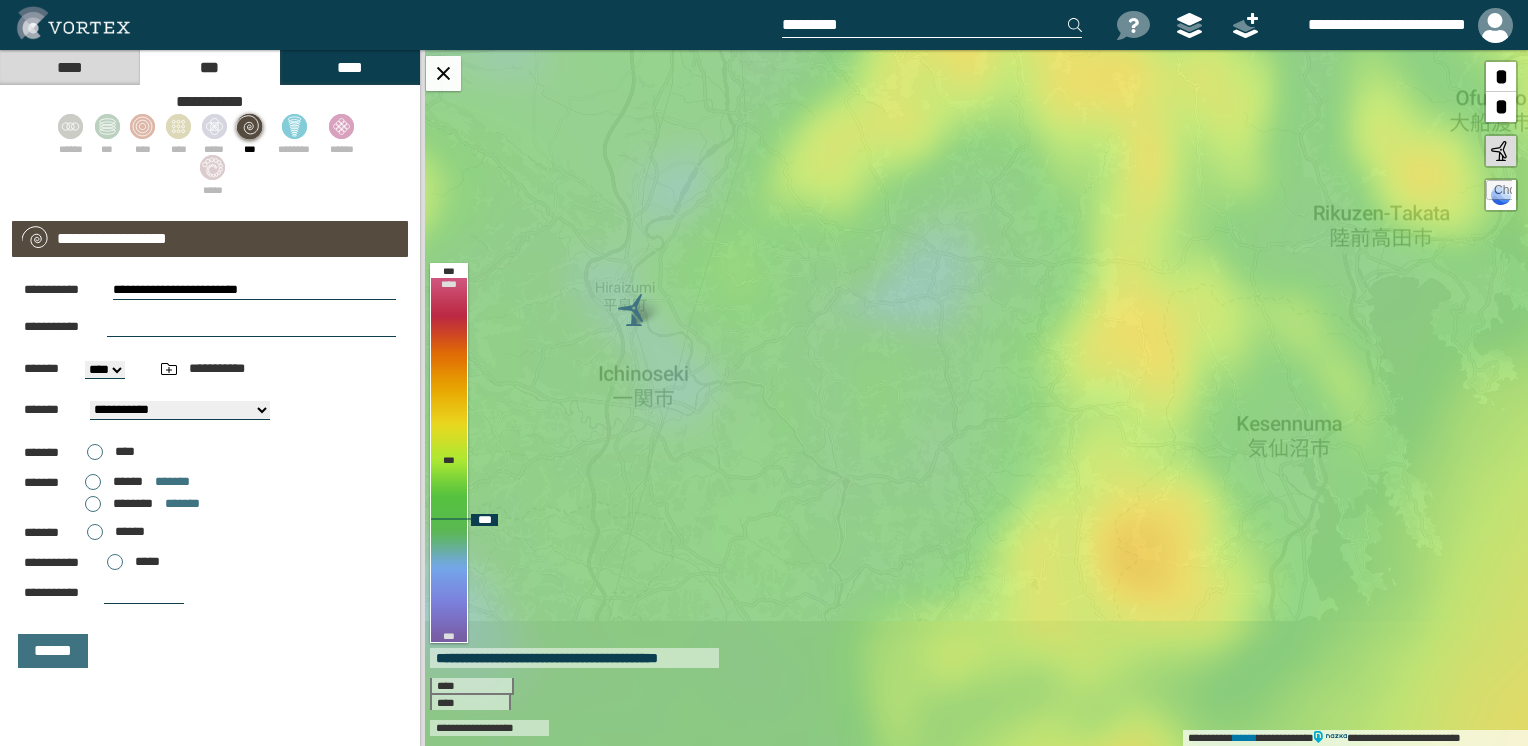 drag, startPoint x: 894, startPoint y: 422, endPoint x: 1045, endPoint y: 249, distance: 229.63014 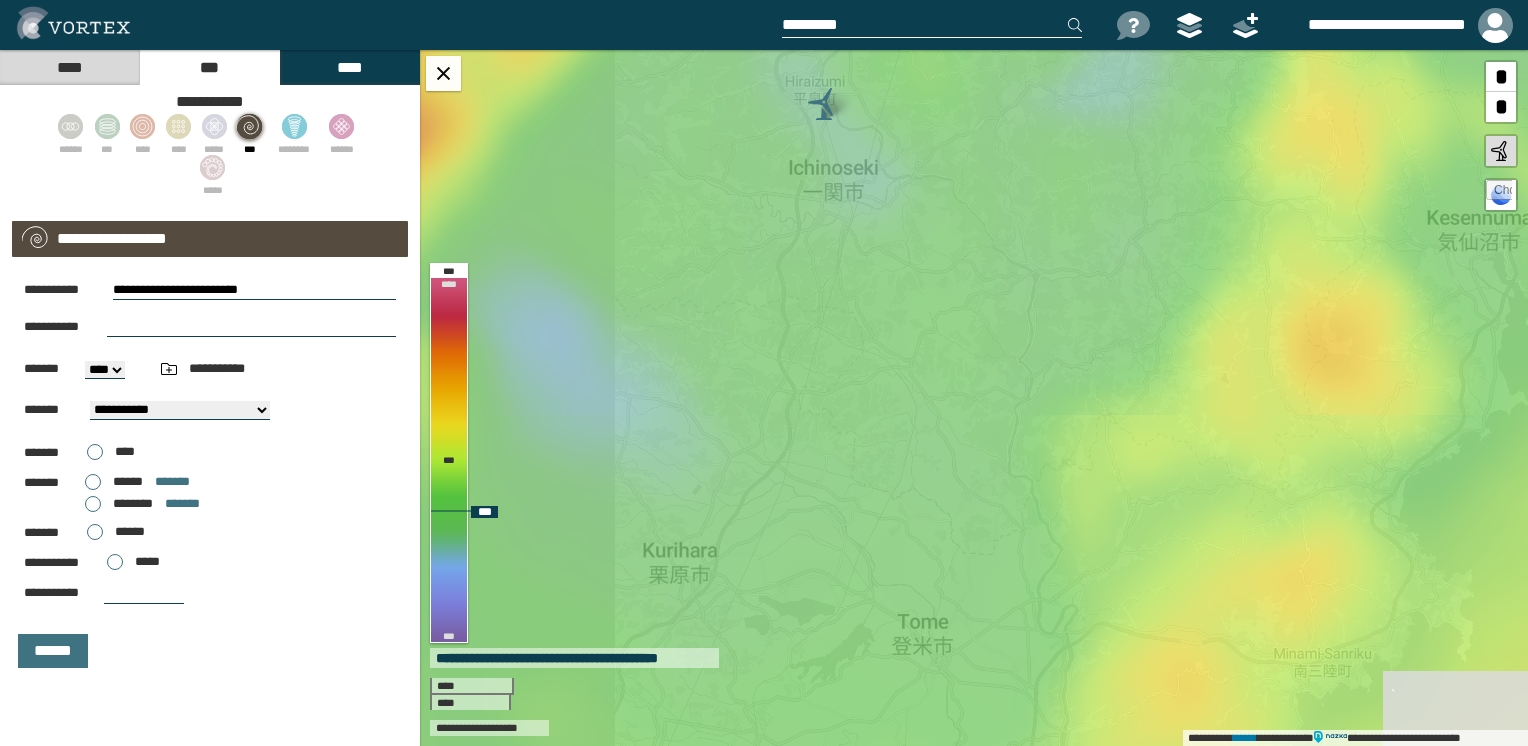 drag, startPoint x: 1026, startPoint y: 391, endPoint x: 1093, endPoint y: 560, distance: 181.79659 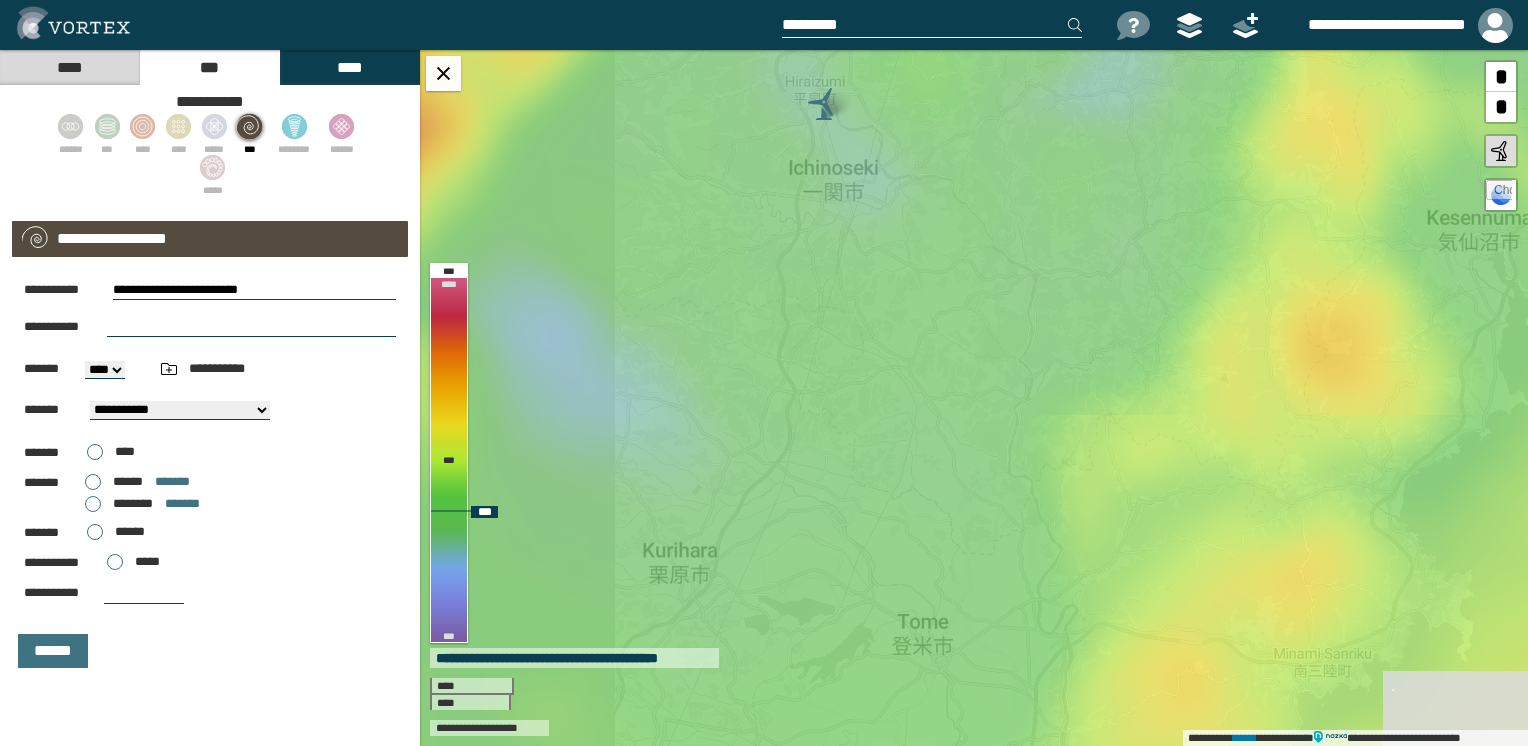 click on "**********" at bounding box center (974, 398) 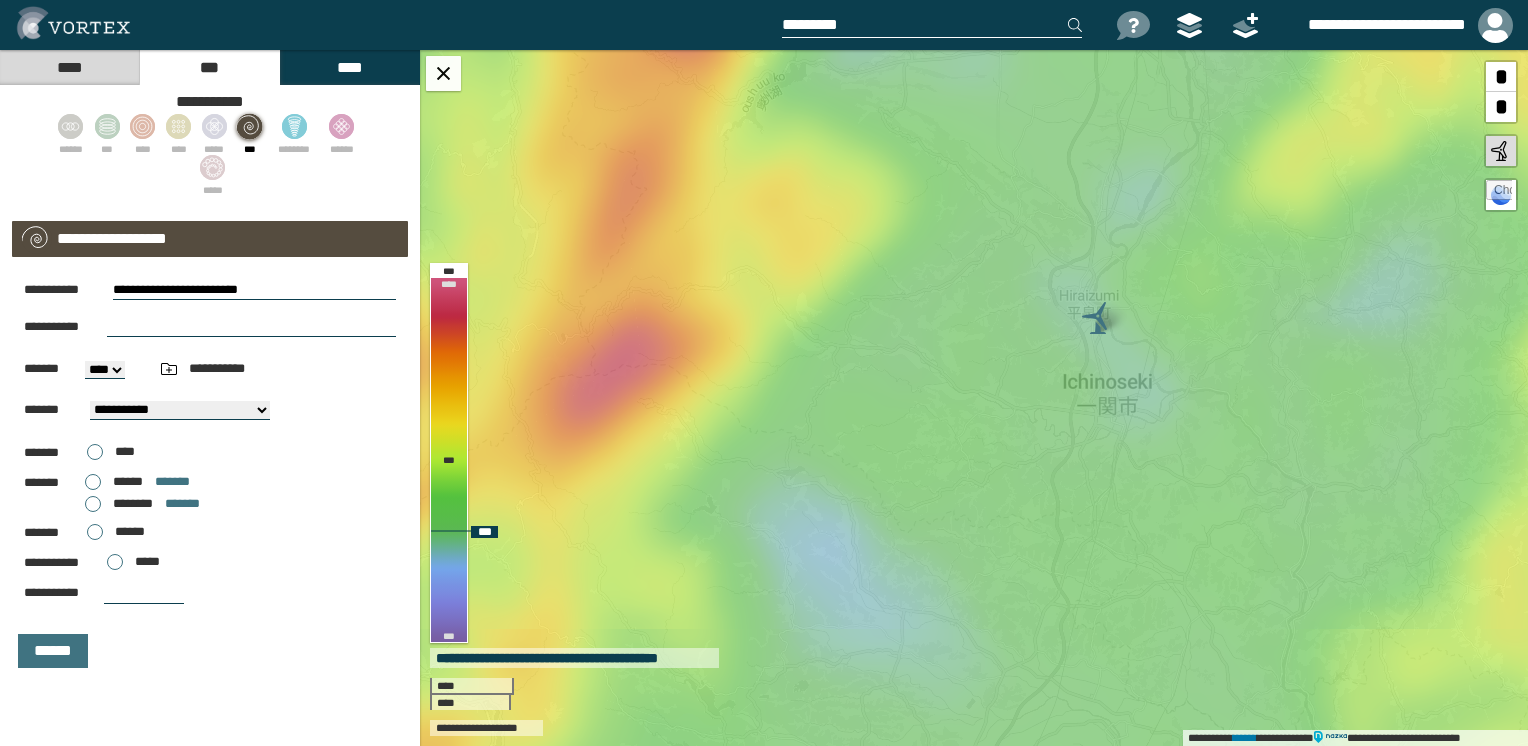 drag, startPoint x: 830, startPoint y: 388, endPoint x: 1099, endPoint y: 442, distance: 274.36655 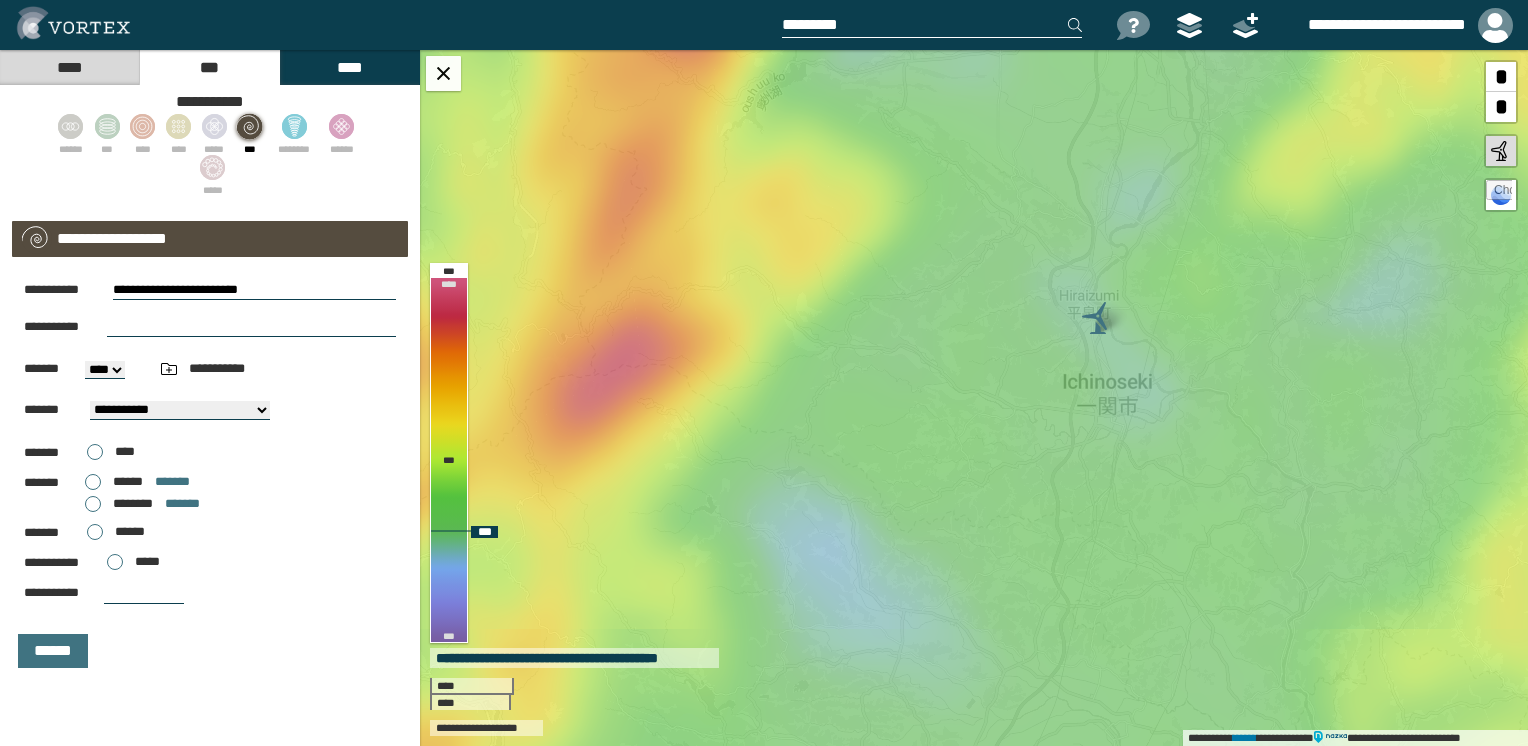 click on "**********" at bounding box center [974, 398] 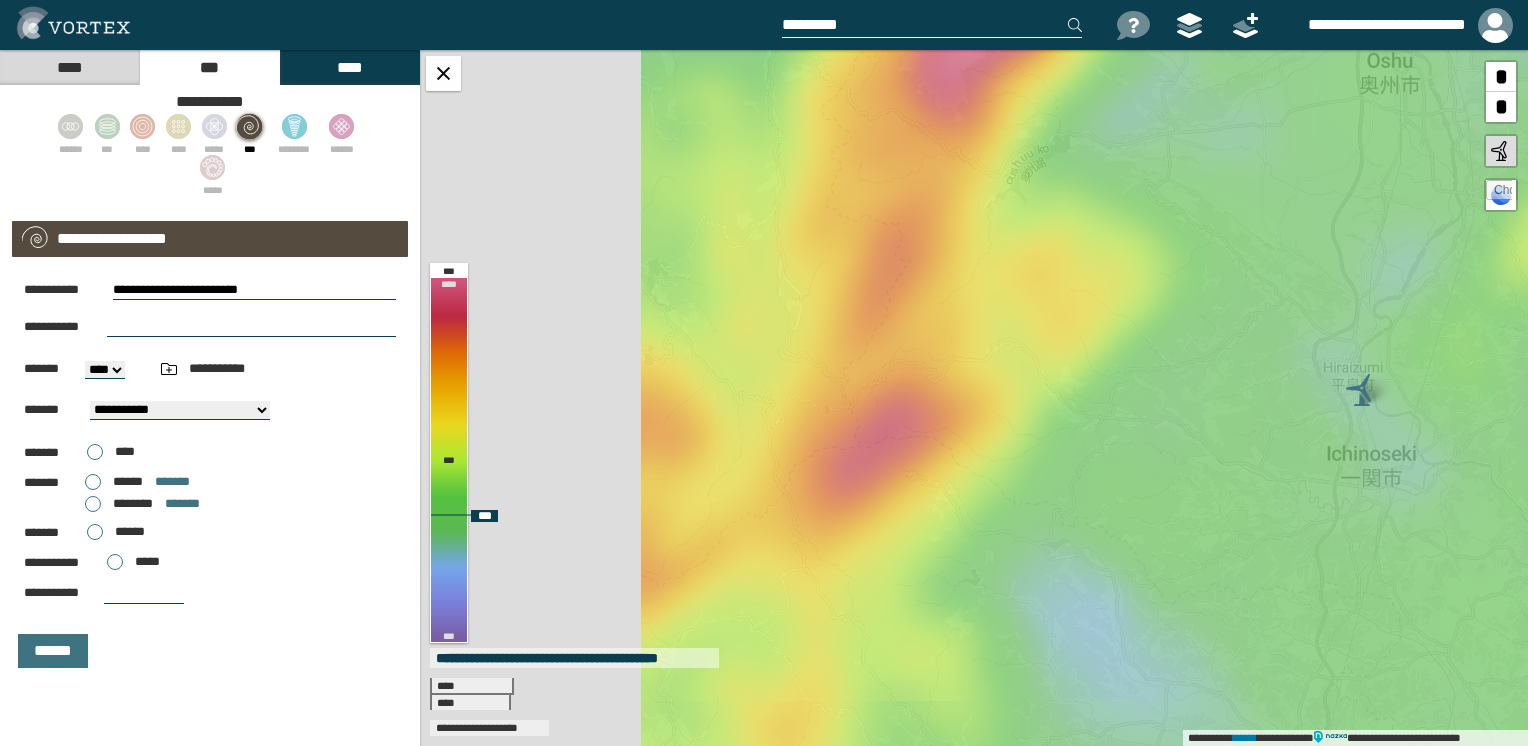 drag, startPoint x: 1028, startPoint y: 440, endPoint x: 1098, endPoint y: 546, distance: 127.02756 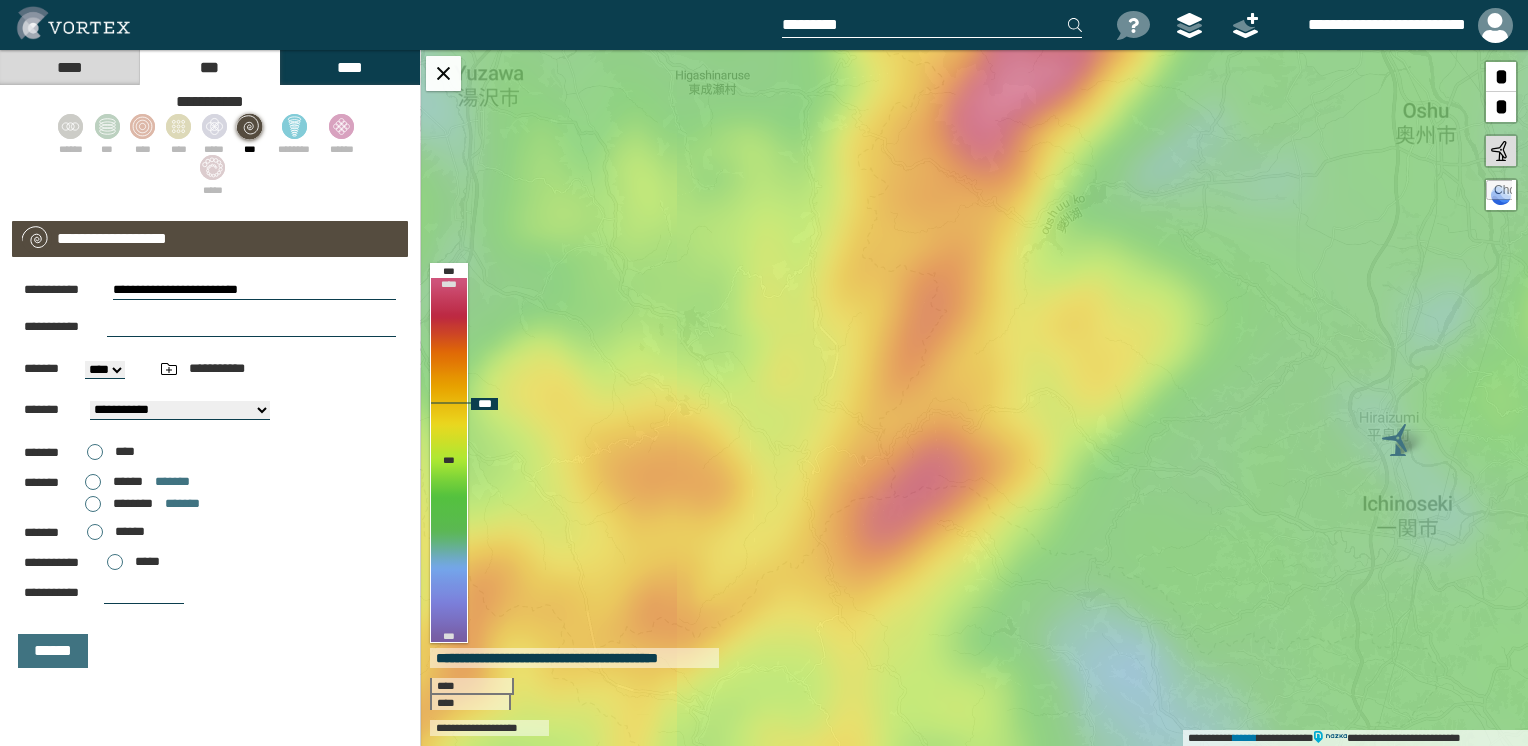 drag, startPoint x: 989, startPoint y: 300, endPoint x: 883, endPoint y: 673, distance: 387.76926 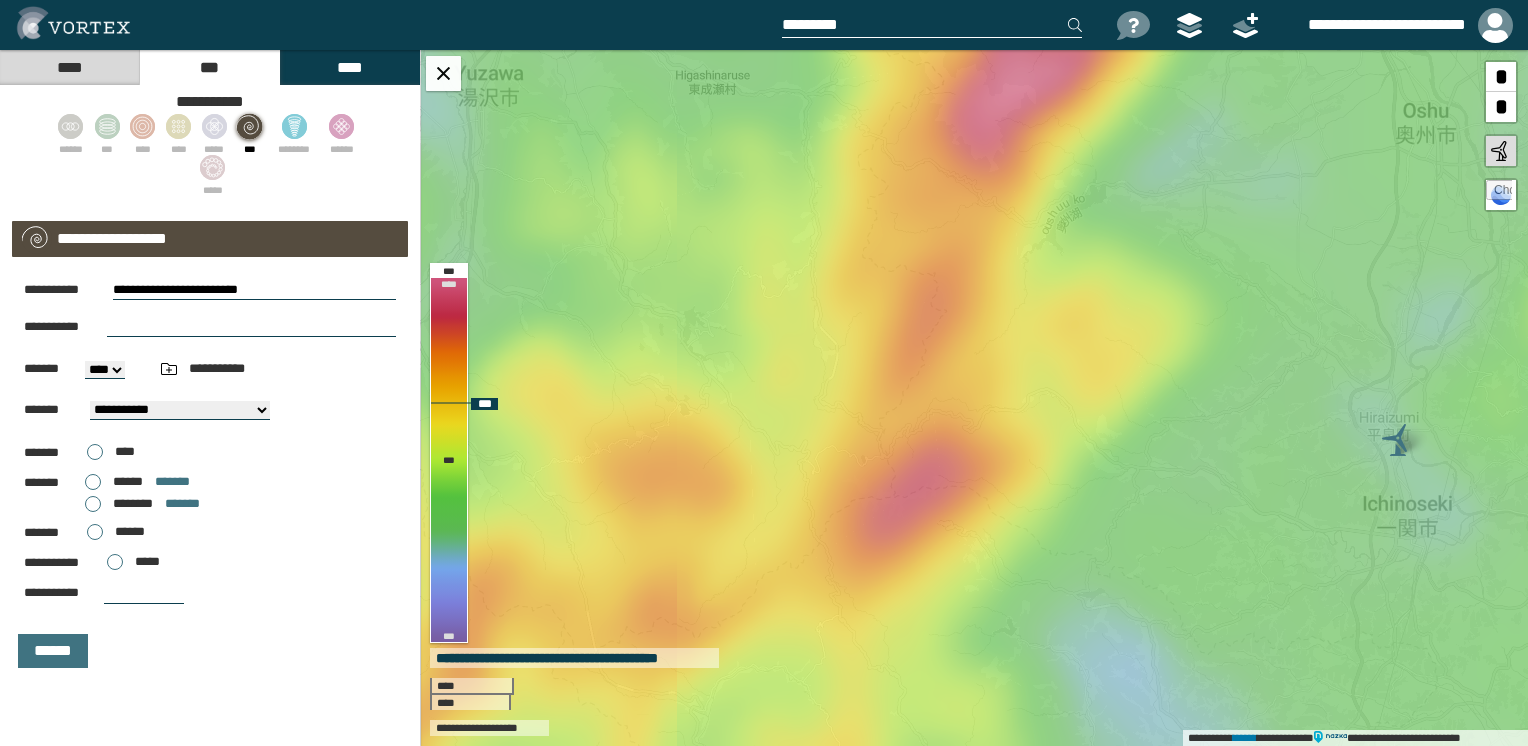 click on "**********" at bounding box center (974, 398) 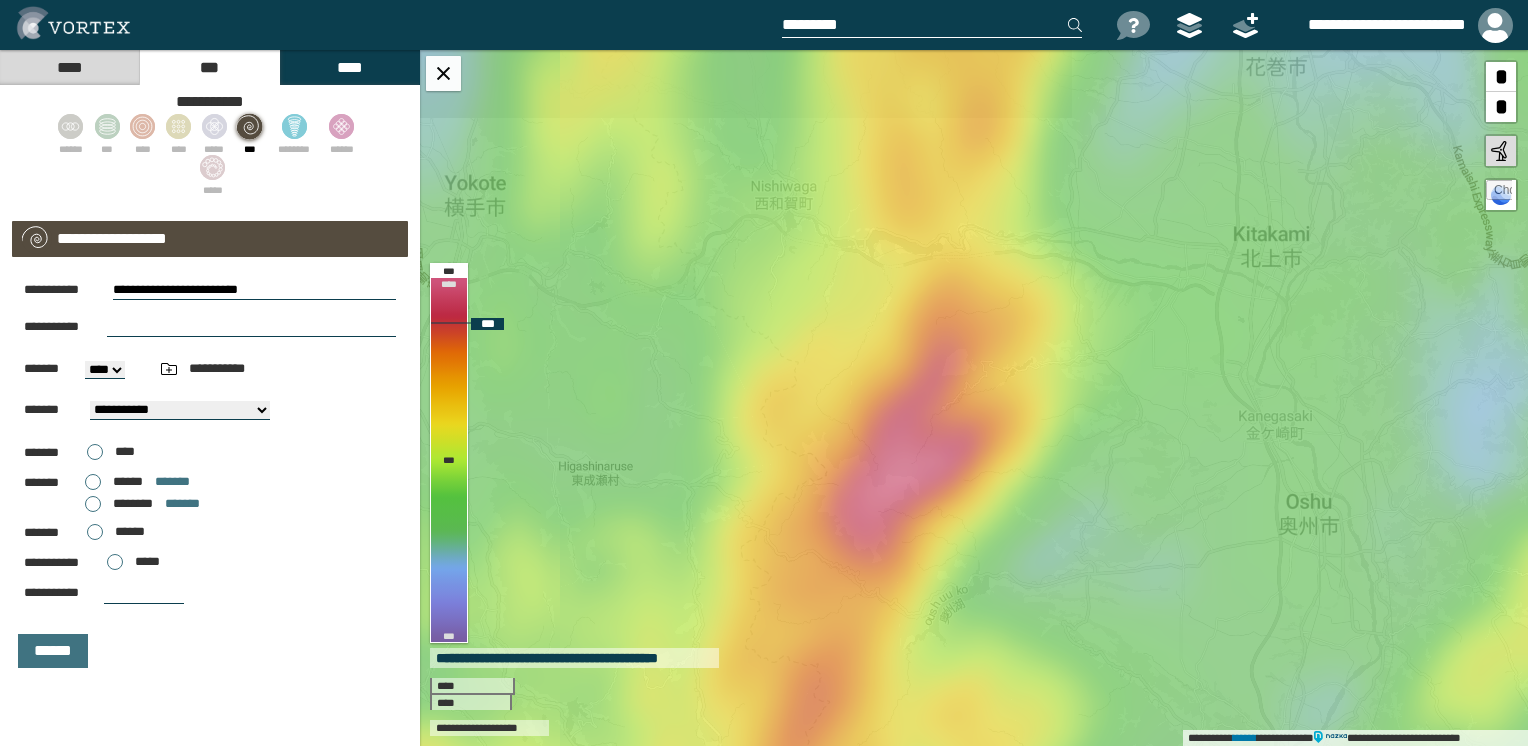 click on "**********" at bounding box center (974, 398) 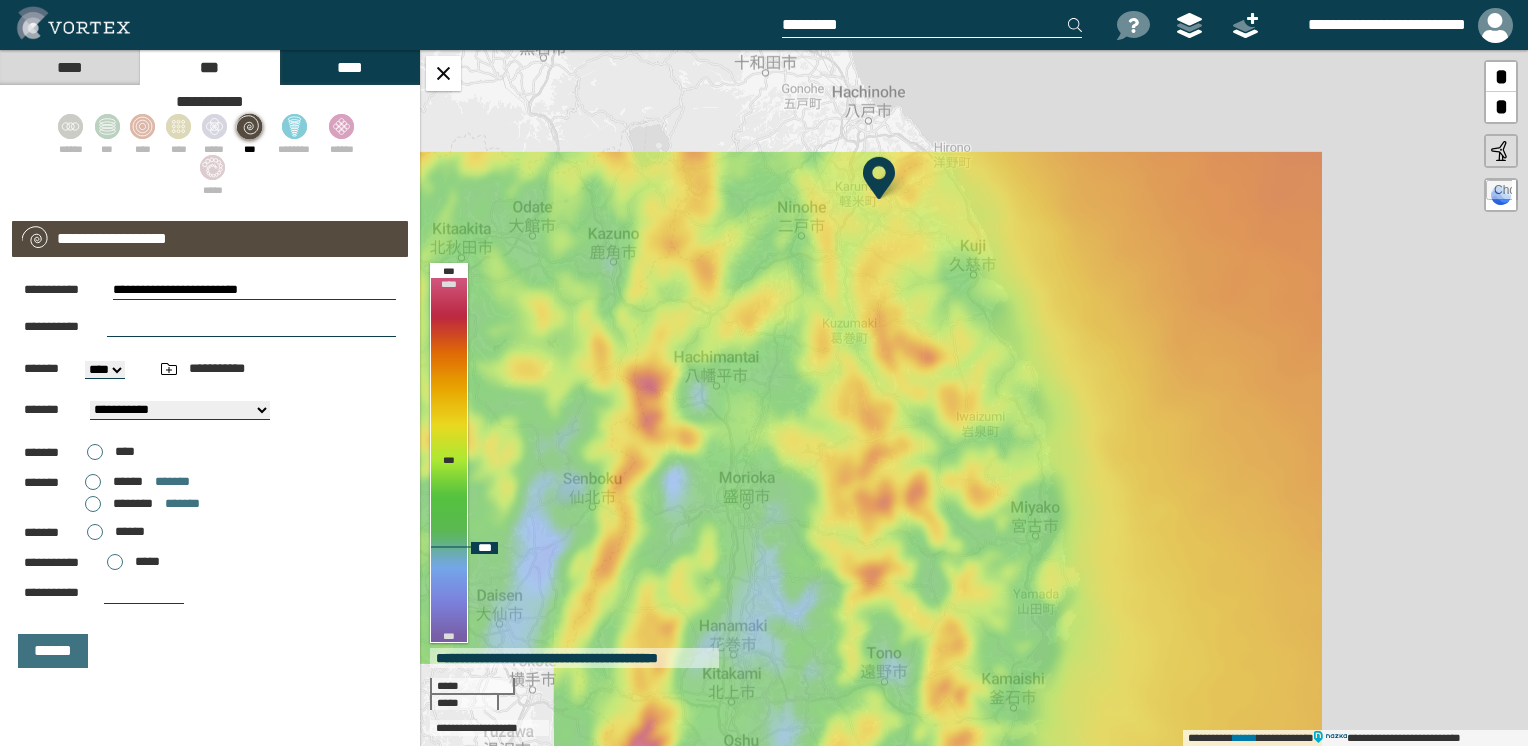 drag, startPoint x: 1073, startPoint y: 398, endPoint x: 760, endPoint y: 674, distance: 417.30685 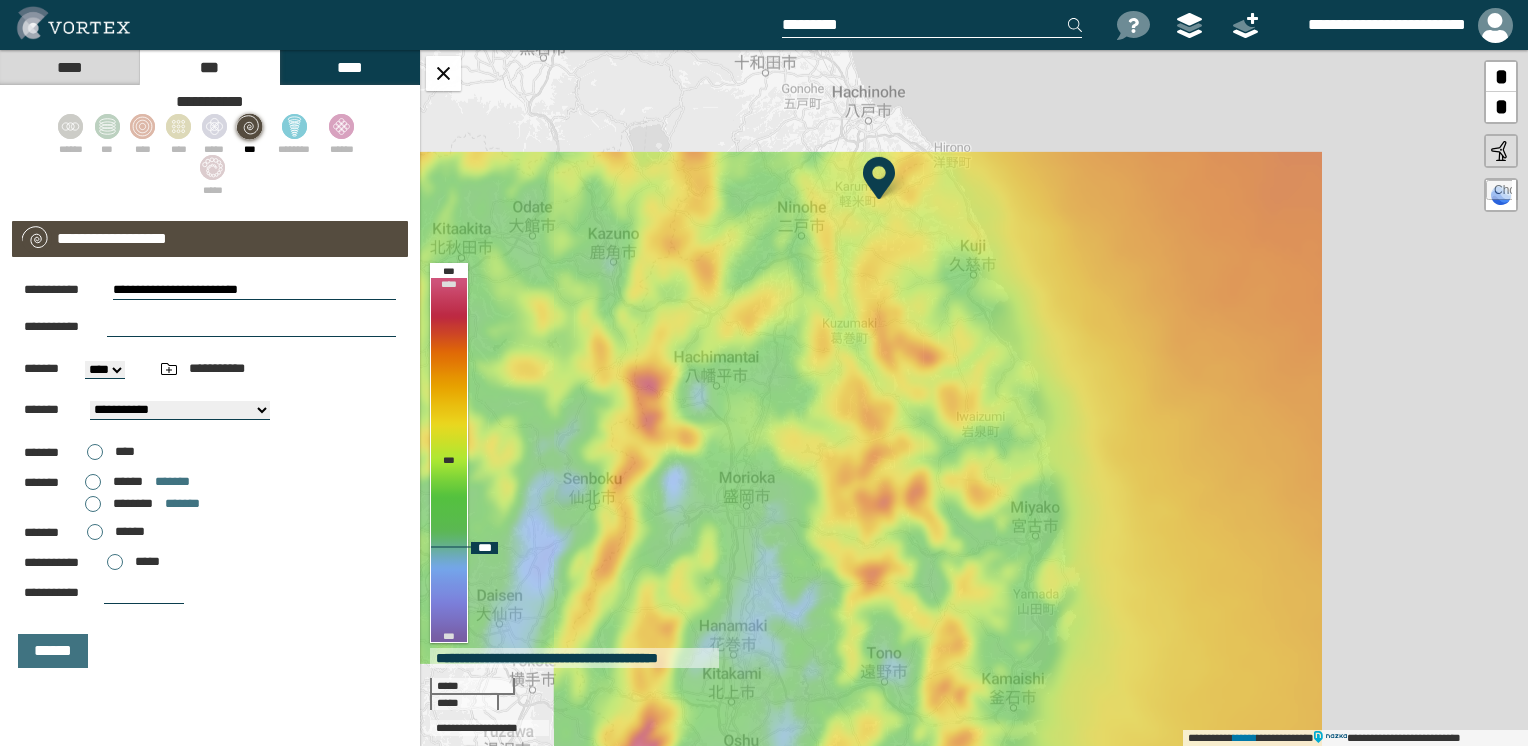 click on "**********" at bounding box center [974, 398] 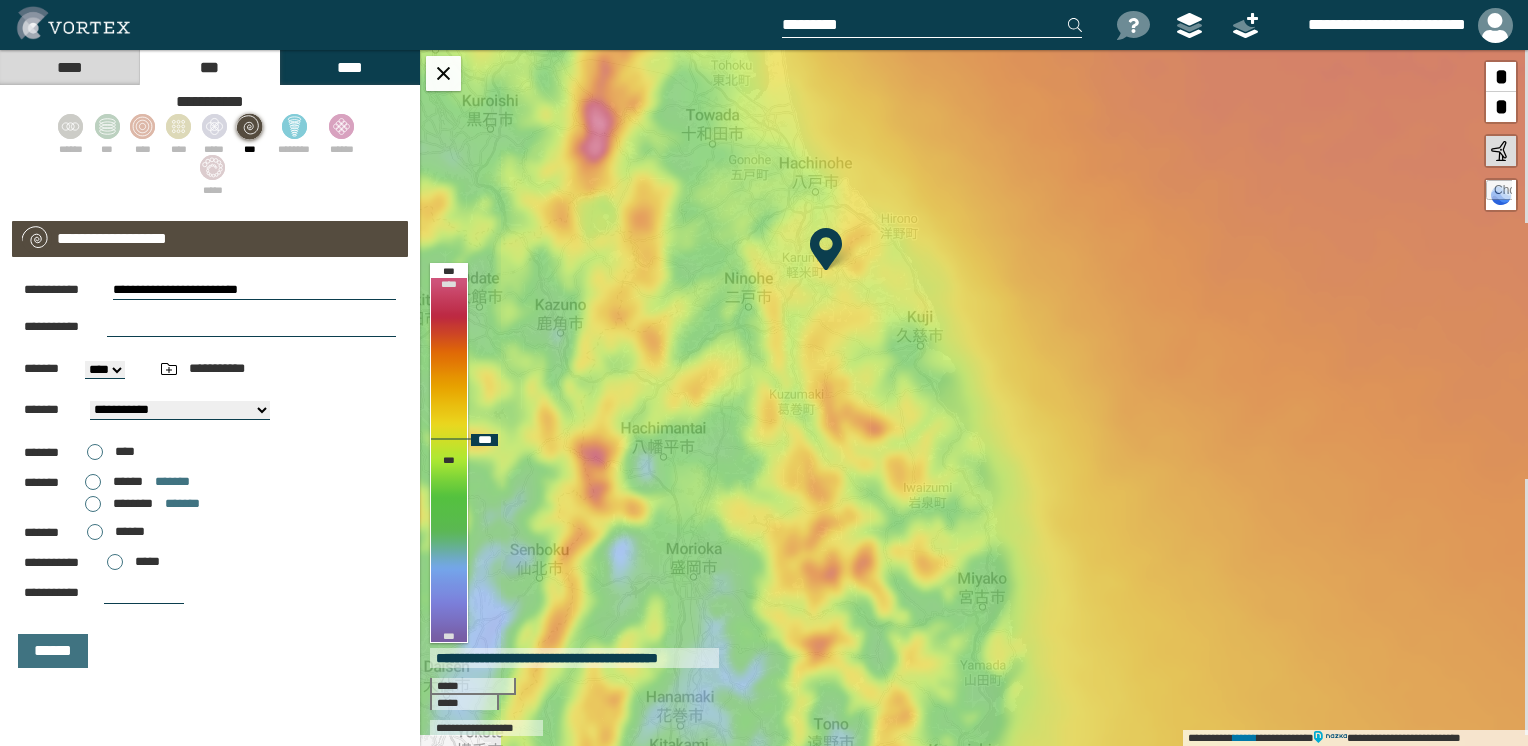 drag, startPoint x: 828, startPoint y: 437, endPoint x: 906, endPoint y: 581, distance: 163.76813 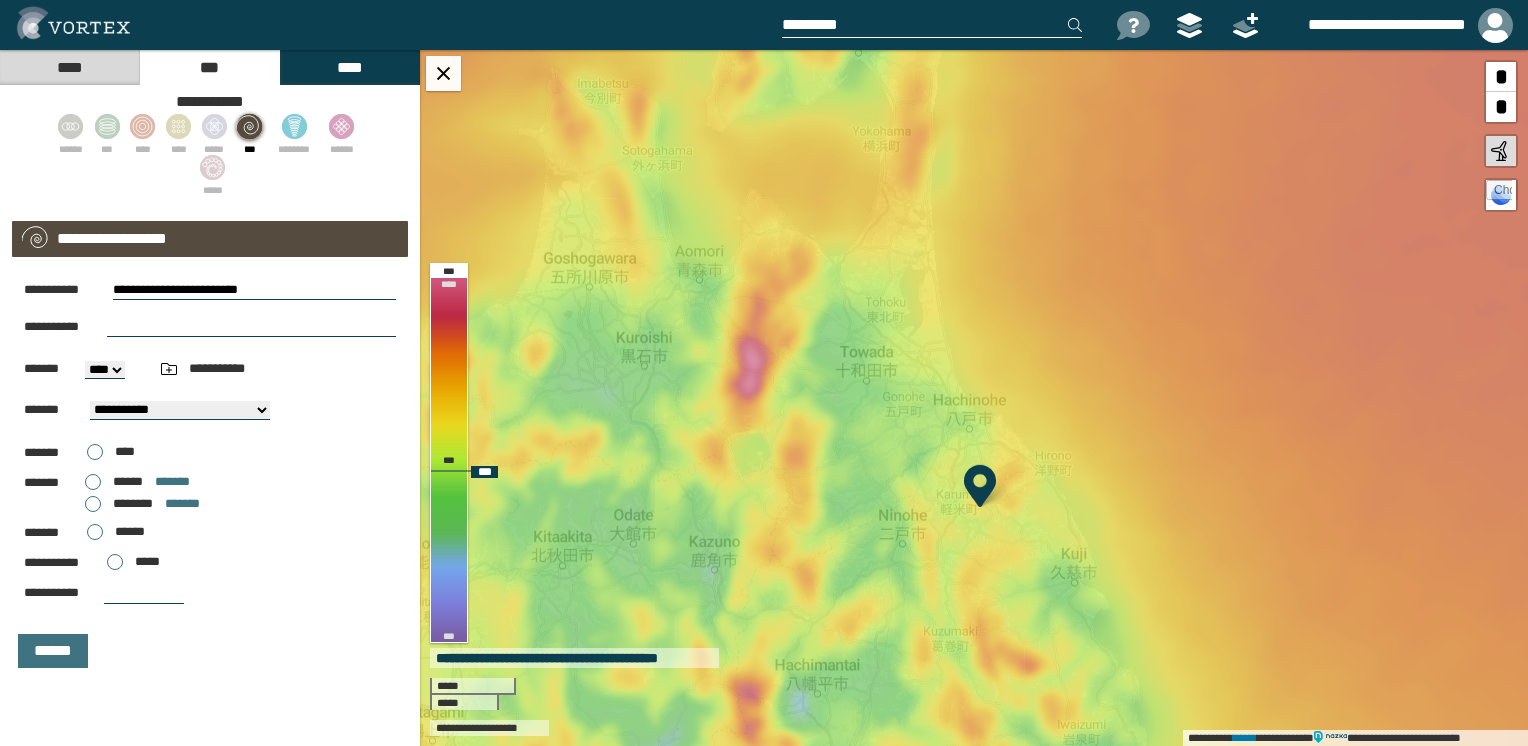 drag, startPoint x: 754, startPoint y: 380, endPoint x: 824, endPoint y: 464, distance: 109.3435 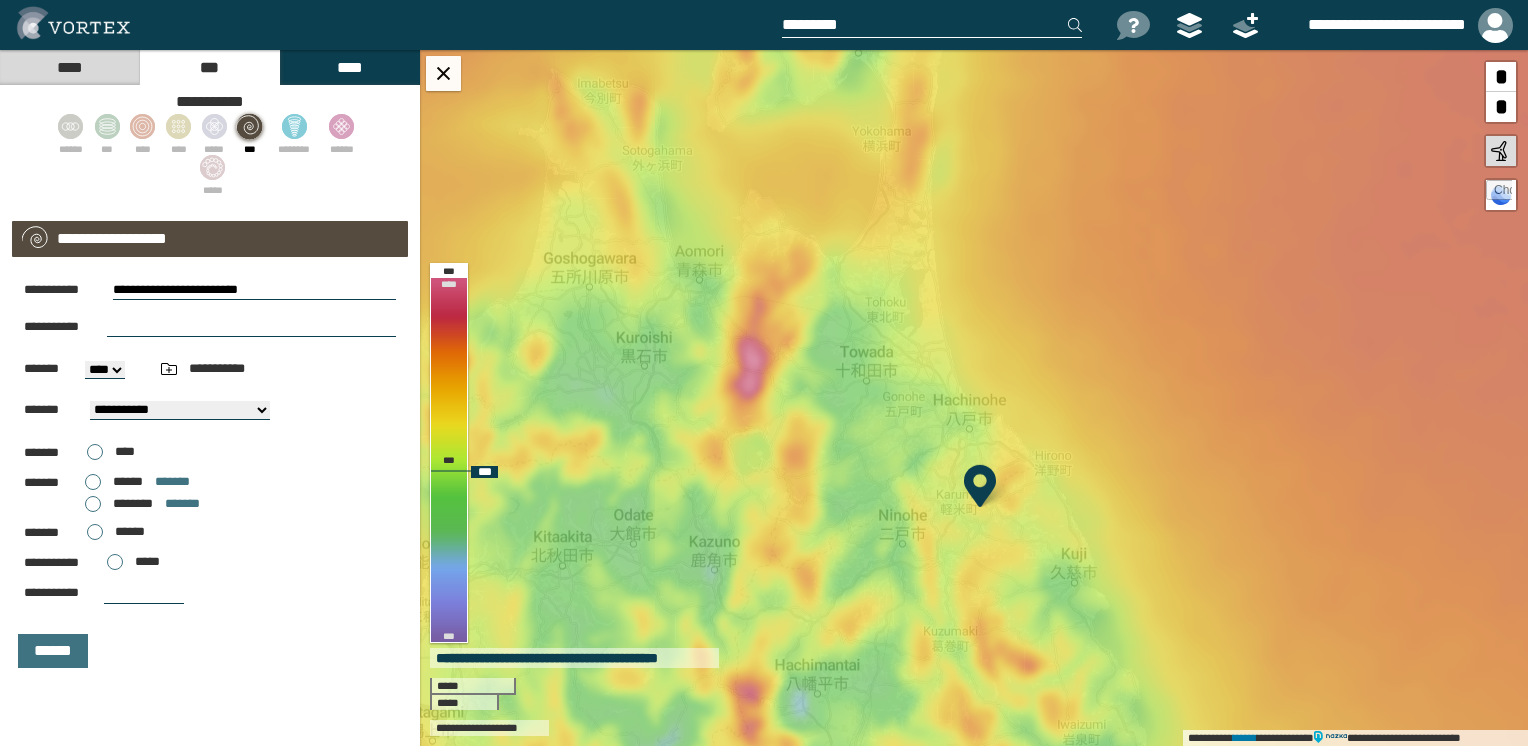 click on "**********" at bounding box center (974, 398) 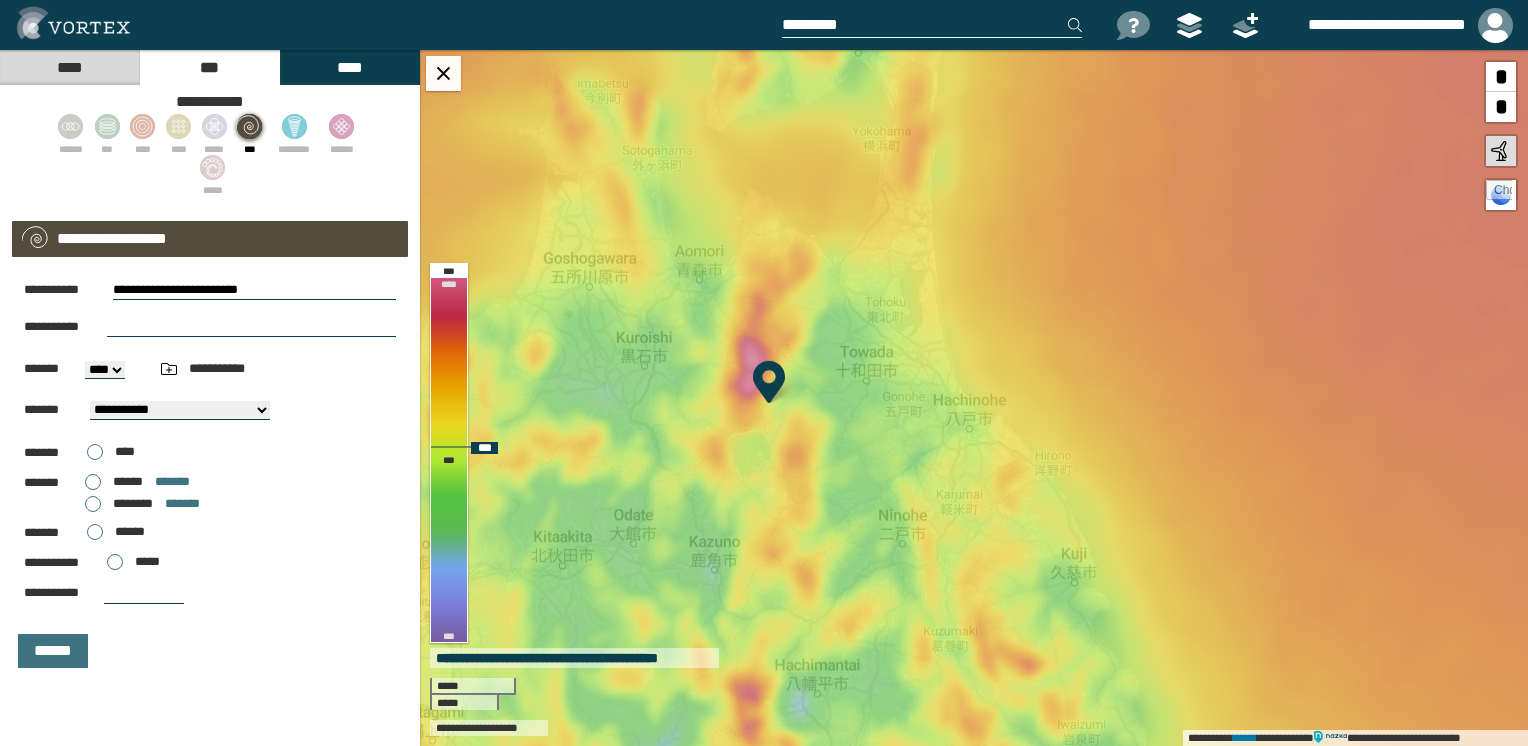 drag, startPoint x: 985, startPoint y: 502, endPoint x: 774, endPoint y: 398, distance: 235.23817 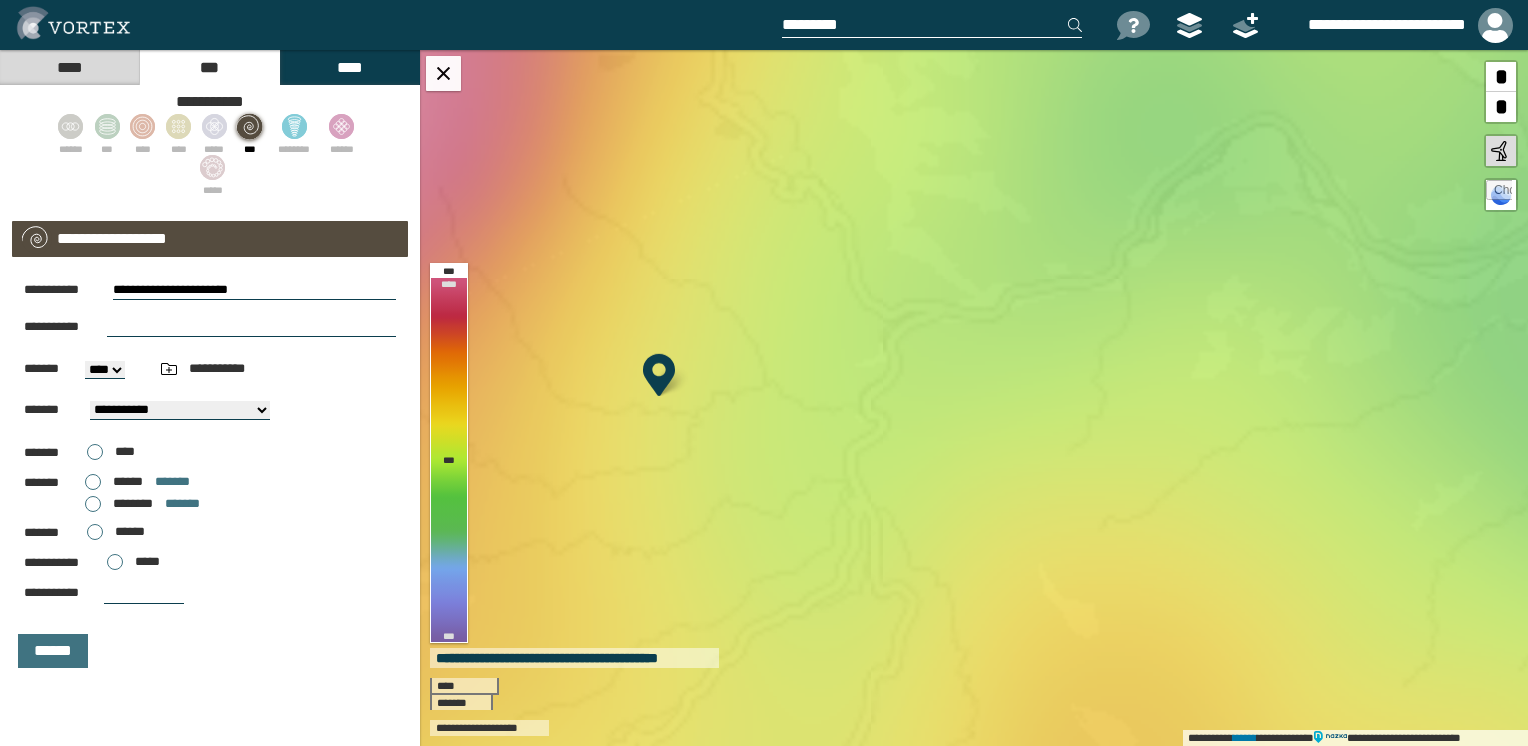 drag, startPoint x: 794, startPoint y: 431, endPoint x: 1011, endPoint y: 572, distance: 258.7856 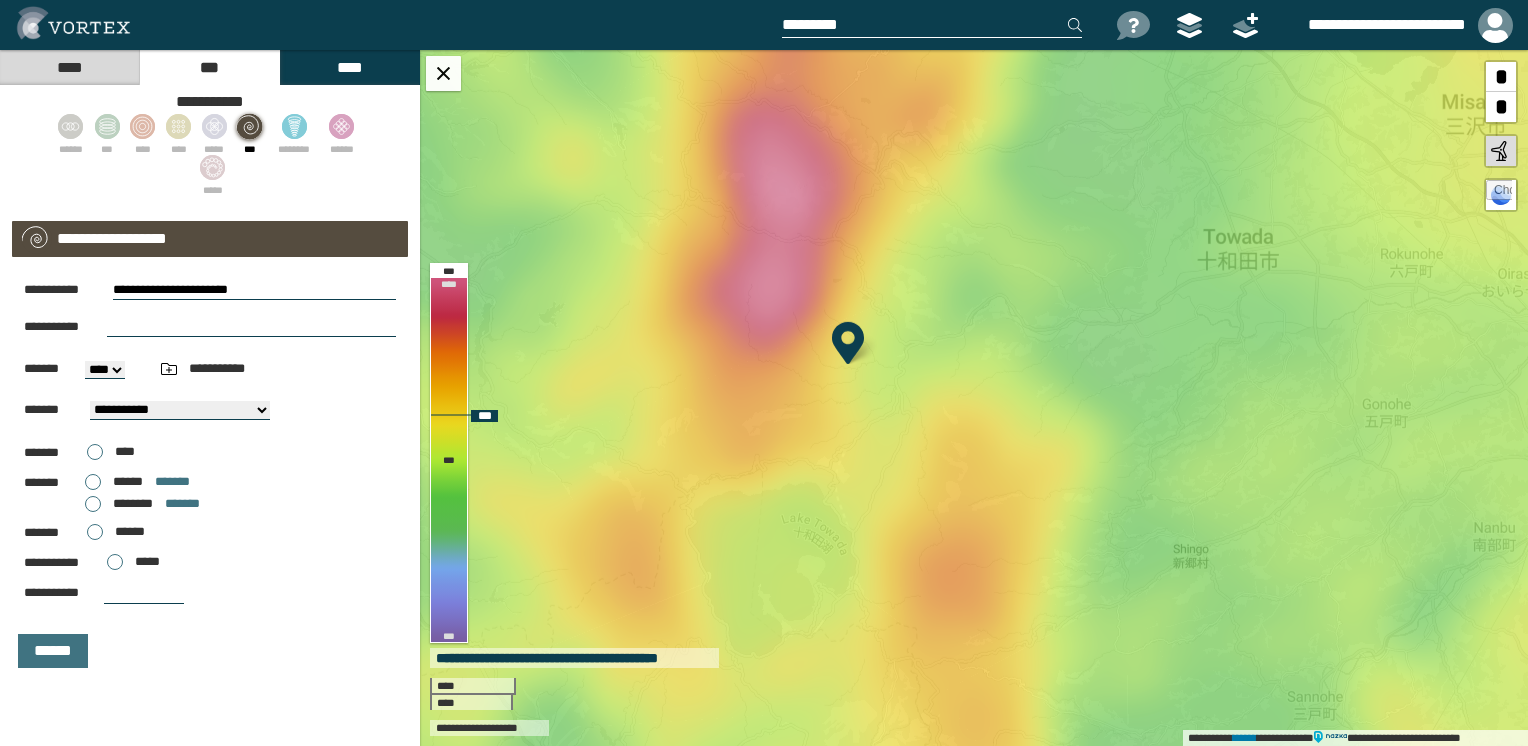 drag, startPoint x: 1059, startPoint y: 574, endPoint x: 969, endPoint y: 414, distance: 183.57559 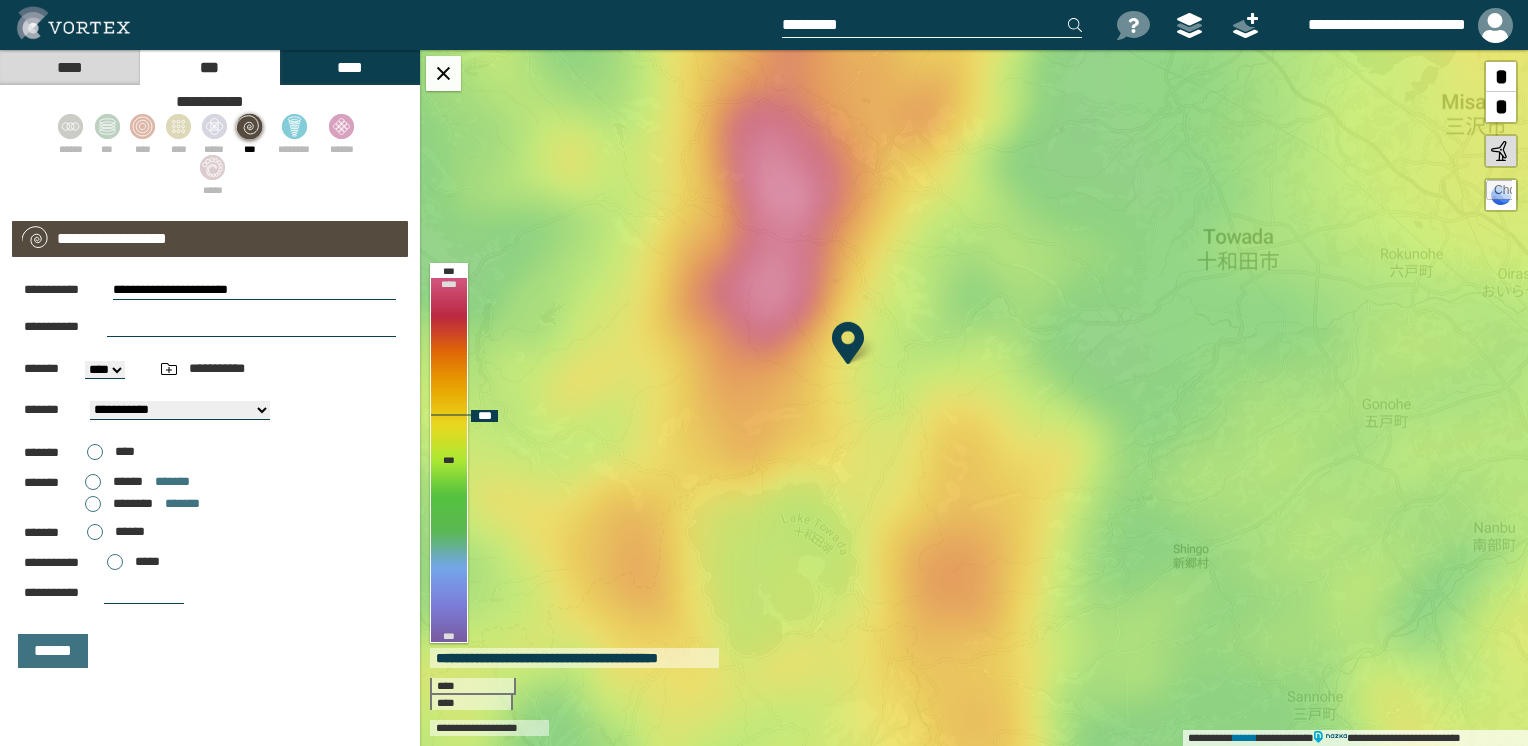 click on "**********" at bounding box center [974, 398] 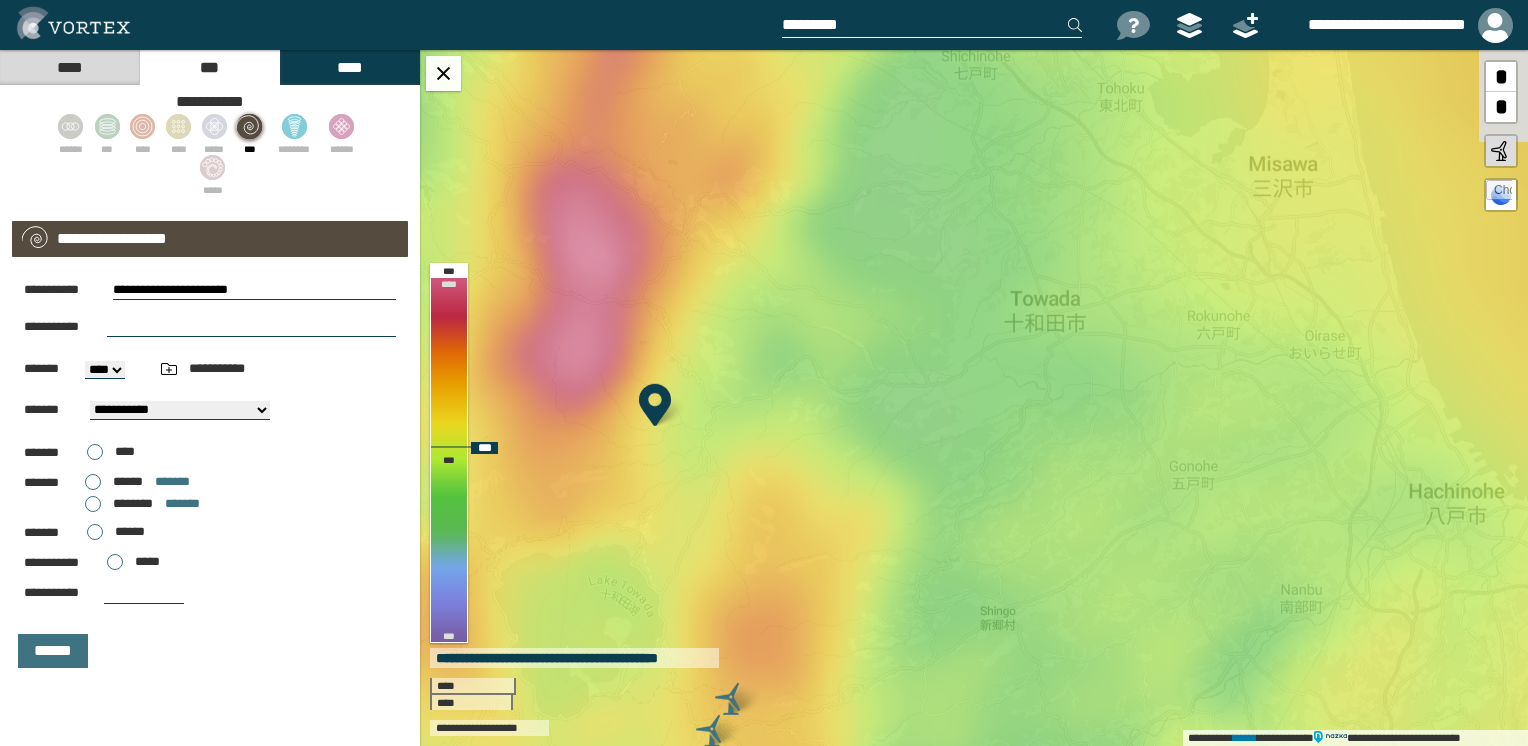 drag, startPoint x: 1085, startPoint y: 450, endPoint x: 905, endPoint y: 500, distance: 186.81541 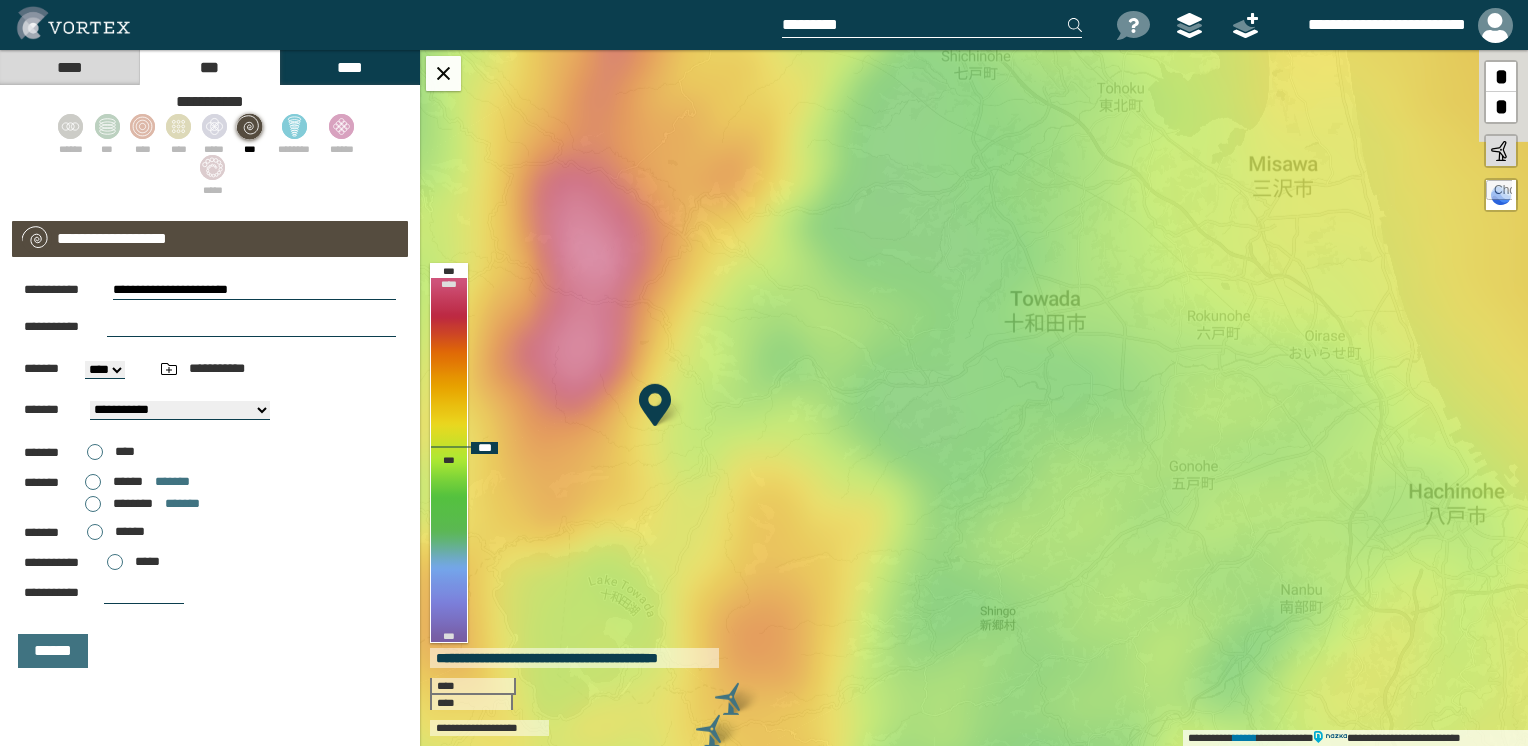 click on "**********" at bounding box center (974, 398) 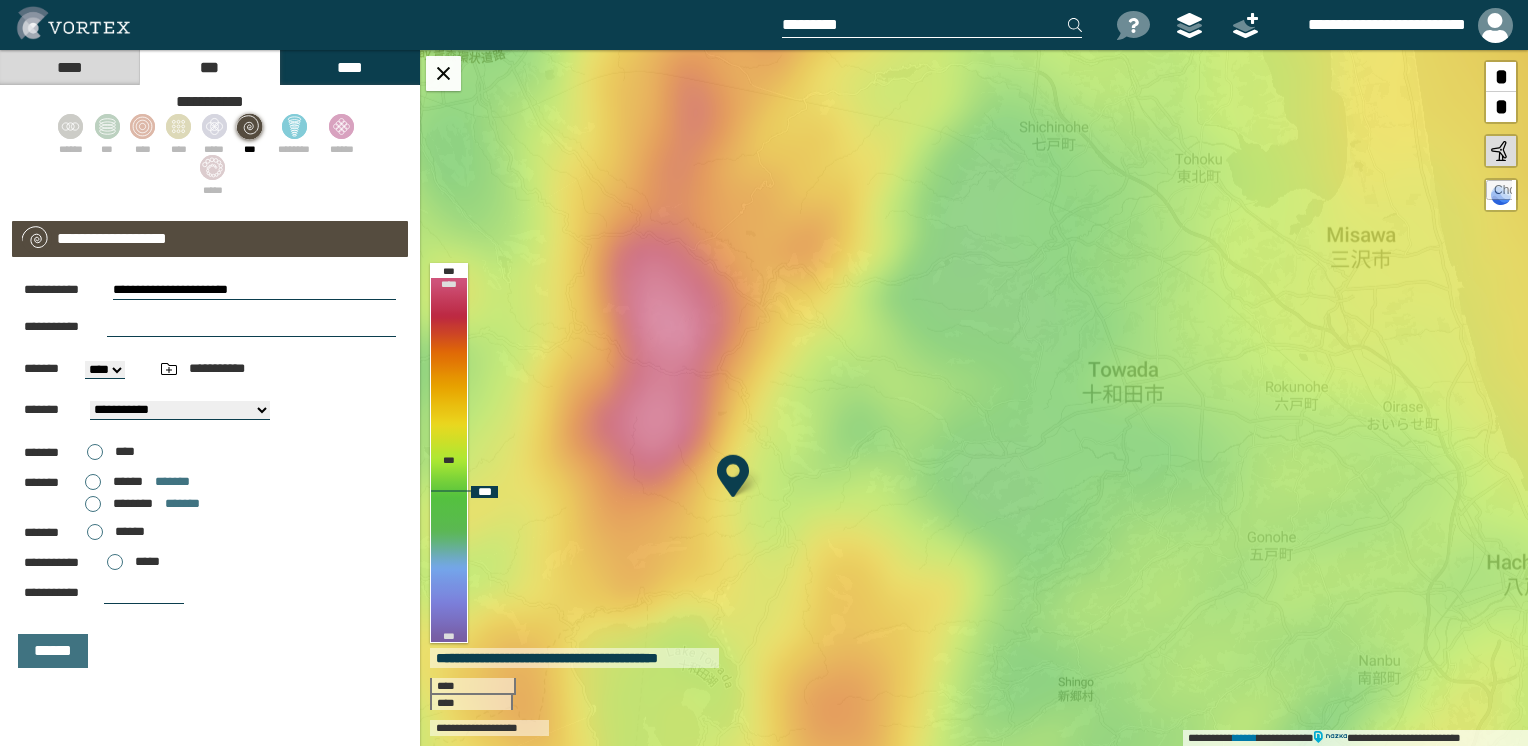 drag, startPoint x: 965, startPoint y: 493, endPoint x: 1099, endPoint y: 567, distance: 153.07515 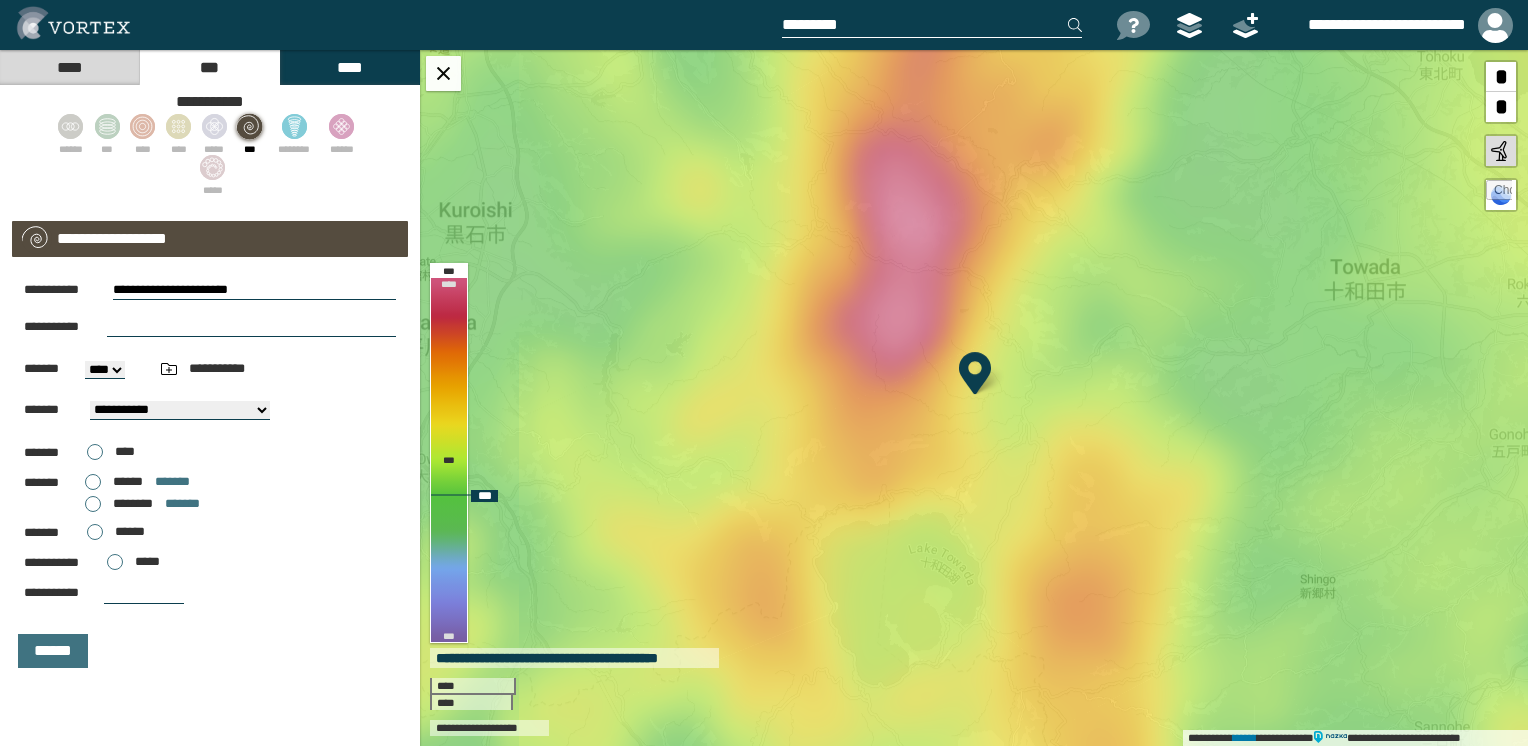 drag, startPoint x: 1048, startPoint y: 536, endPoint x: 1189, endPoint y: 385, distance: 206.59622 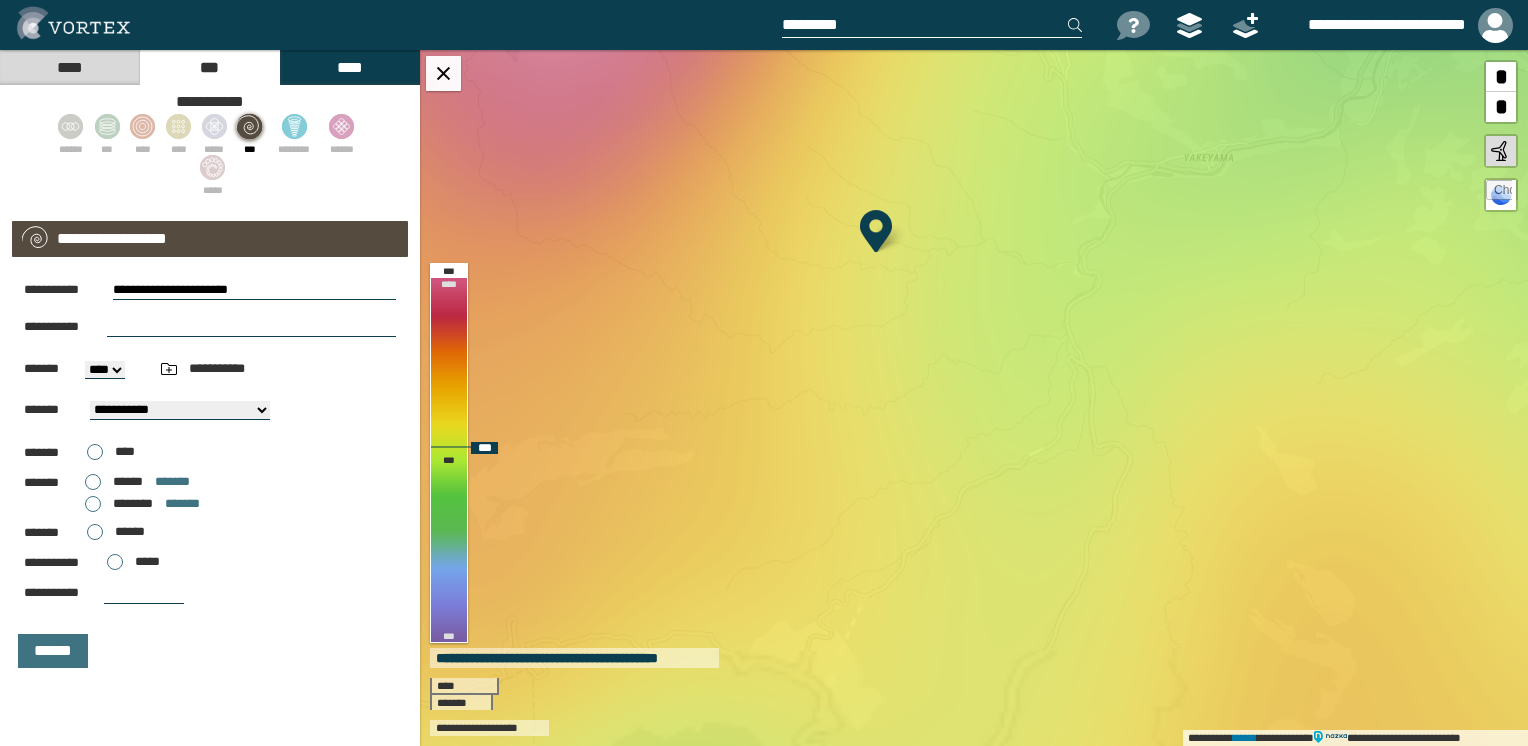 drag, startPoint x: 976, startPoint y: 402, endPoint x: 1000, endPoint y: 444, distance: 48.373547 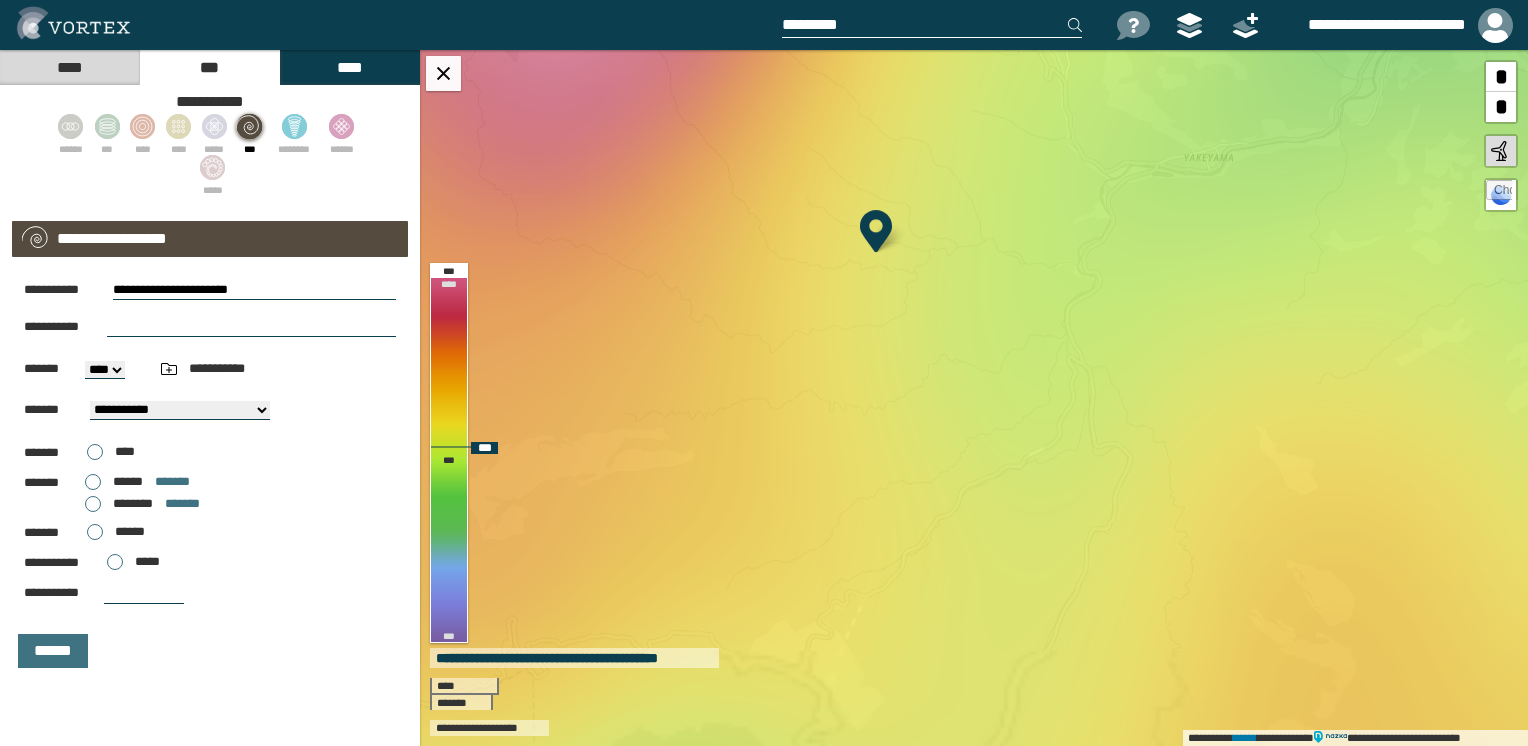 click on "**********" at bounding box center (974, 398) 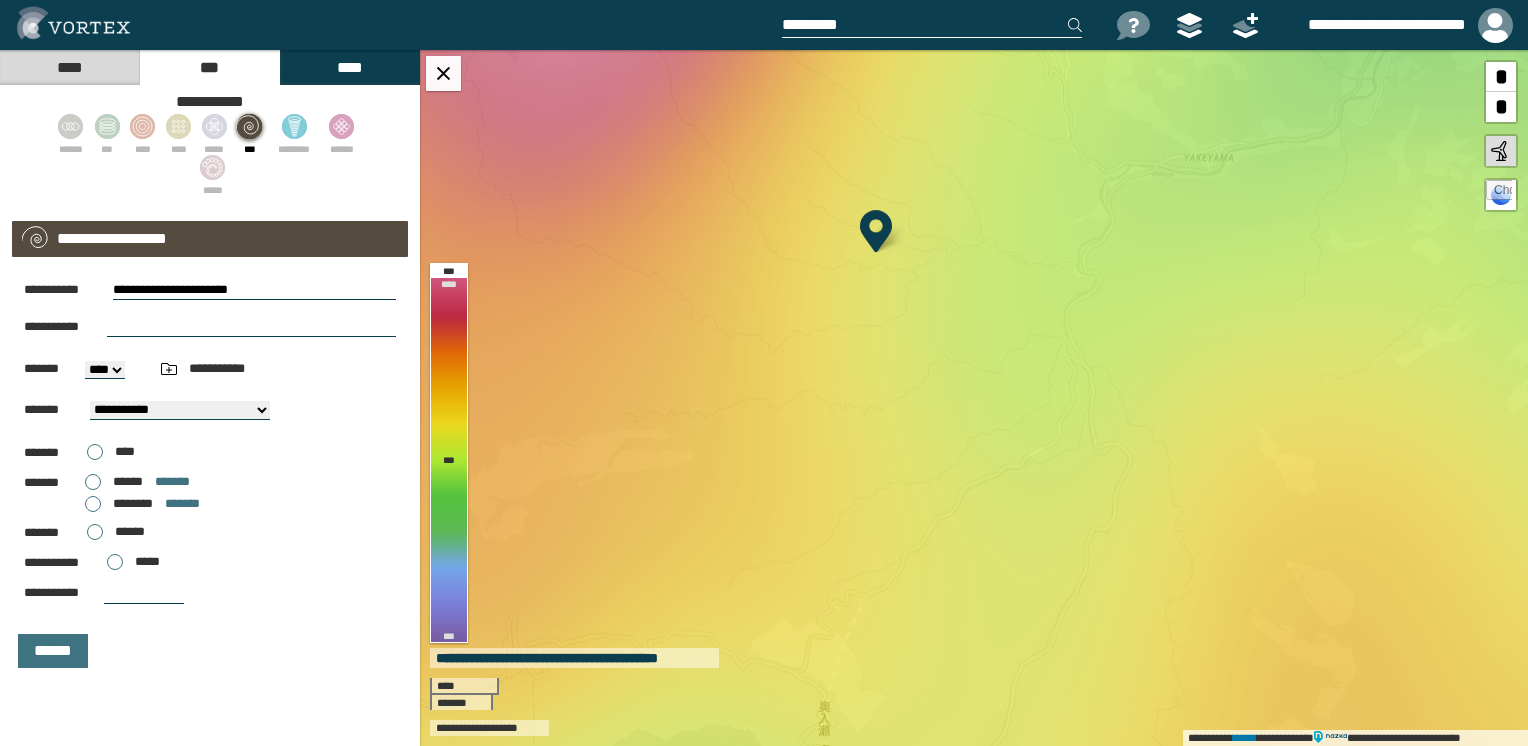 drag, startPoint x: 152, startPoint y: 279, endPoint x: 136, endPoint y: 286, distance: 17.464249 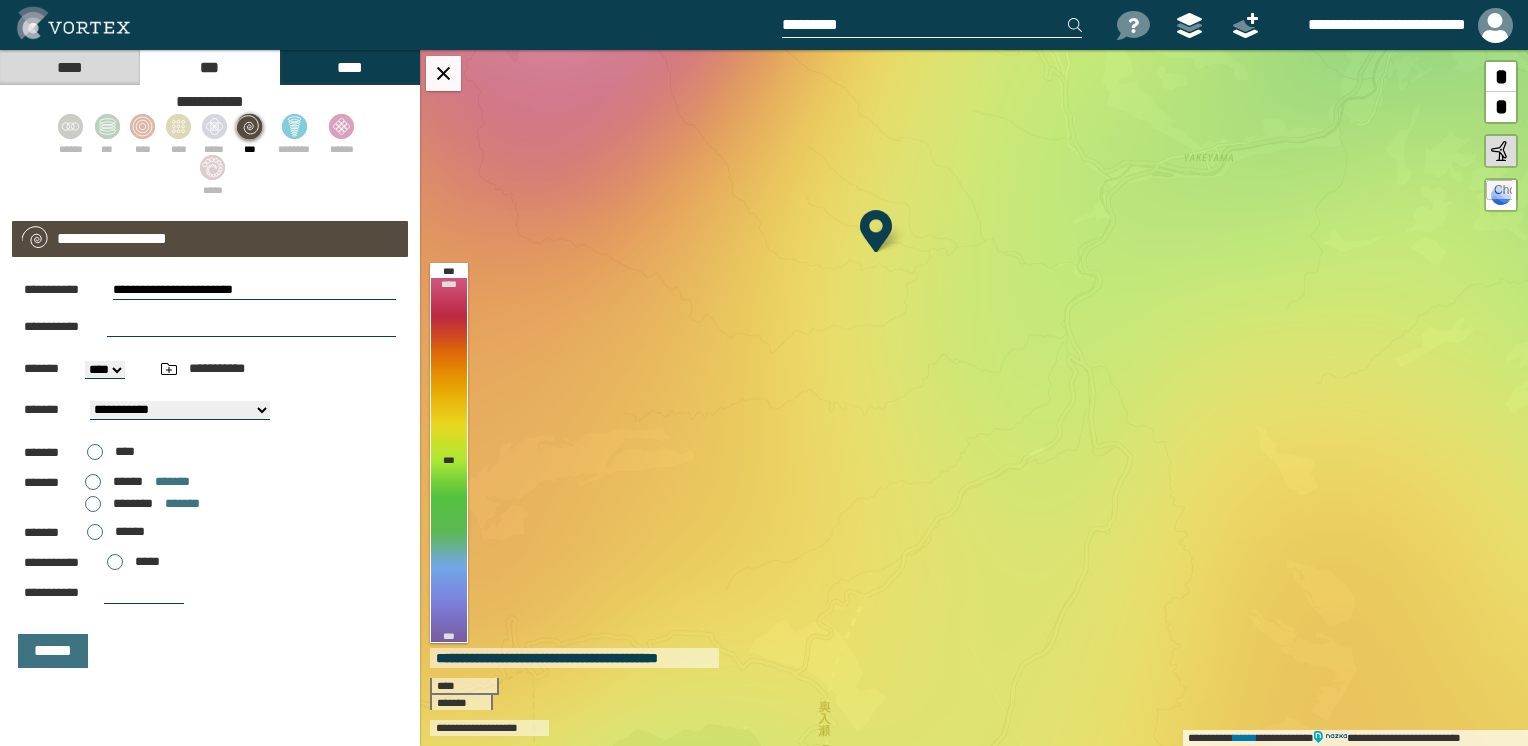 drag, startPoint x: 188, startPoint y: 292, endPoint x: 342, endPoint y: 292, distance: 154 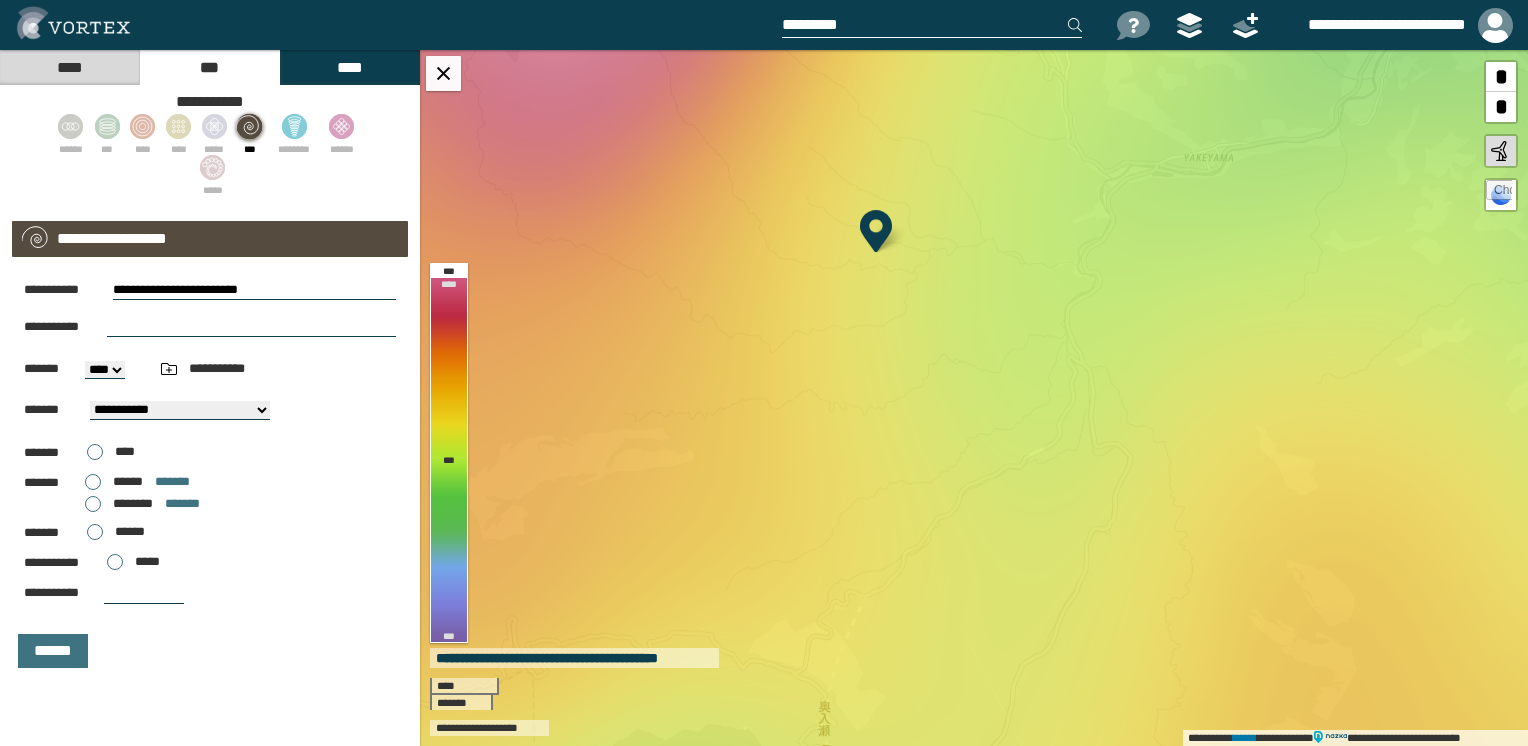 click at bounding box center [251, 327] 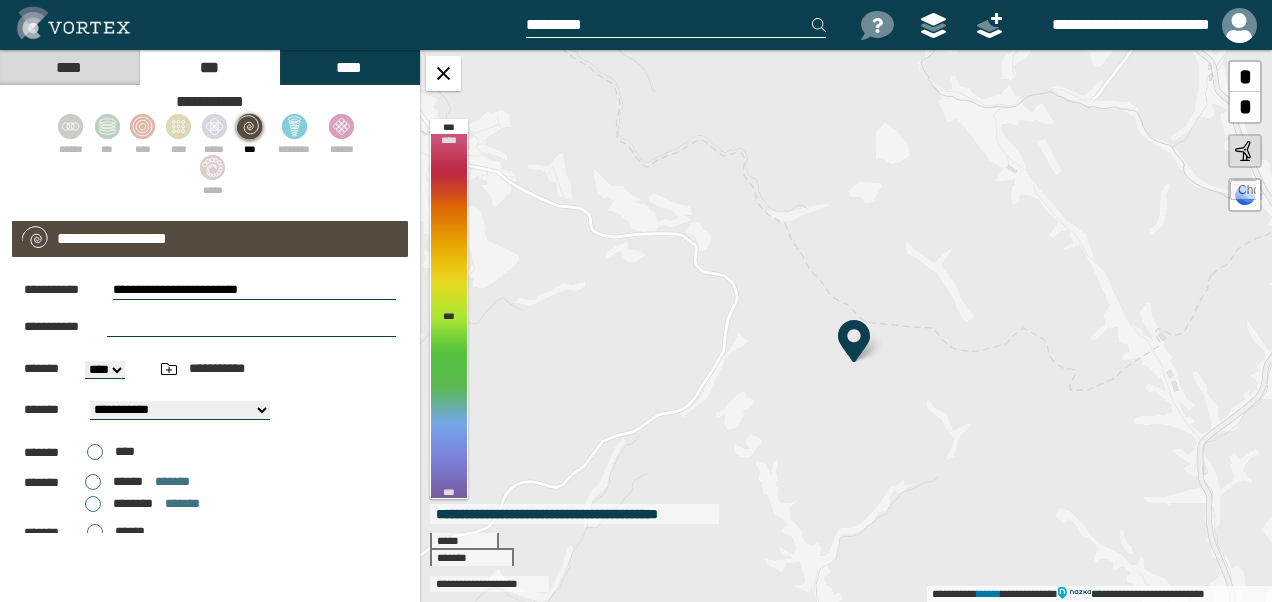 drag, startPoint x: 826, startPoint y: 259, endPoint x: 780, endPoint y: 486, distance: 231.6139 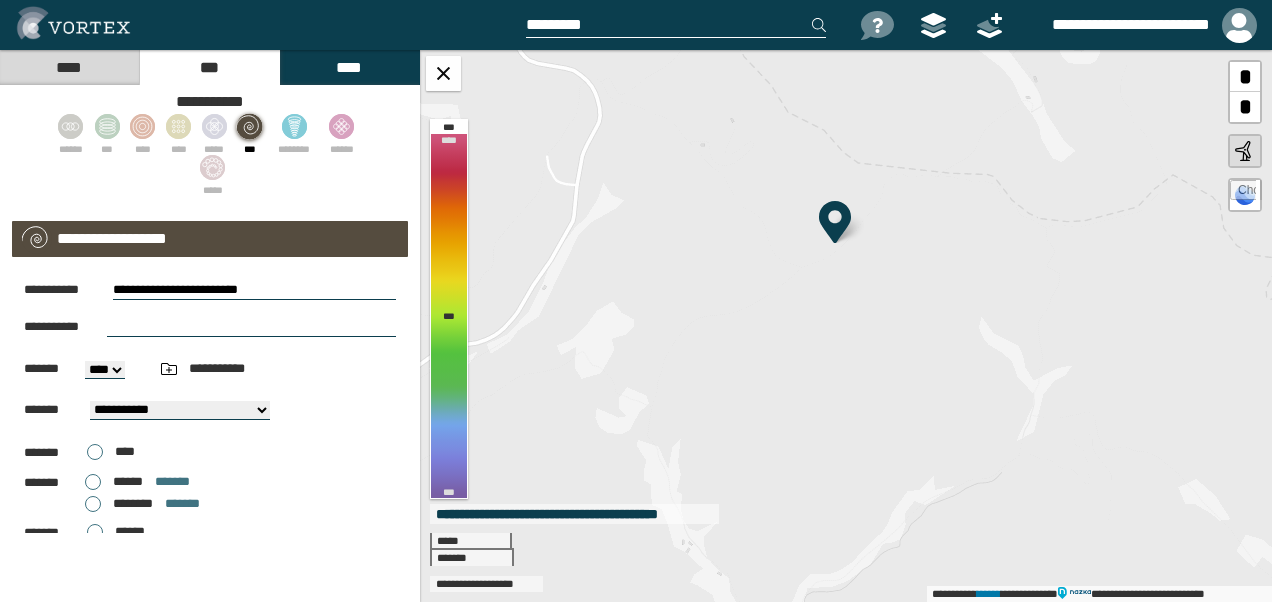 click on "**********" at bounding box center [846, 326] 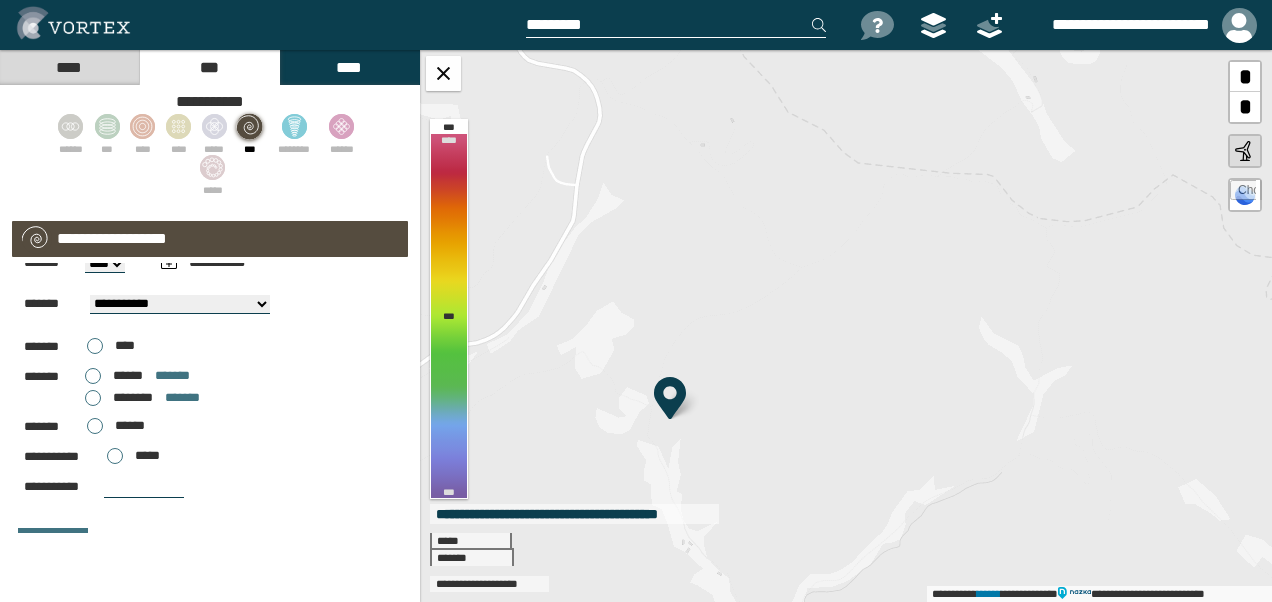 scroll, scrollTop: 0, scrollLeft: 0, axis: both 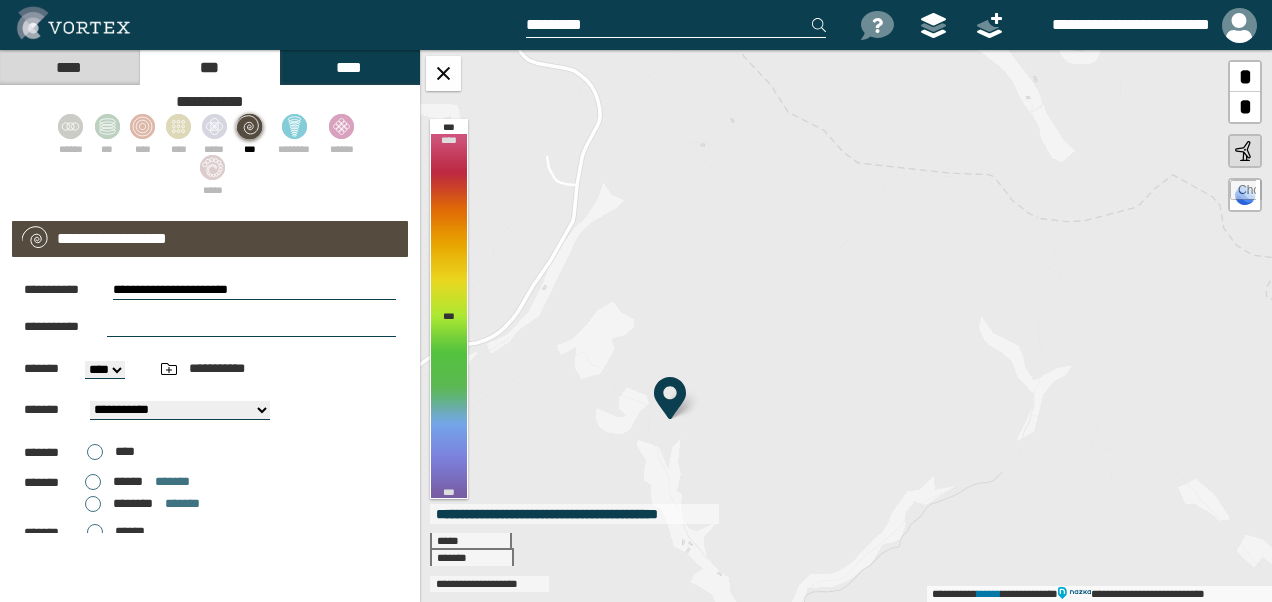 click on "****" at bounding box center (105, 370) 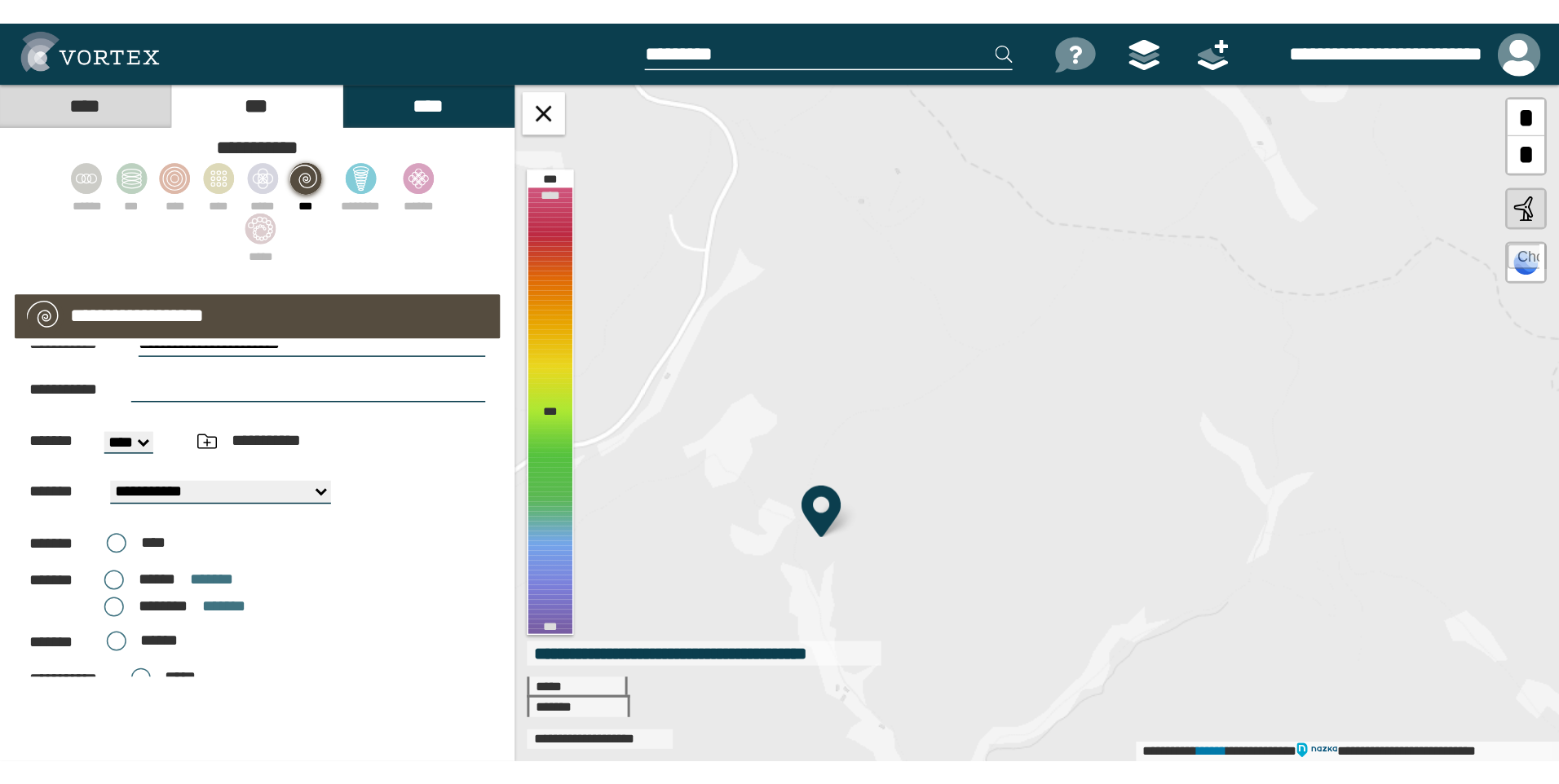 scroll, scrollTop: 0, scrollLeft: 0, axis: both 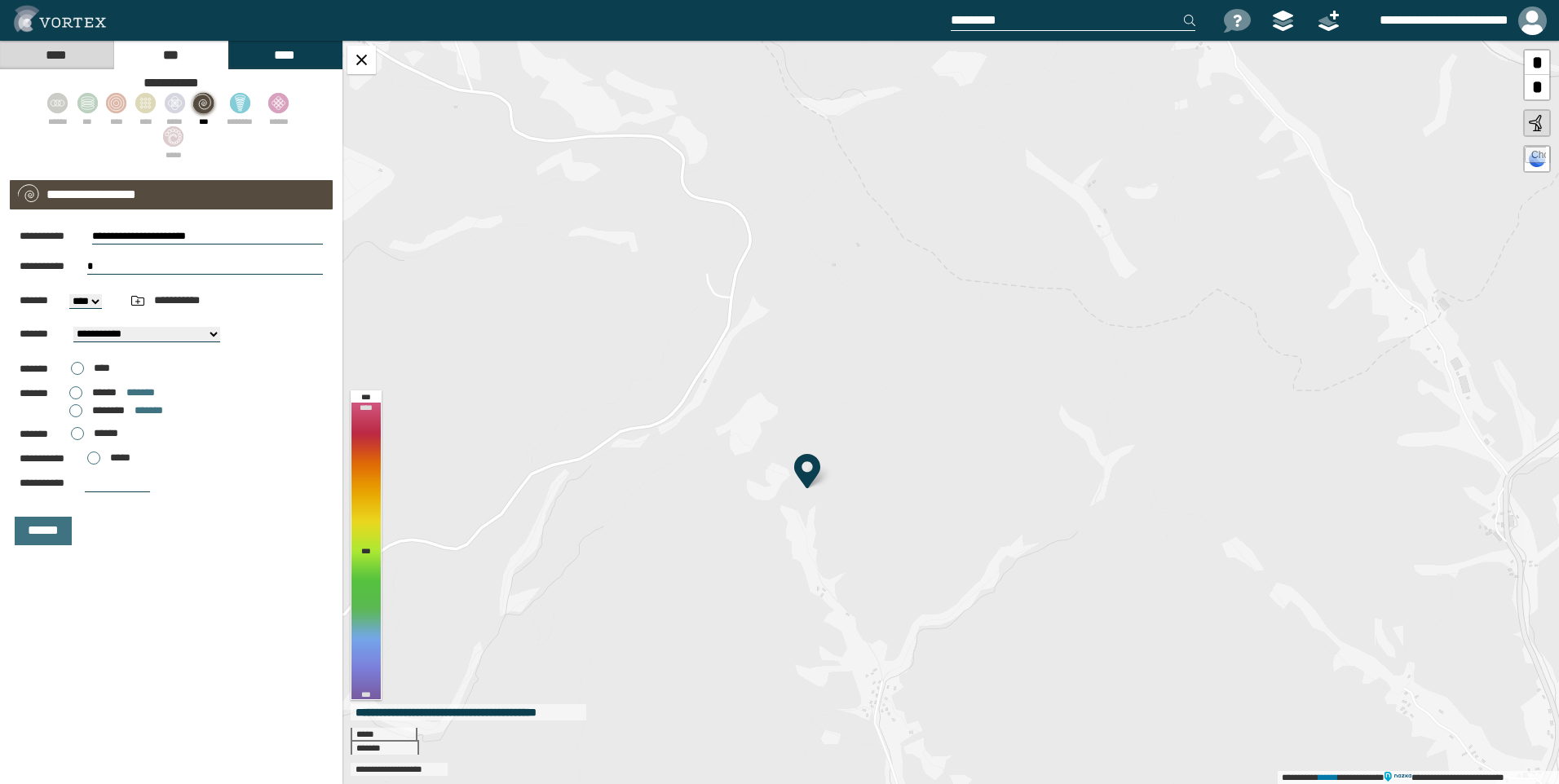 type on "*" 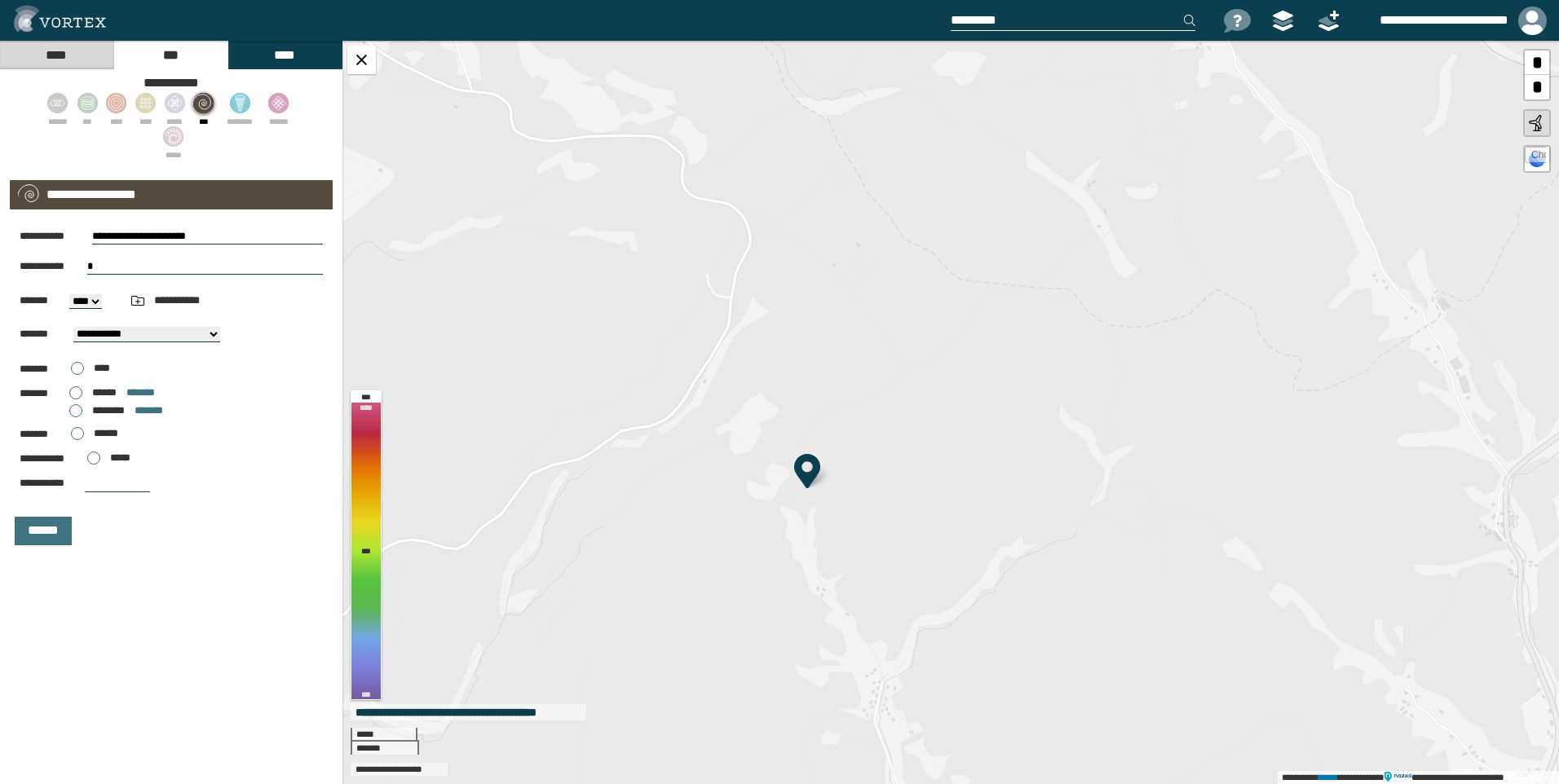 click on "*" at bounding box center (205, 266) 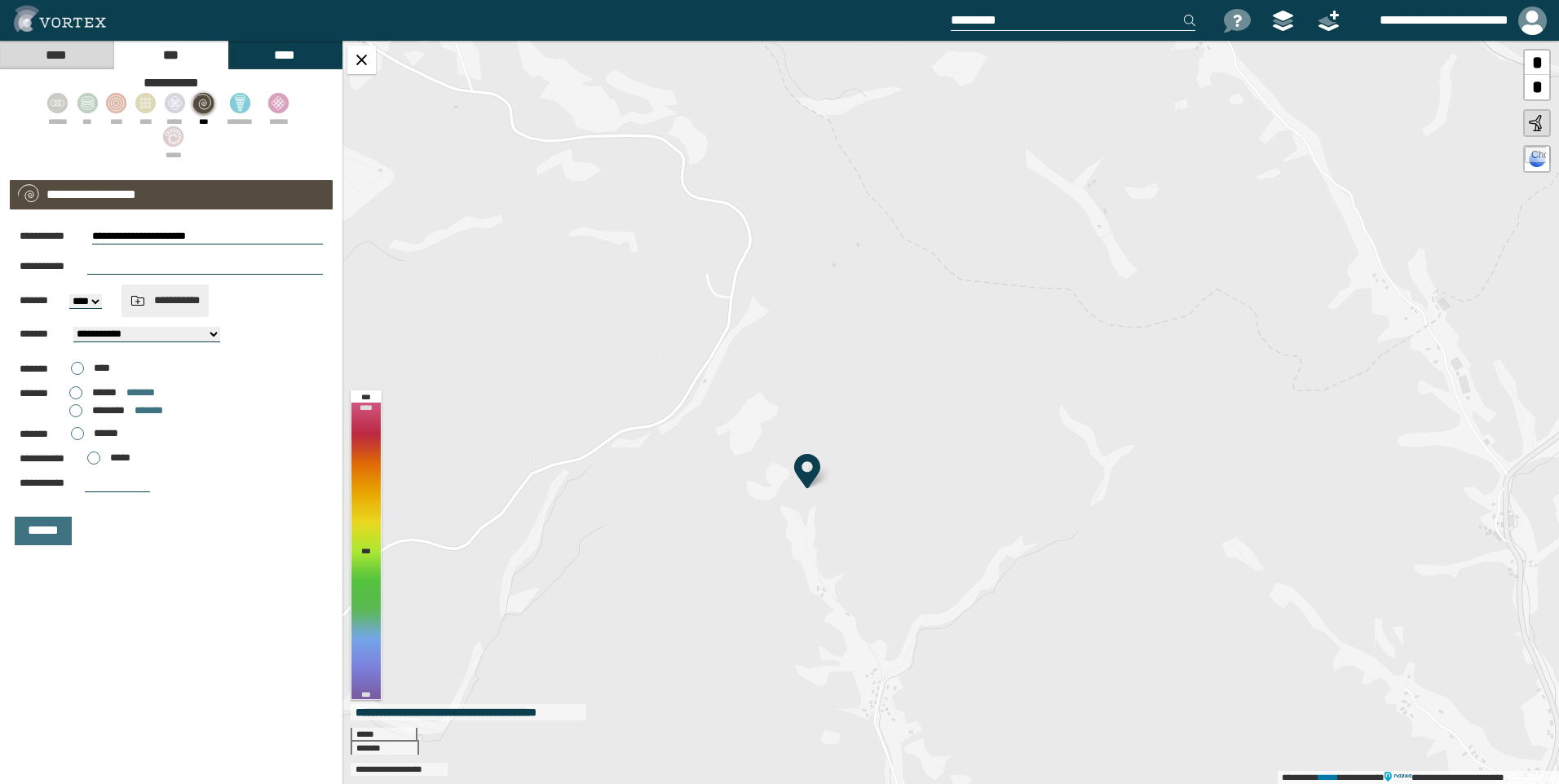 type 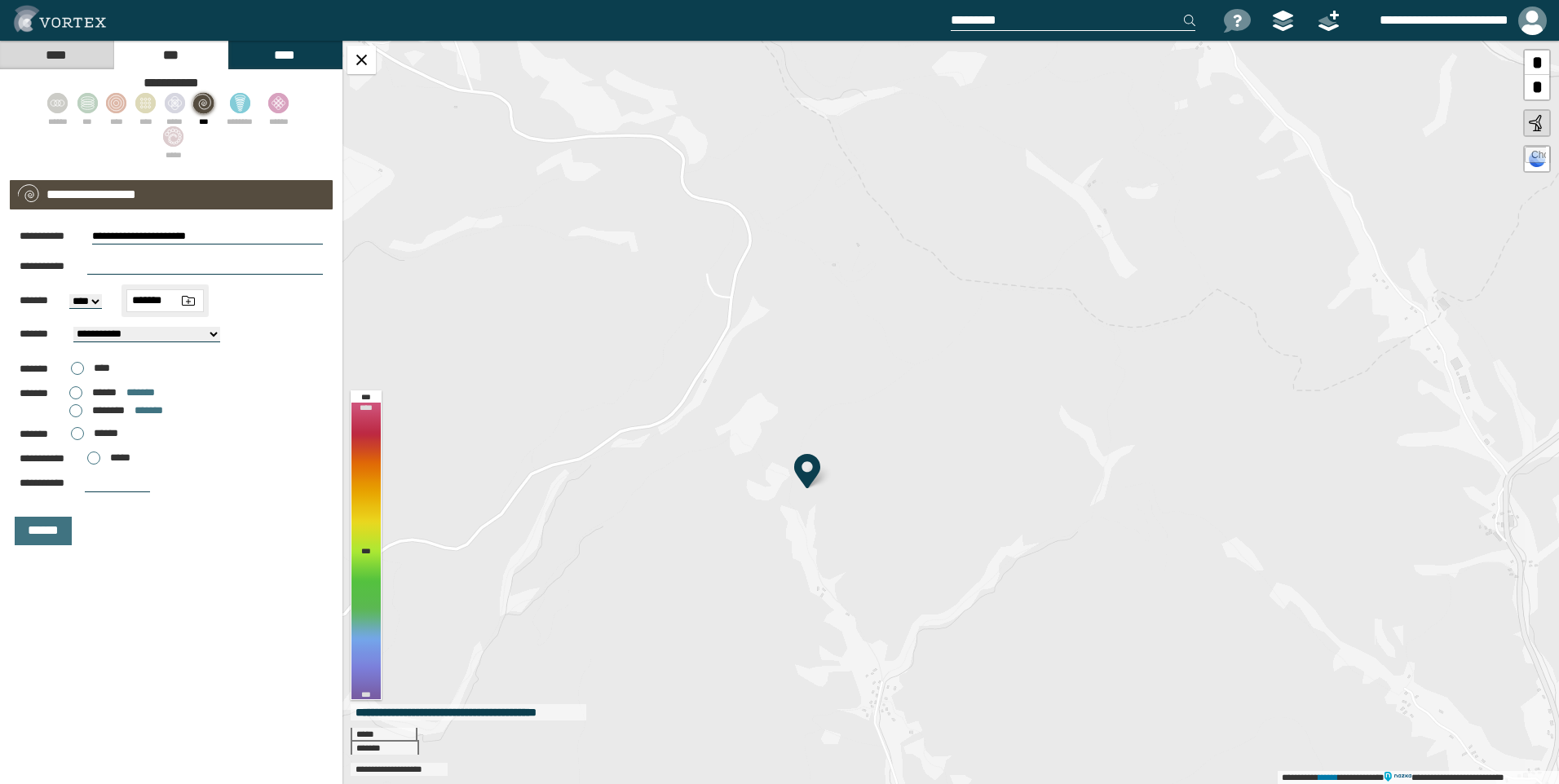 type on "*******" 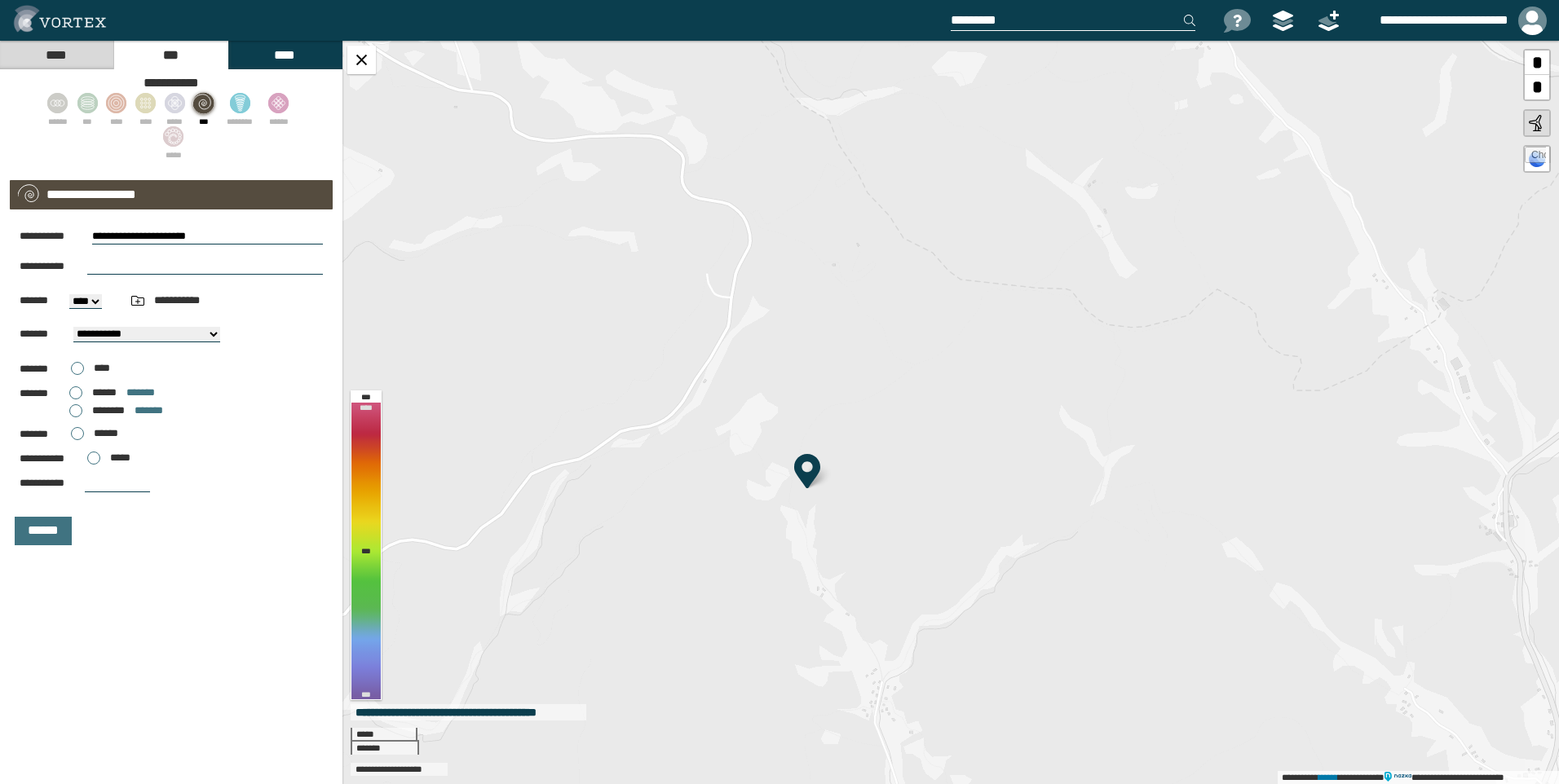 click at bounding box center [205, 266] 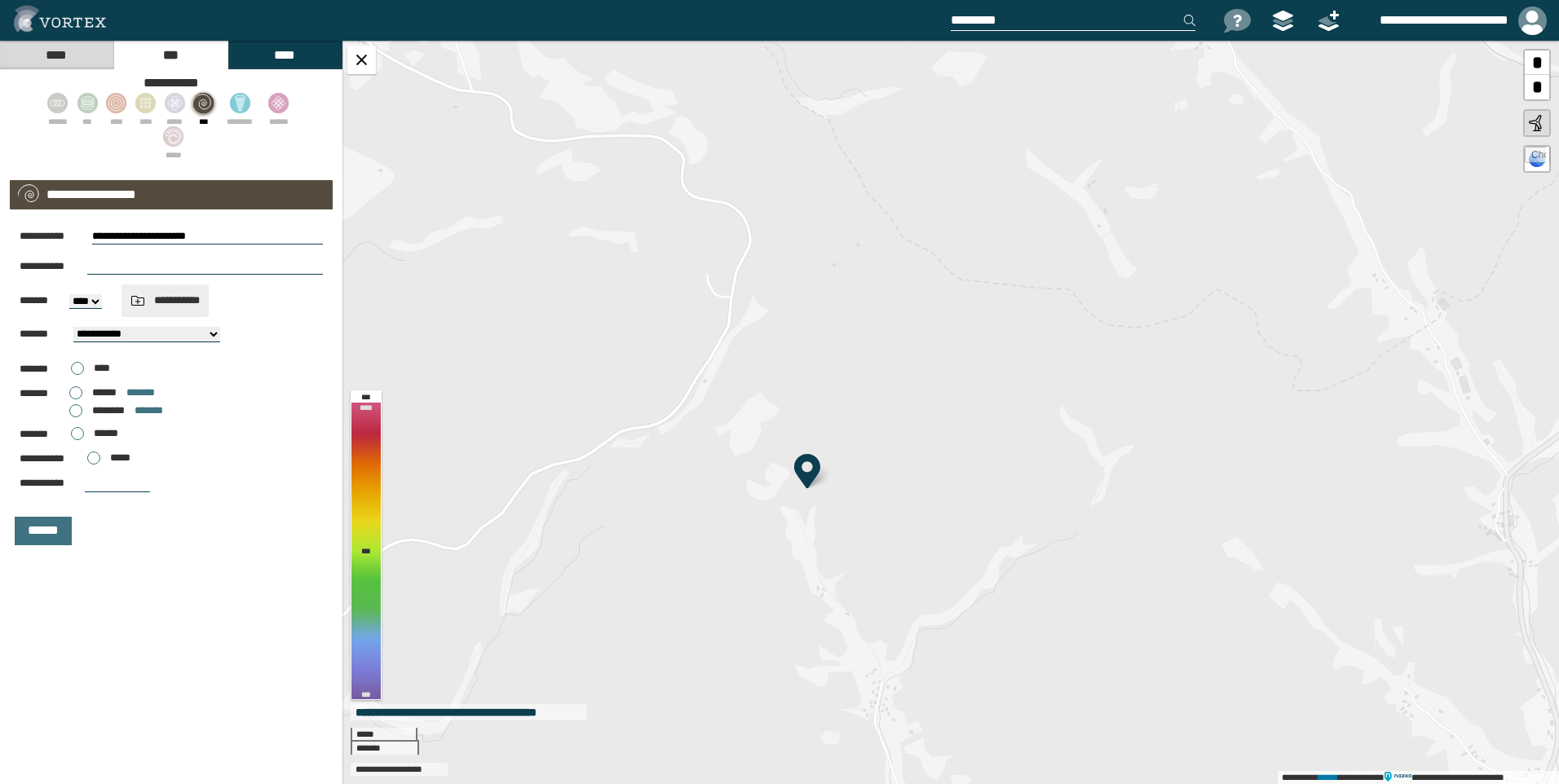 click on "**********" at bounding box center (165, 300) 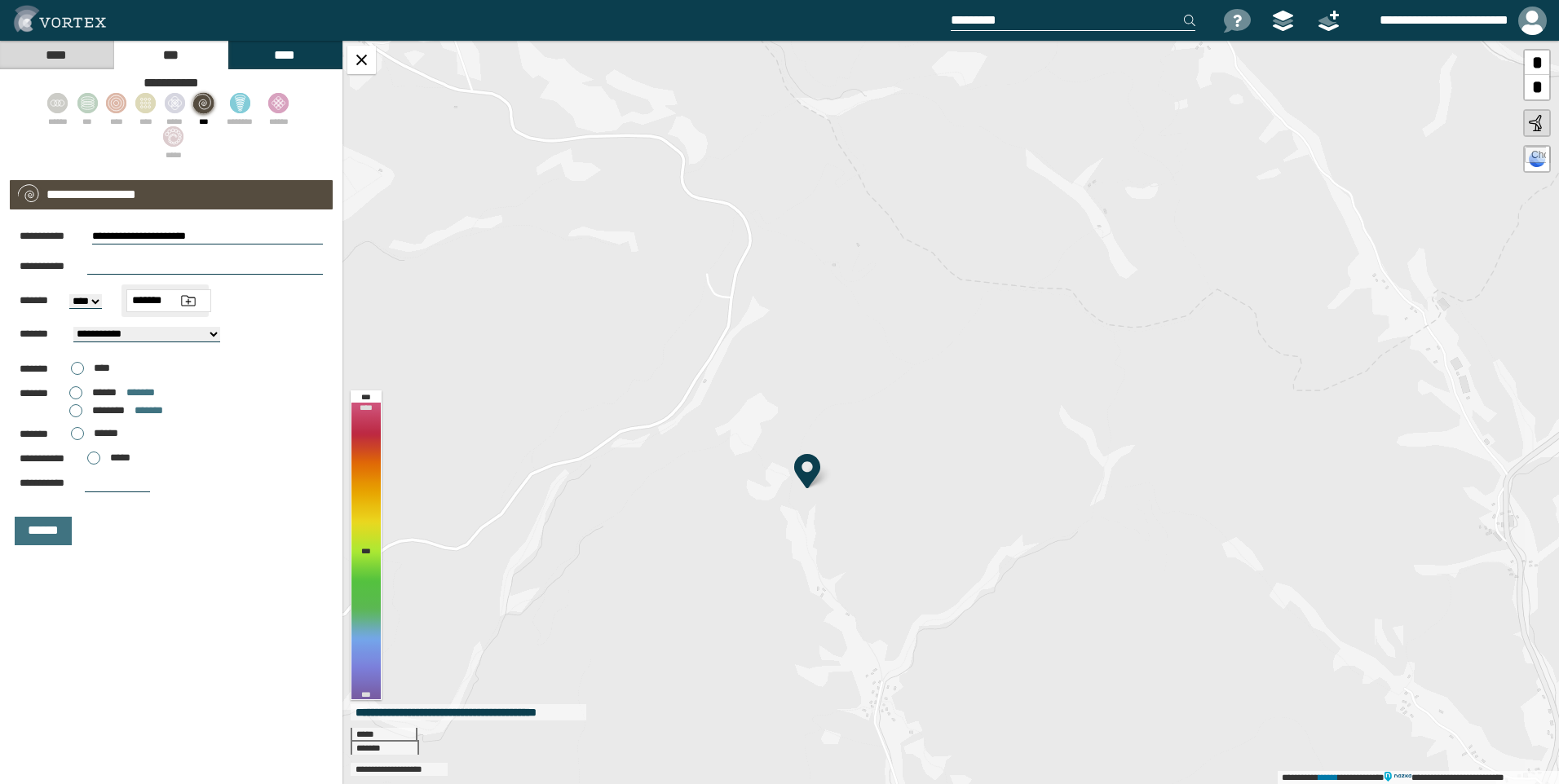 click at bounding box center [188, 301] 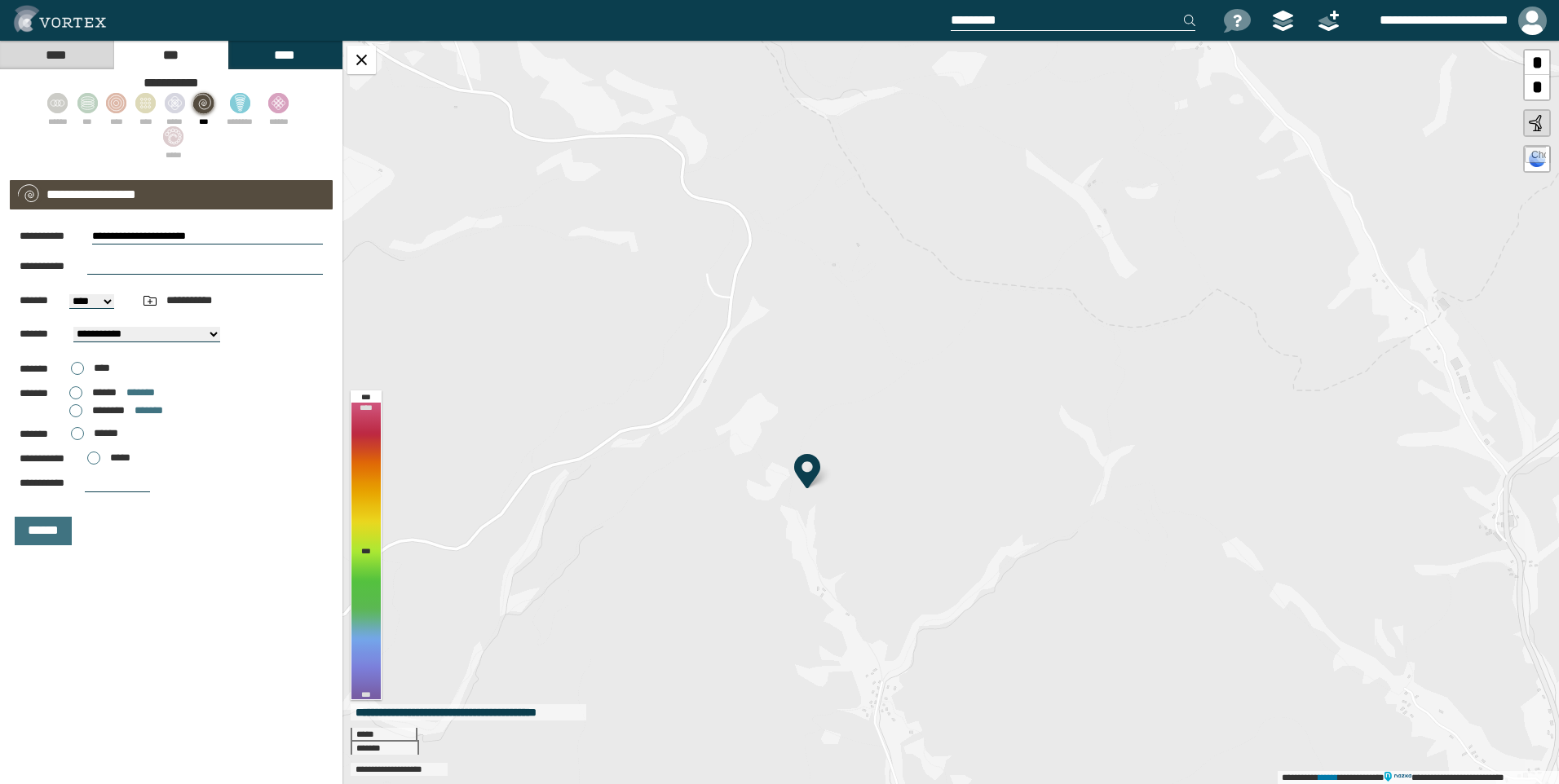click on "******* ****" at bounding box center (91, 302) 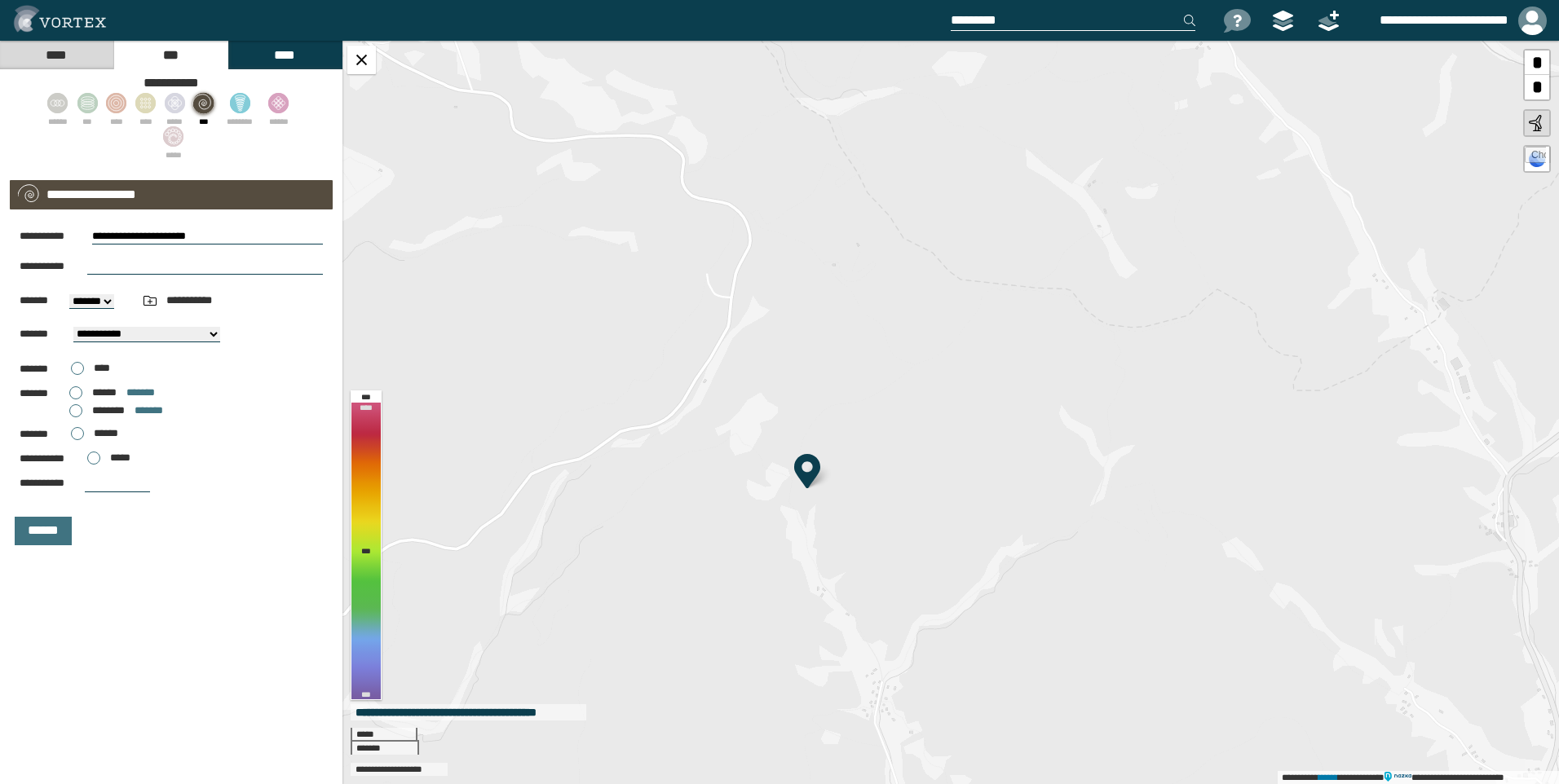 click on "******* ****" at bounding box center (91, 302) 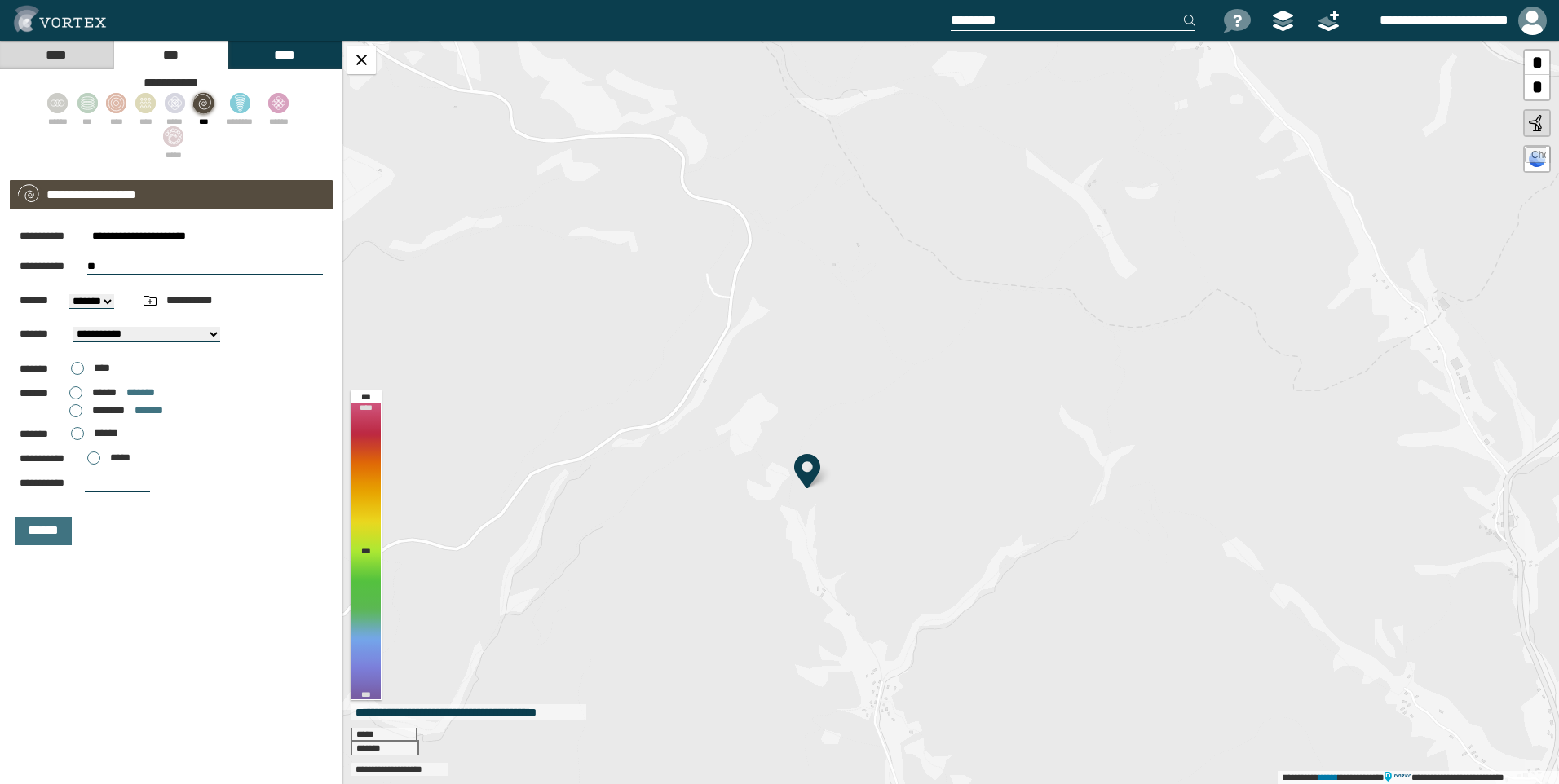 type on "*" 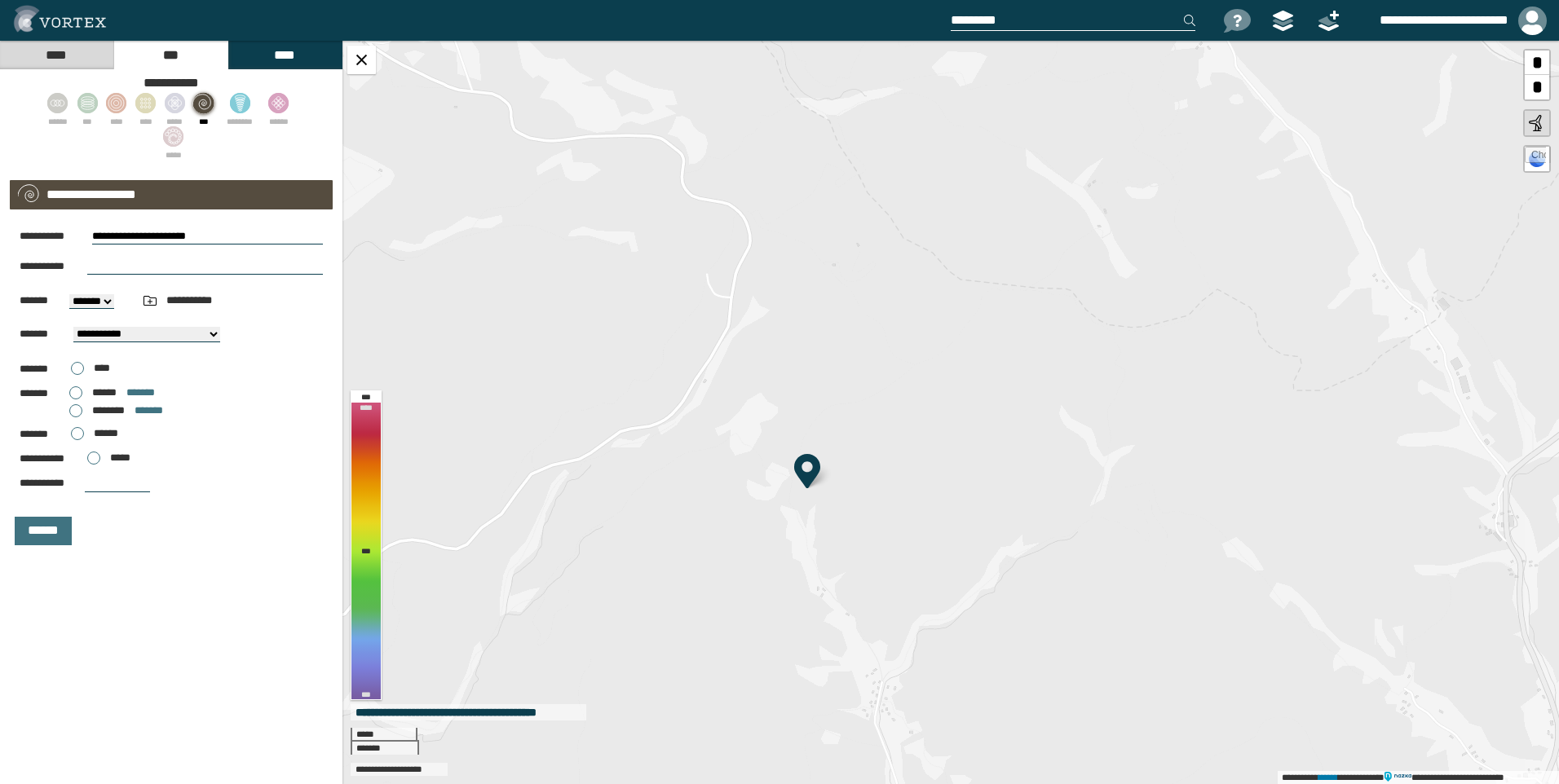 click on "**********" at bounding box center (171, 266) 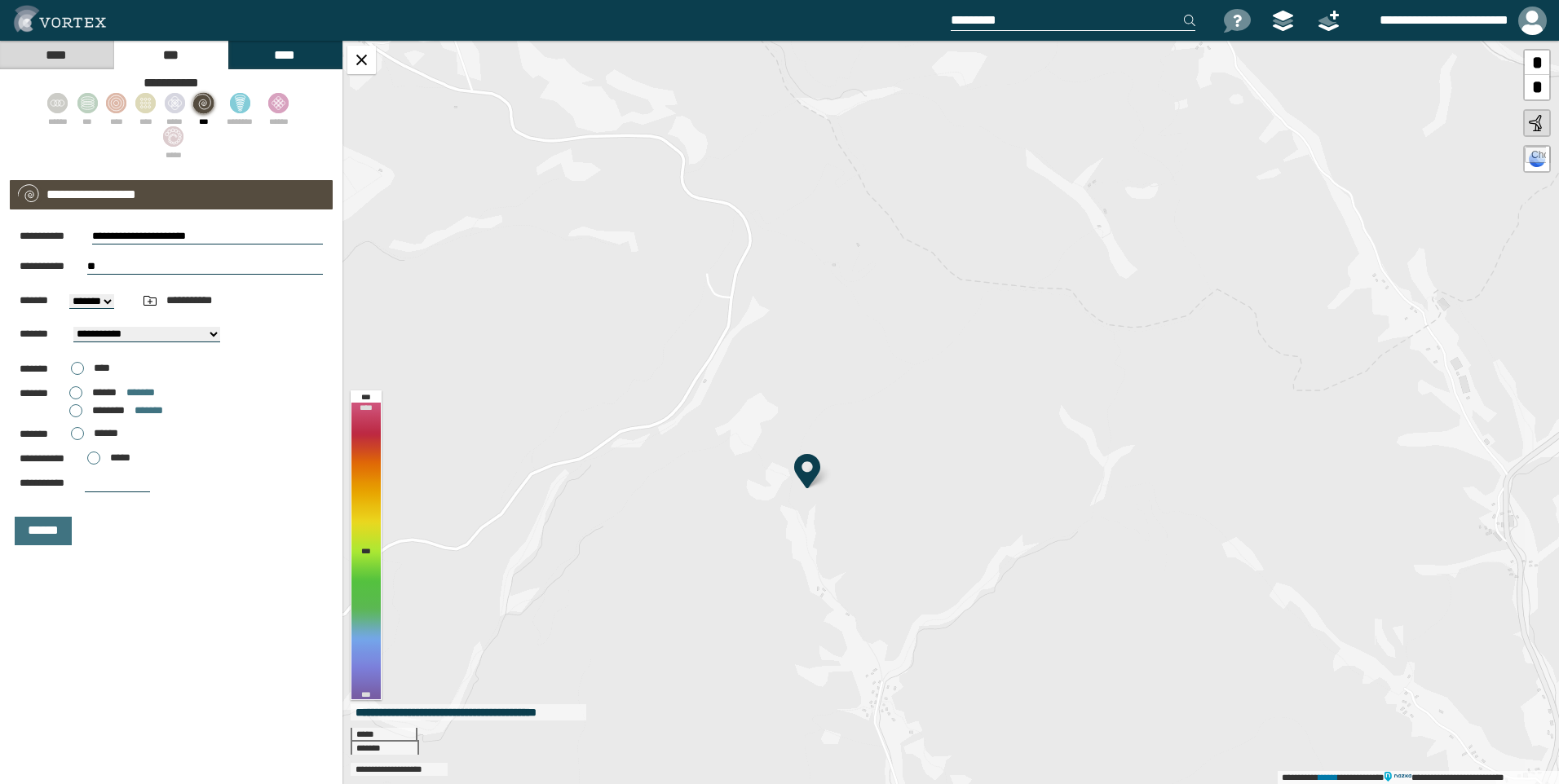 type on "*" 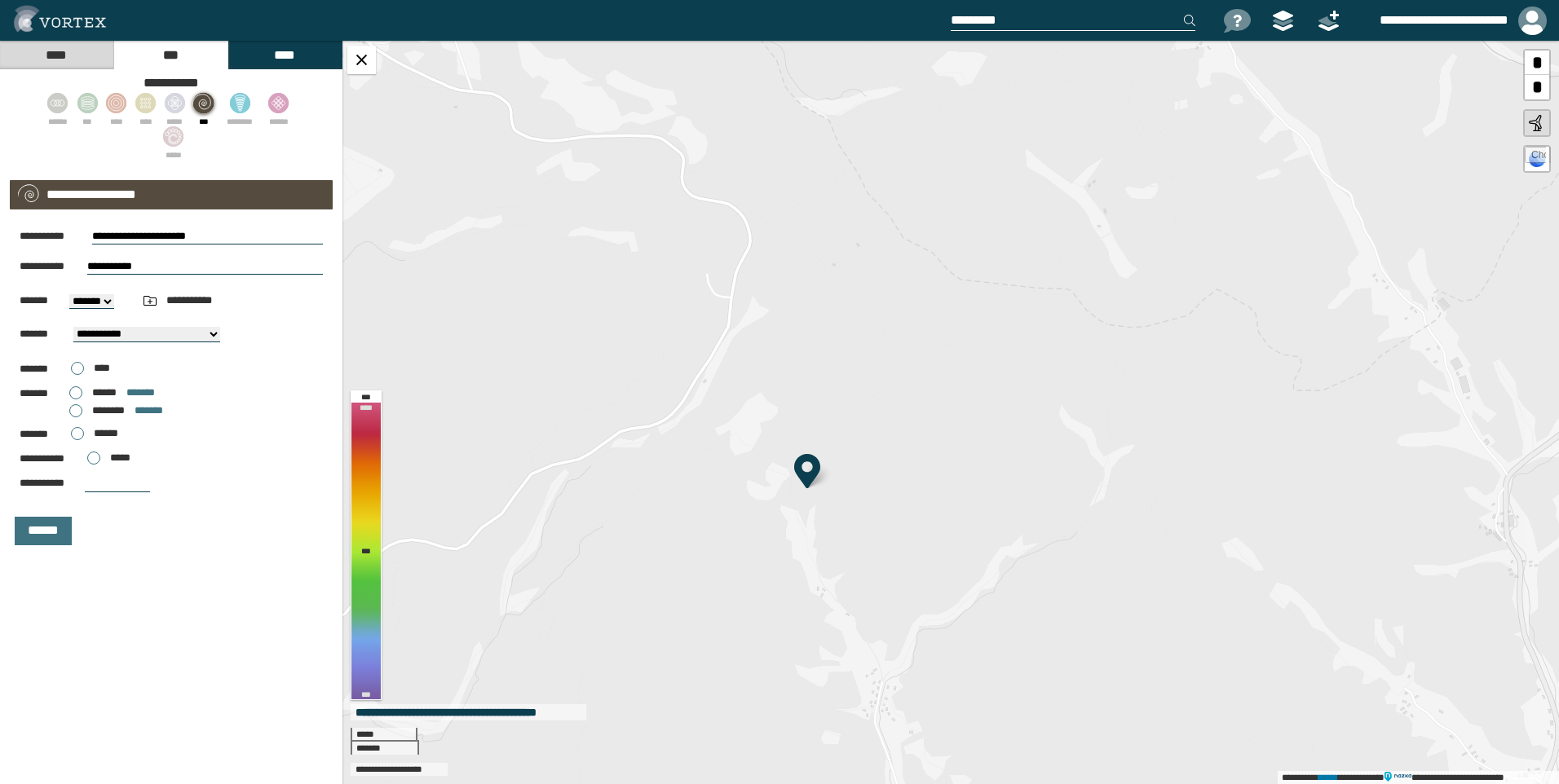 click on "**********" at bounding box center [205, 266] 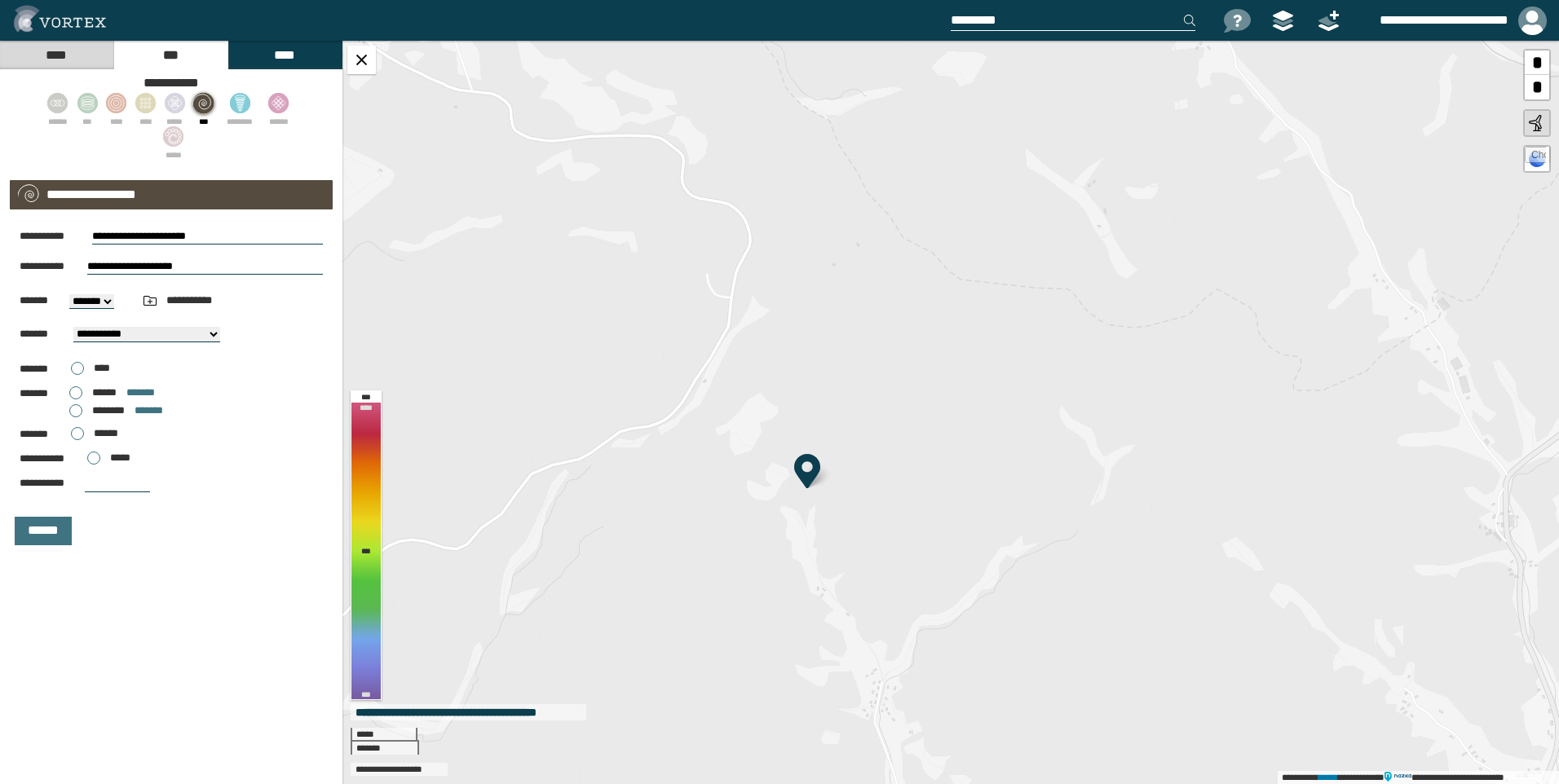 type on "**********" 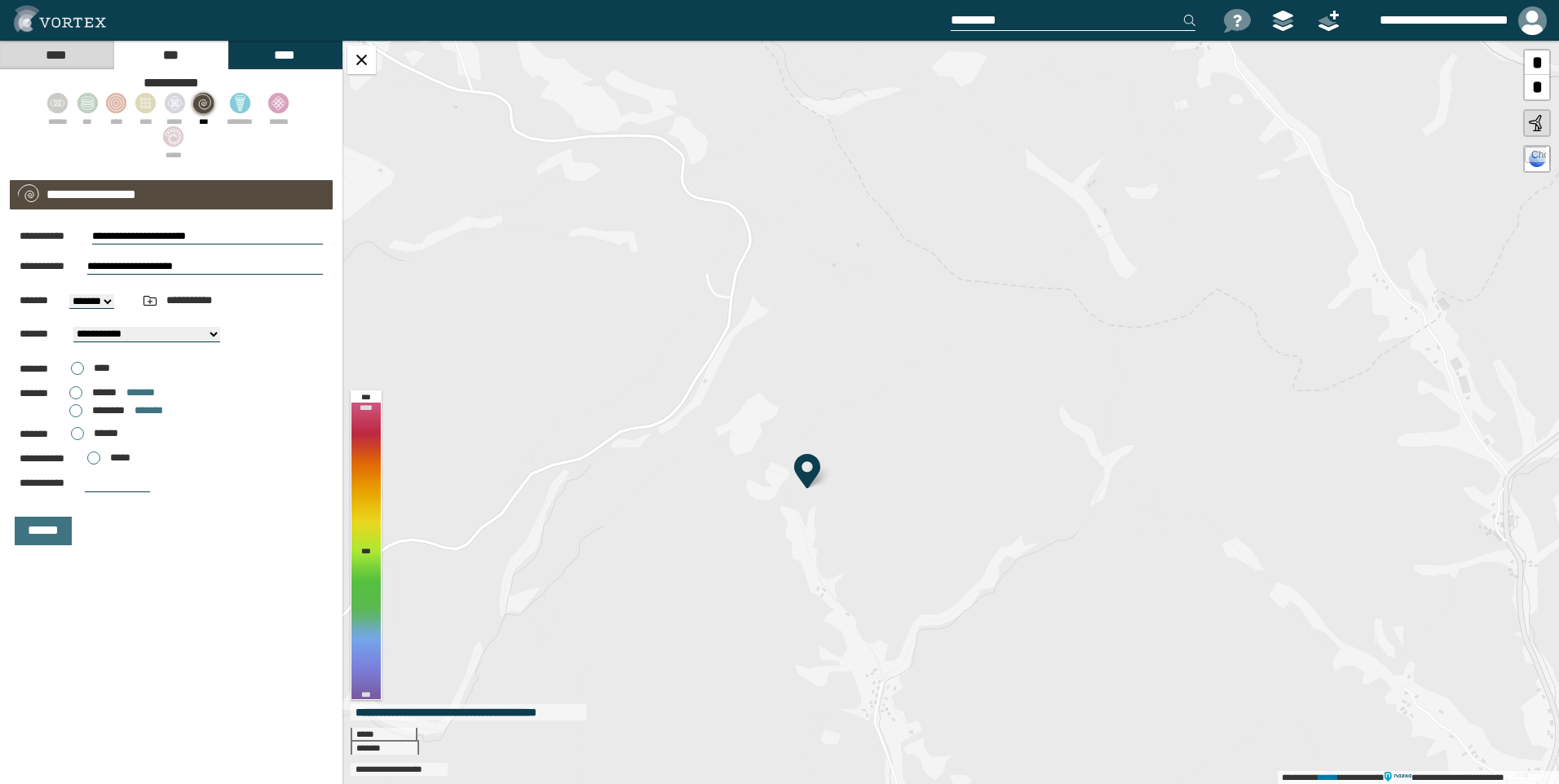 drag, startPoint x: 192, startPoint y: 236, endPoint x: 221, endPoint y: 235, distance: 29.017236 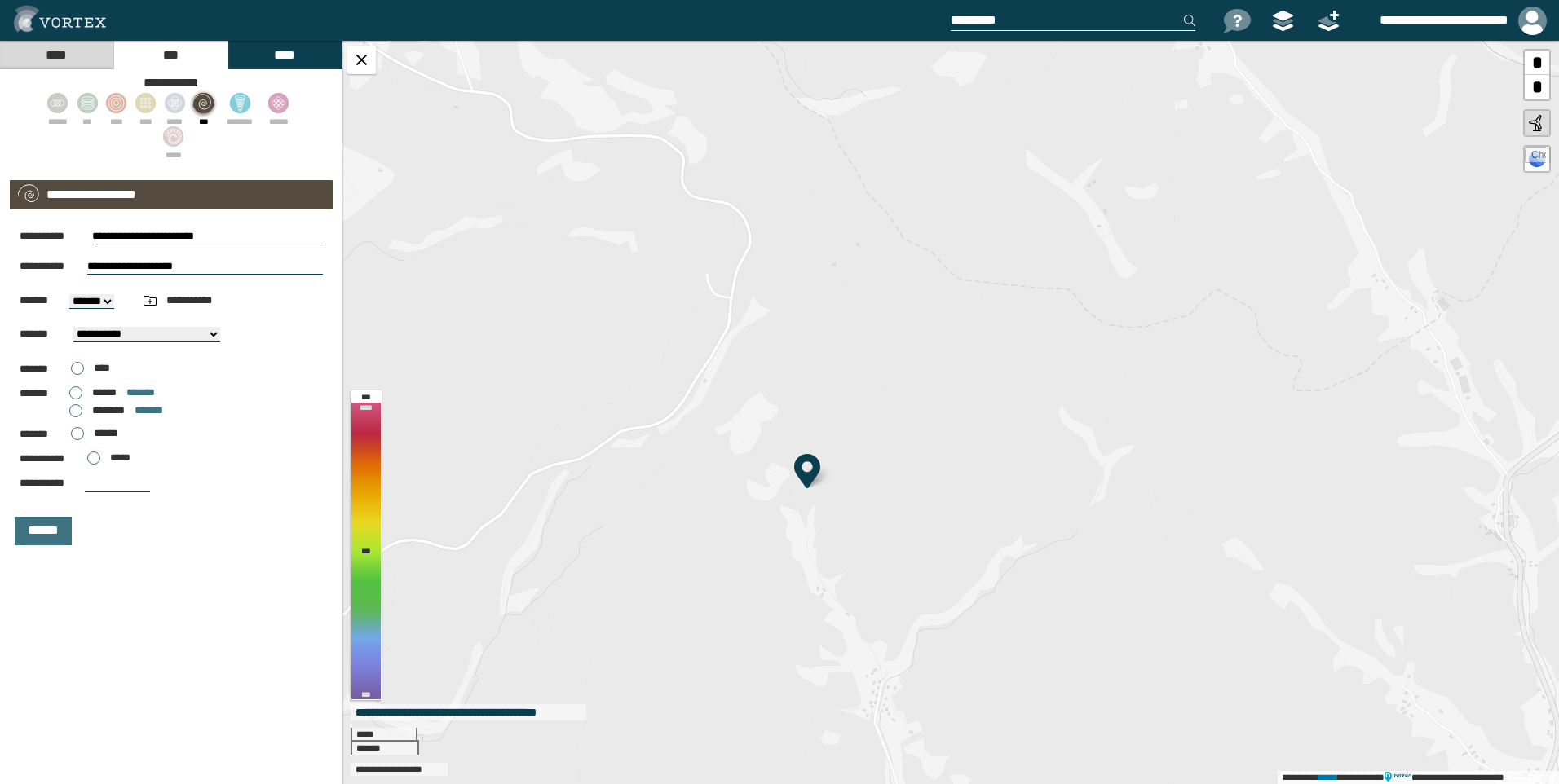 type on "**********" 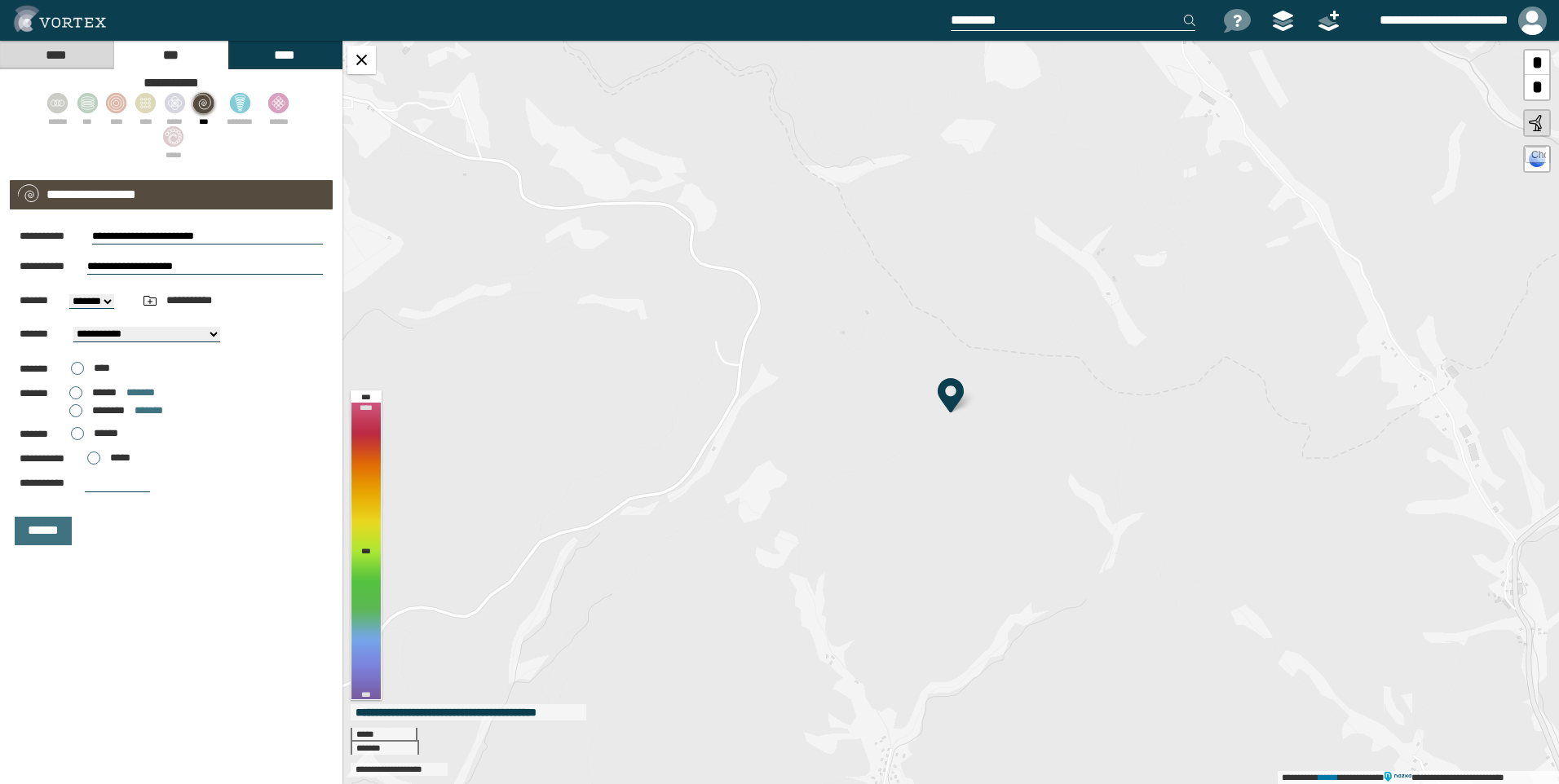 drag, startPoint x: 231, startPoint y: 246, endPoint x: 226, endPoint y: 256, distance: 11.18034 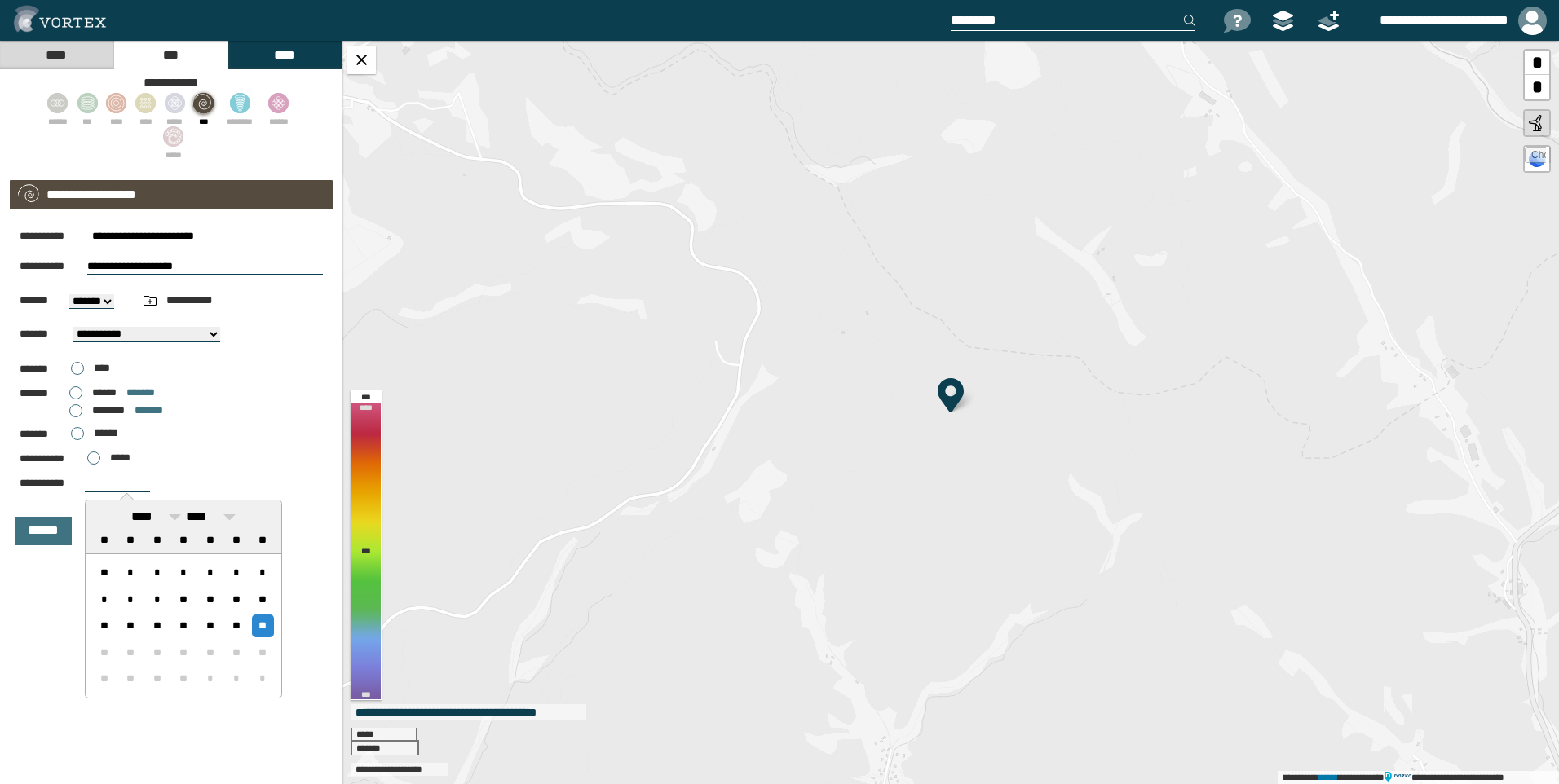 click at bounding box center [117, 483] 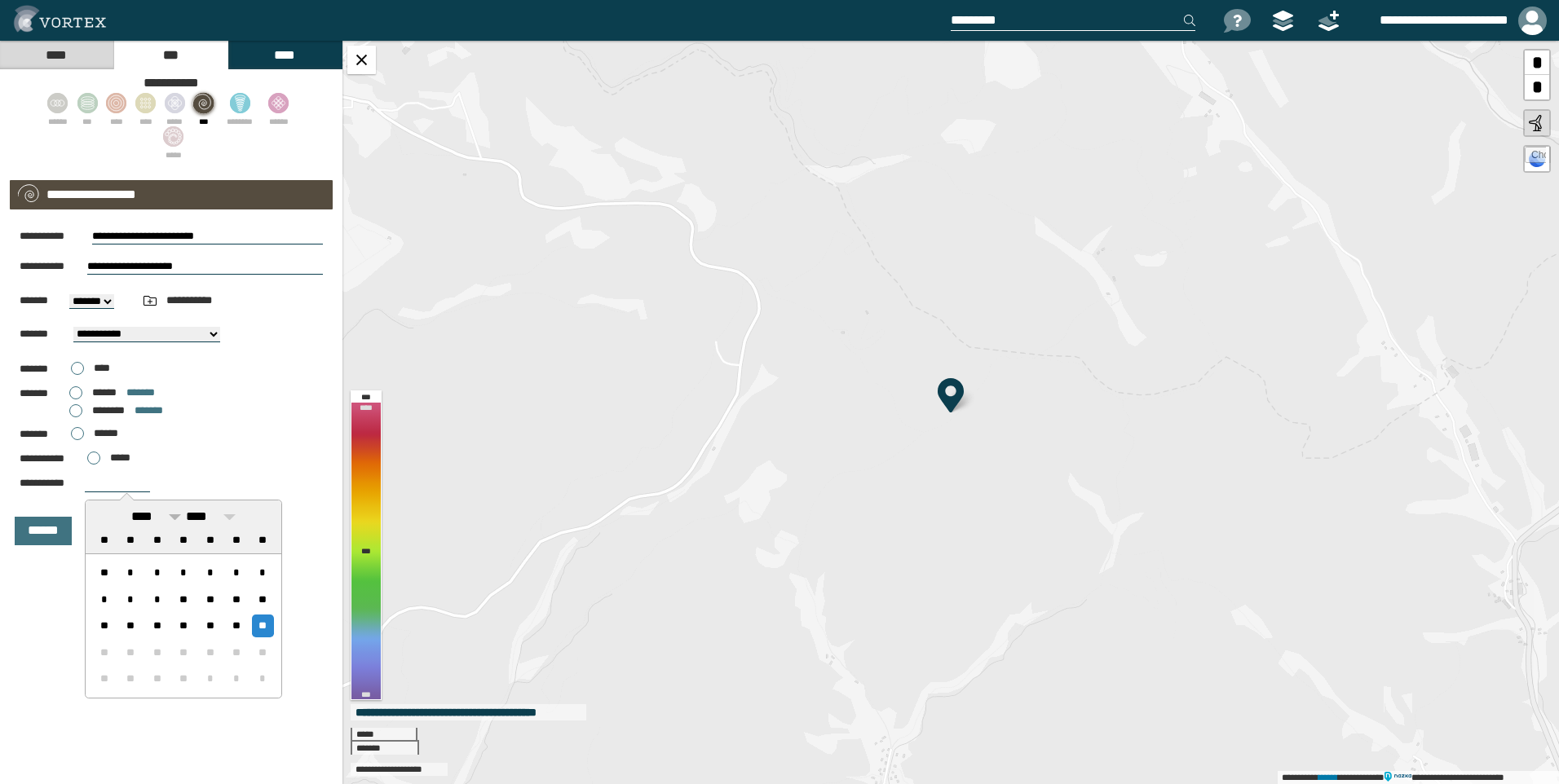 click on "****" at bounding box center [142, 516] 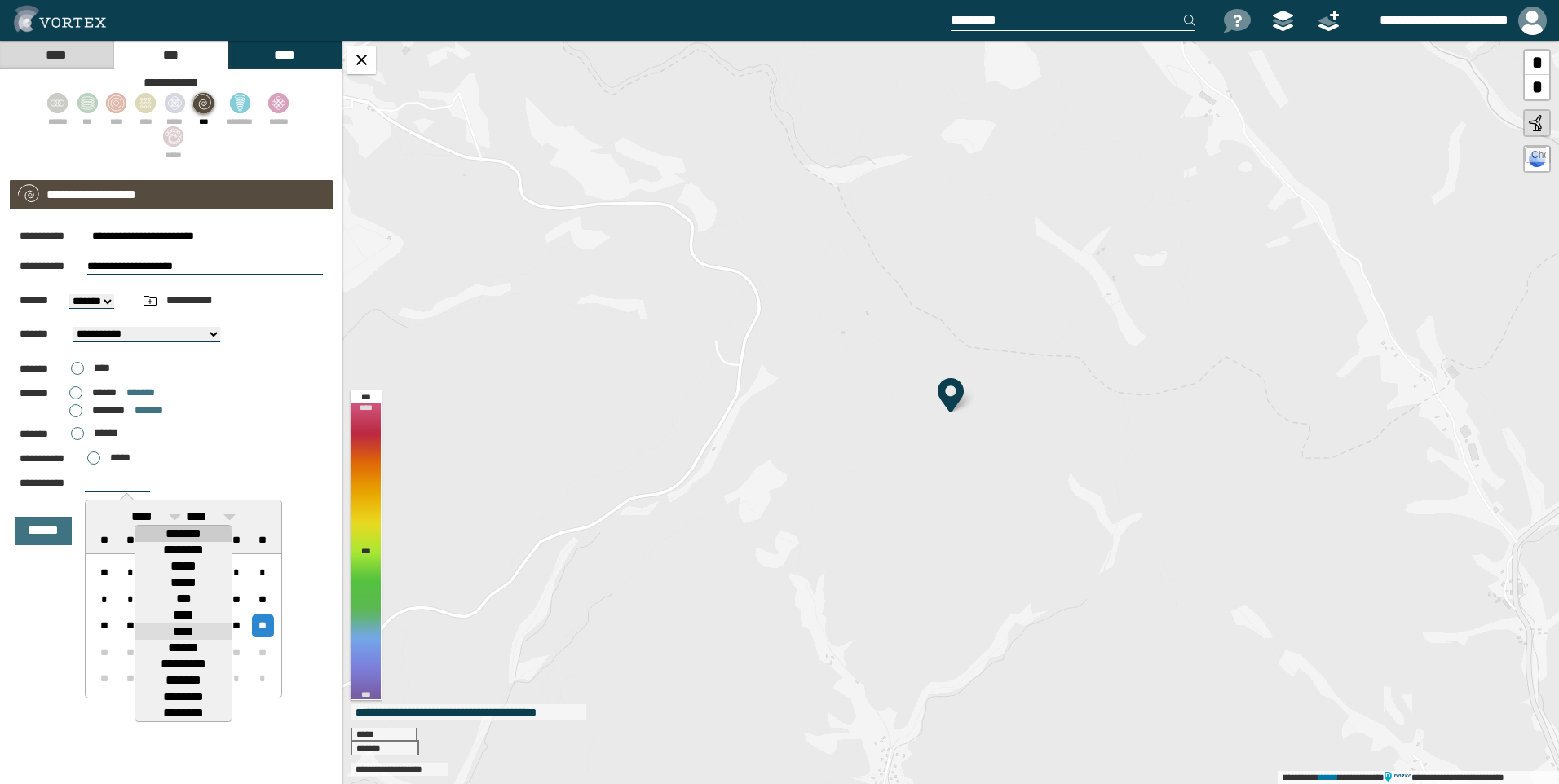 click on "*******" at bounding box center (183, 534) 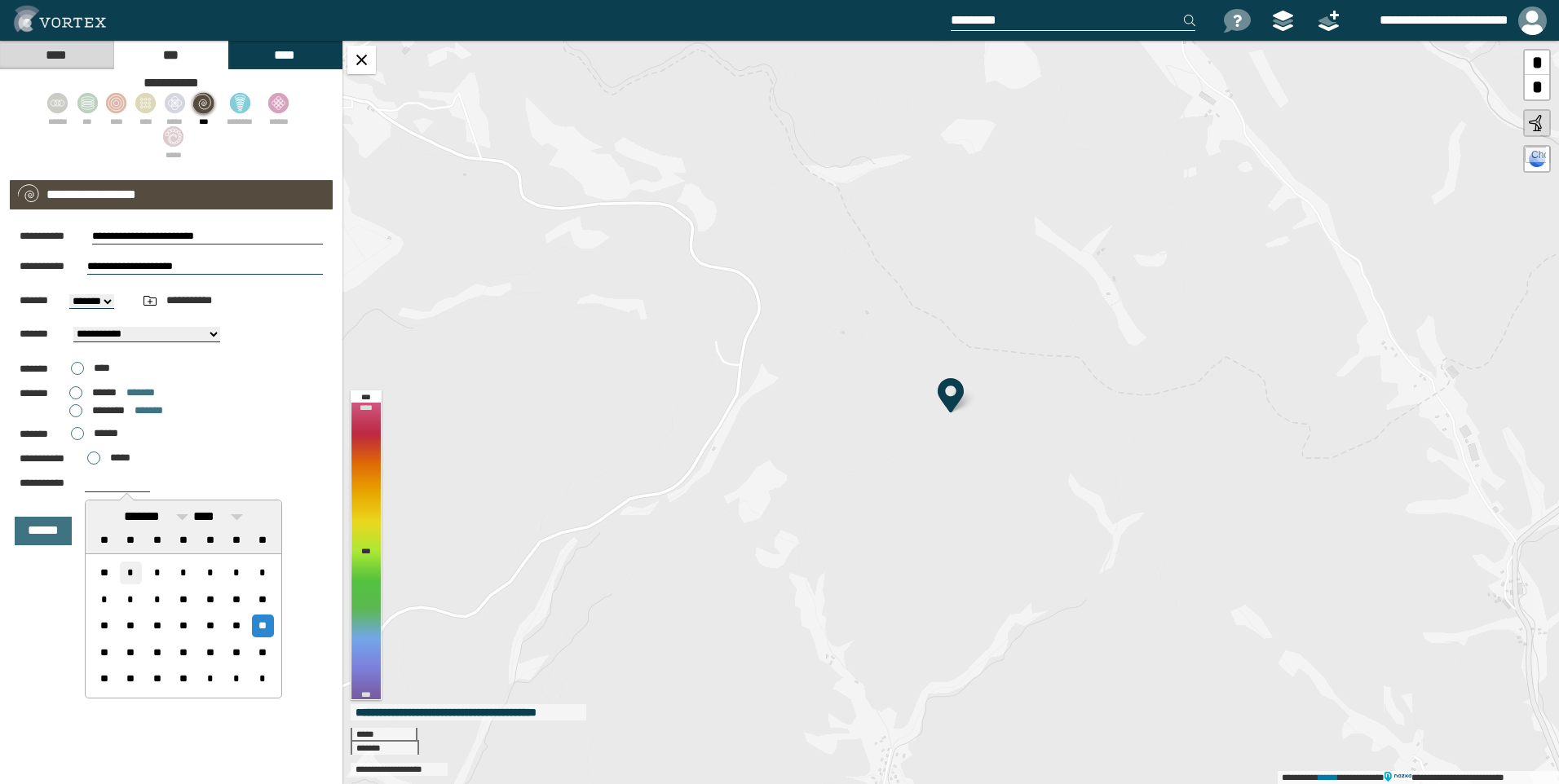 click on "*" at bounding box center [130, 572] 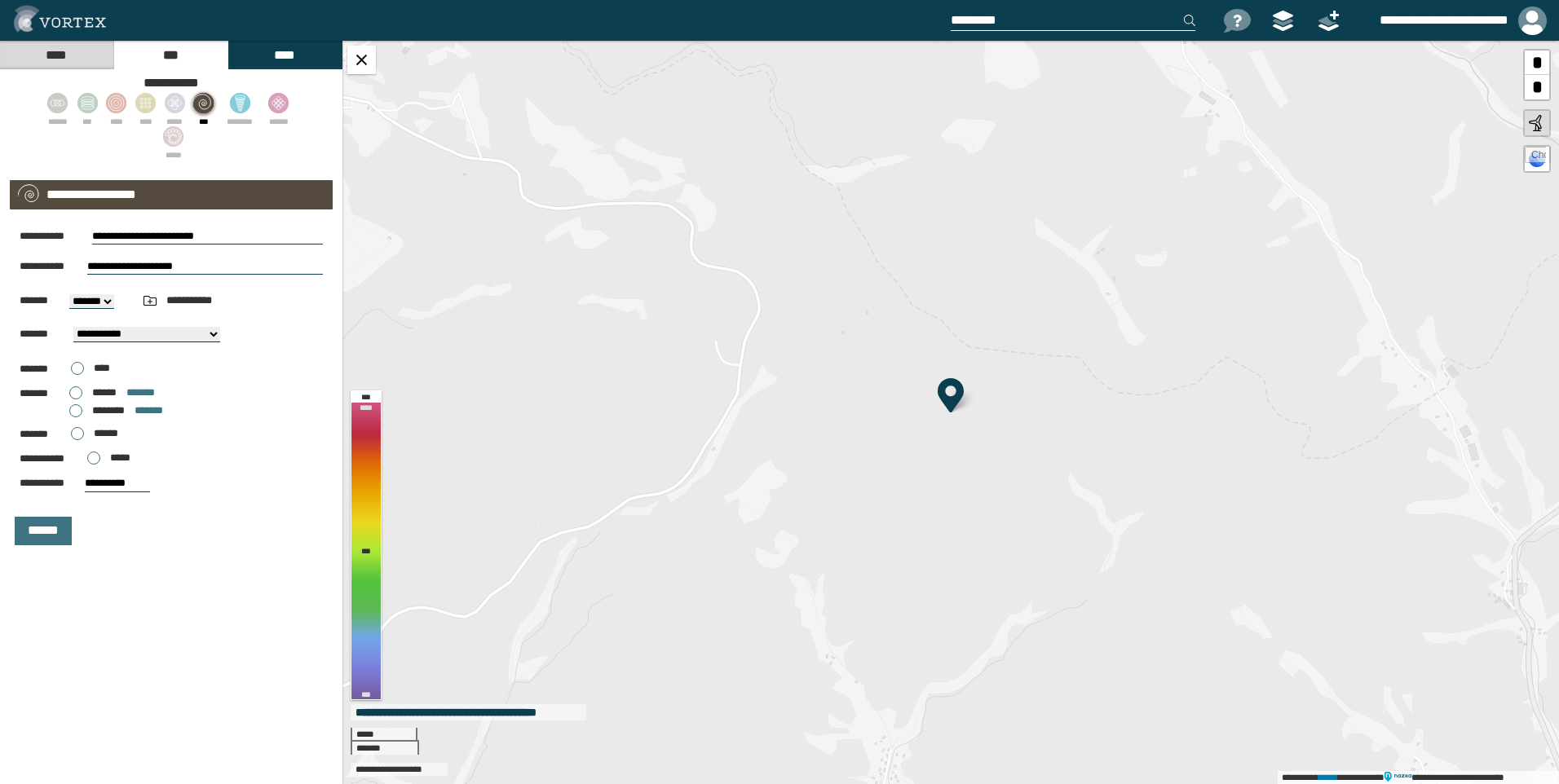 click on "******** *******" at bounding box center (116, 411) 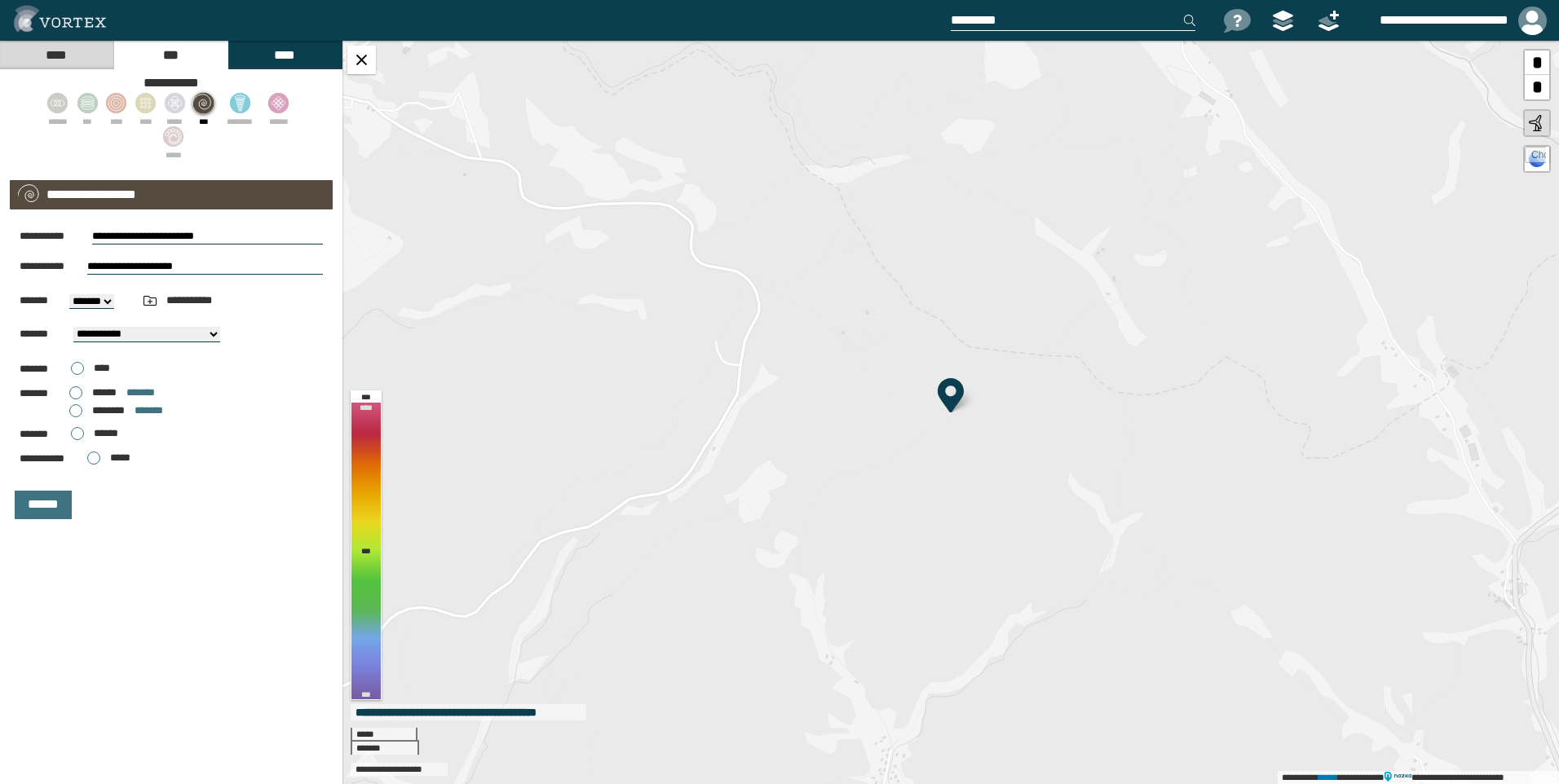 click on "****** *******" at bounding box center (112, 393) 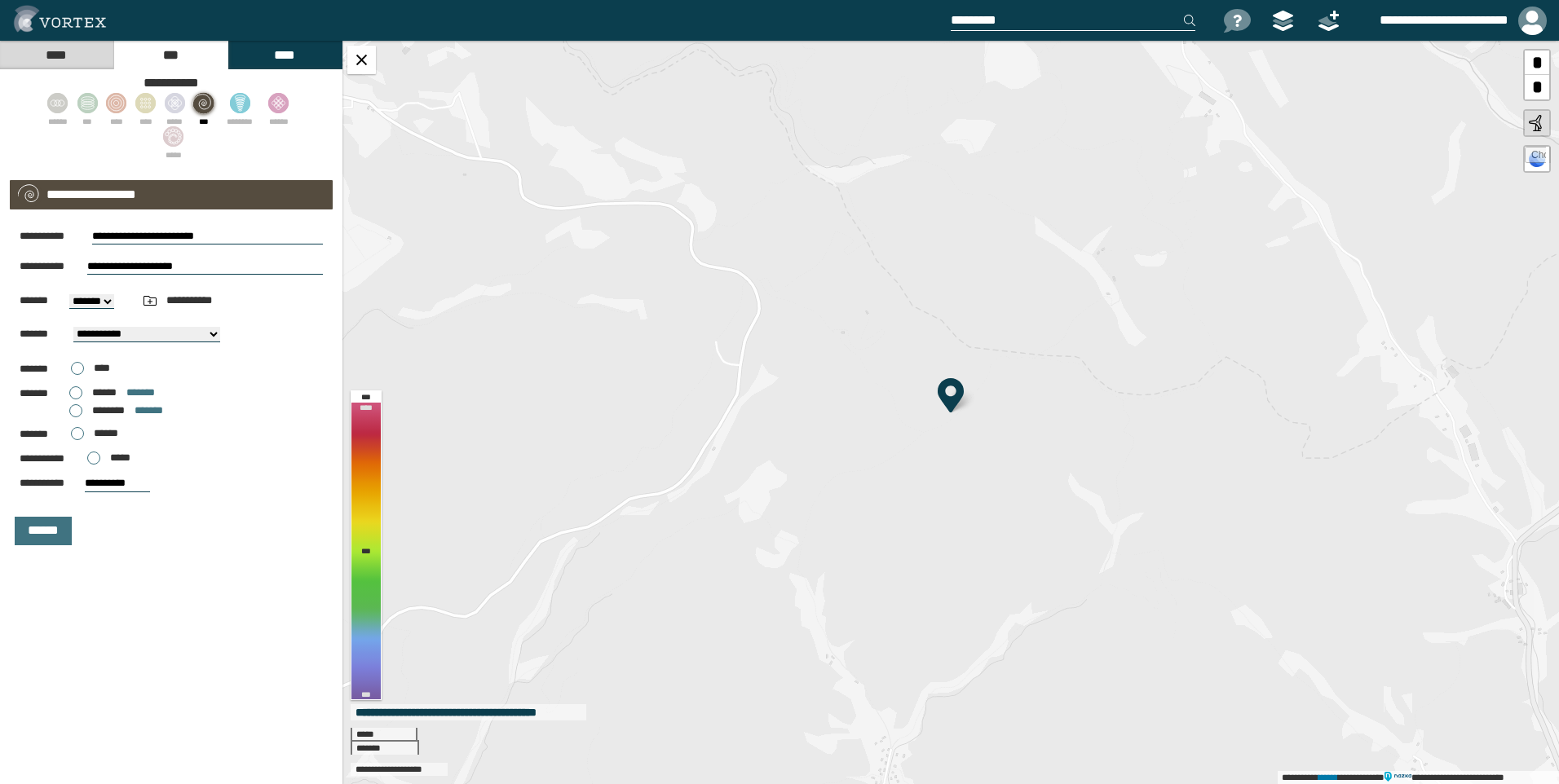 click on "******** *******" at bounding box center [116, 411] 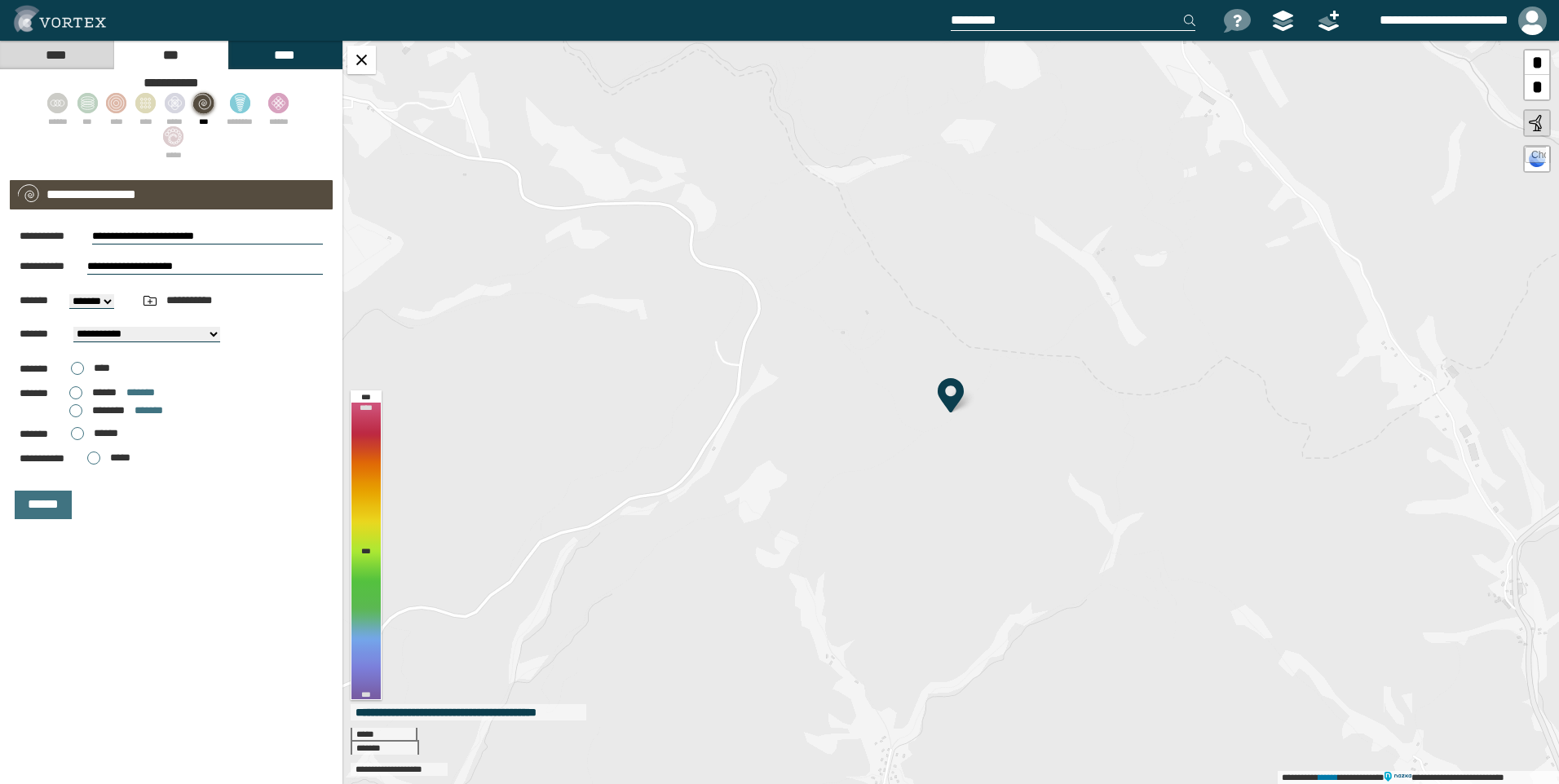 click on "****** *******" at bounding box center (112, 393) 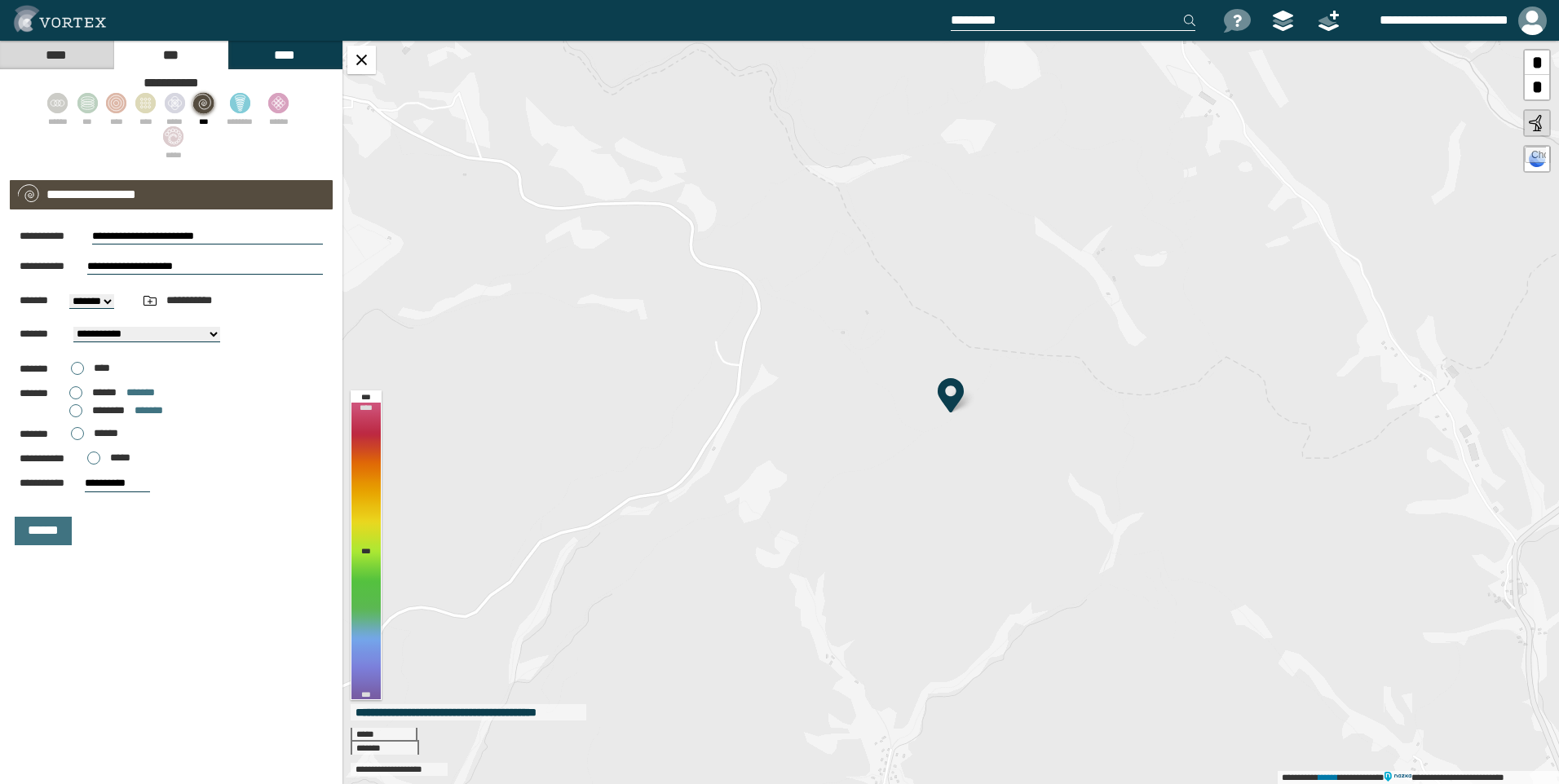 click on "******** *******" at bounding box center (116, 411) 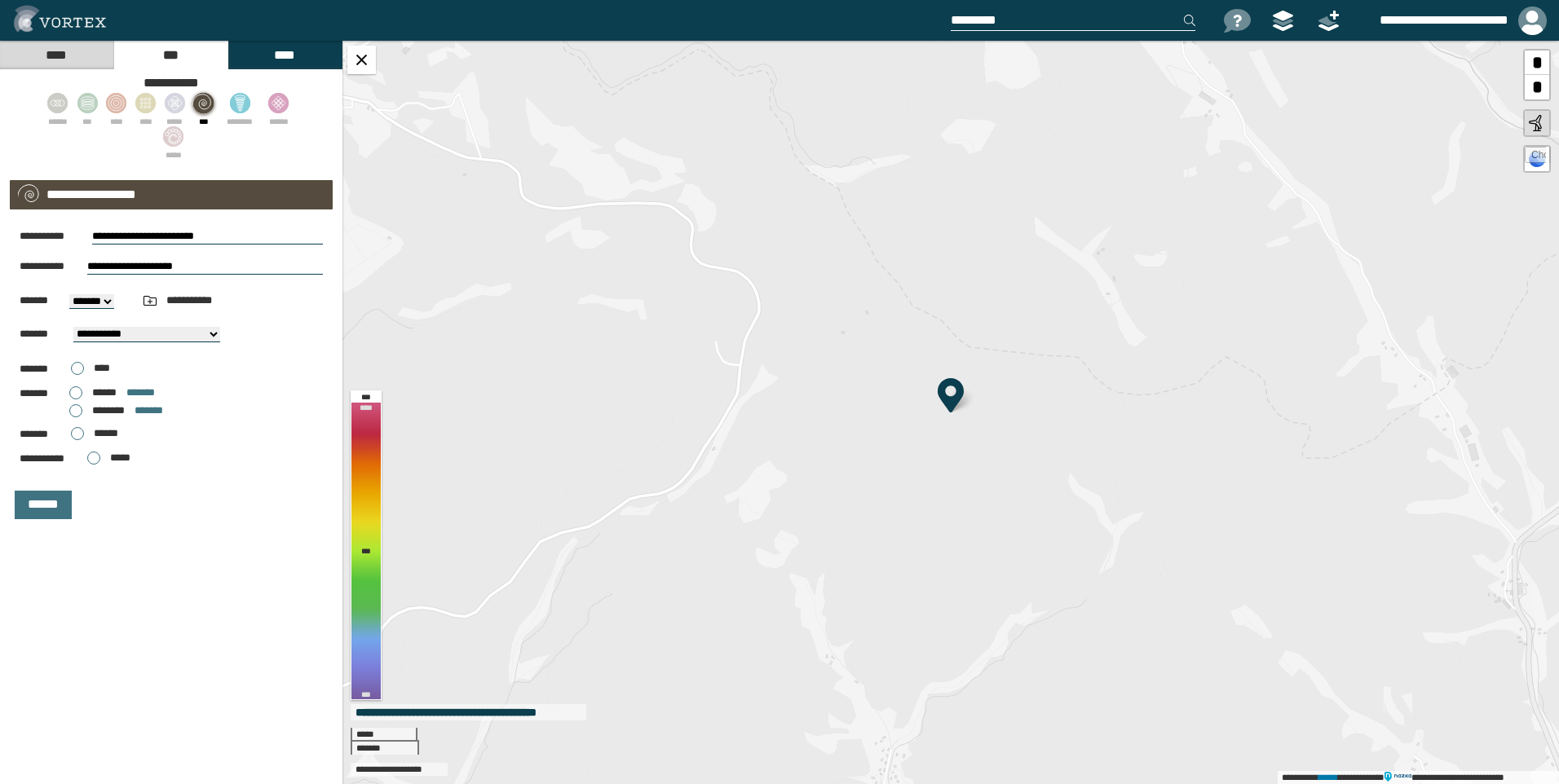 click on "****** *******" at bounding box center (112, 393) 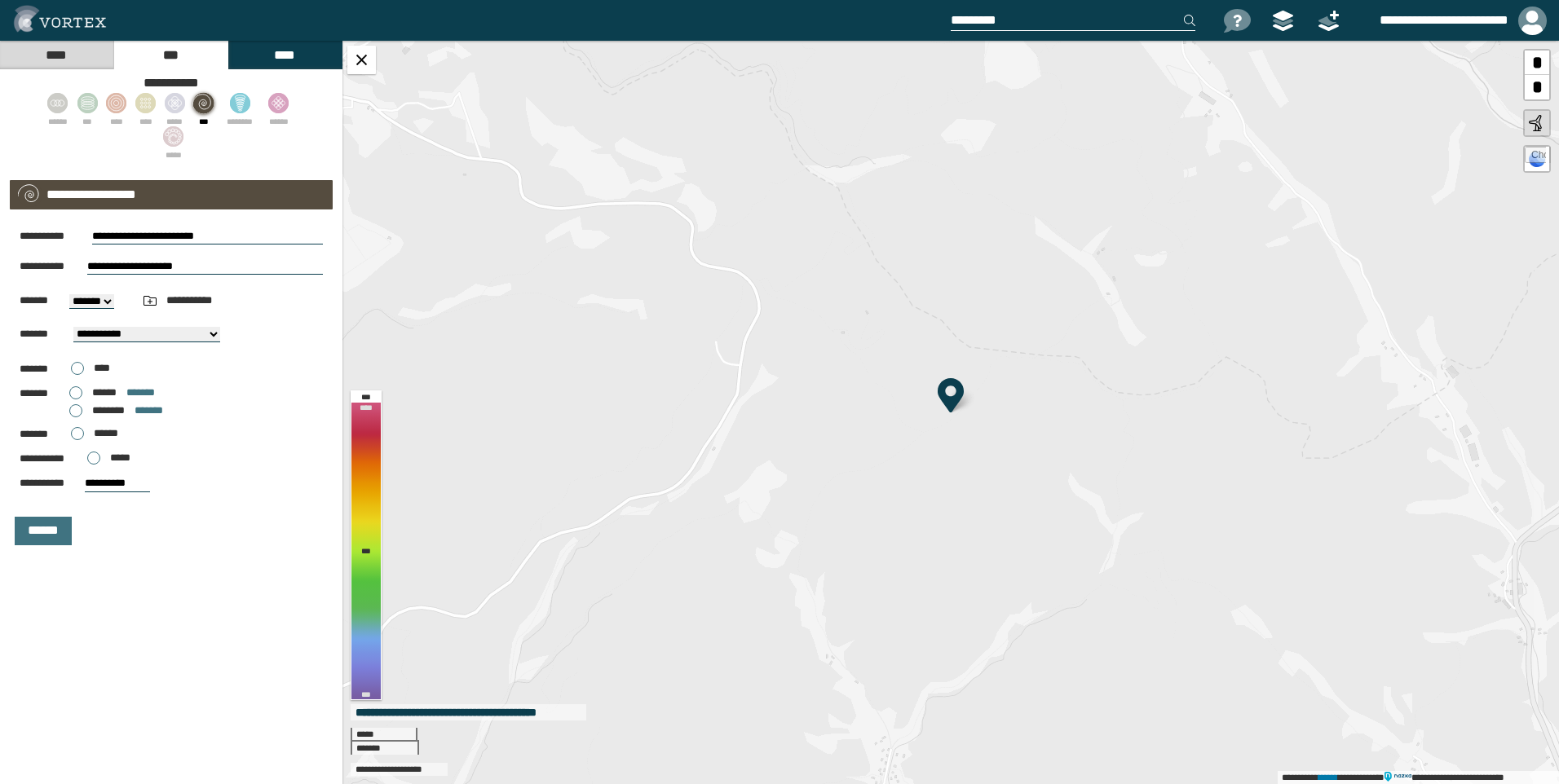 click on "******** *******" at bounding box center [116, 411] 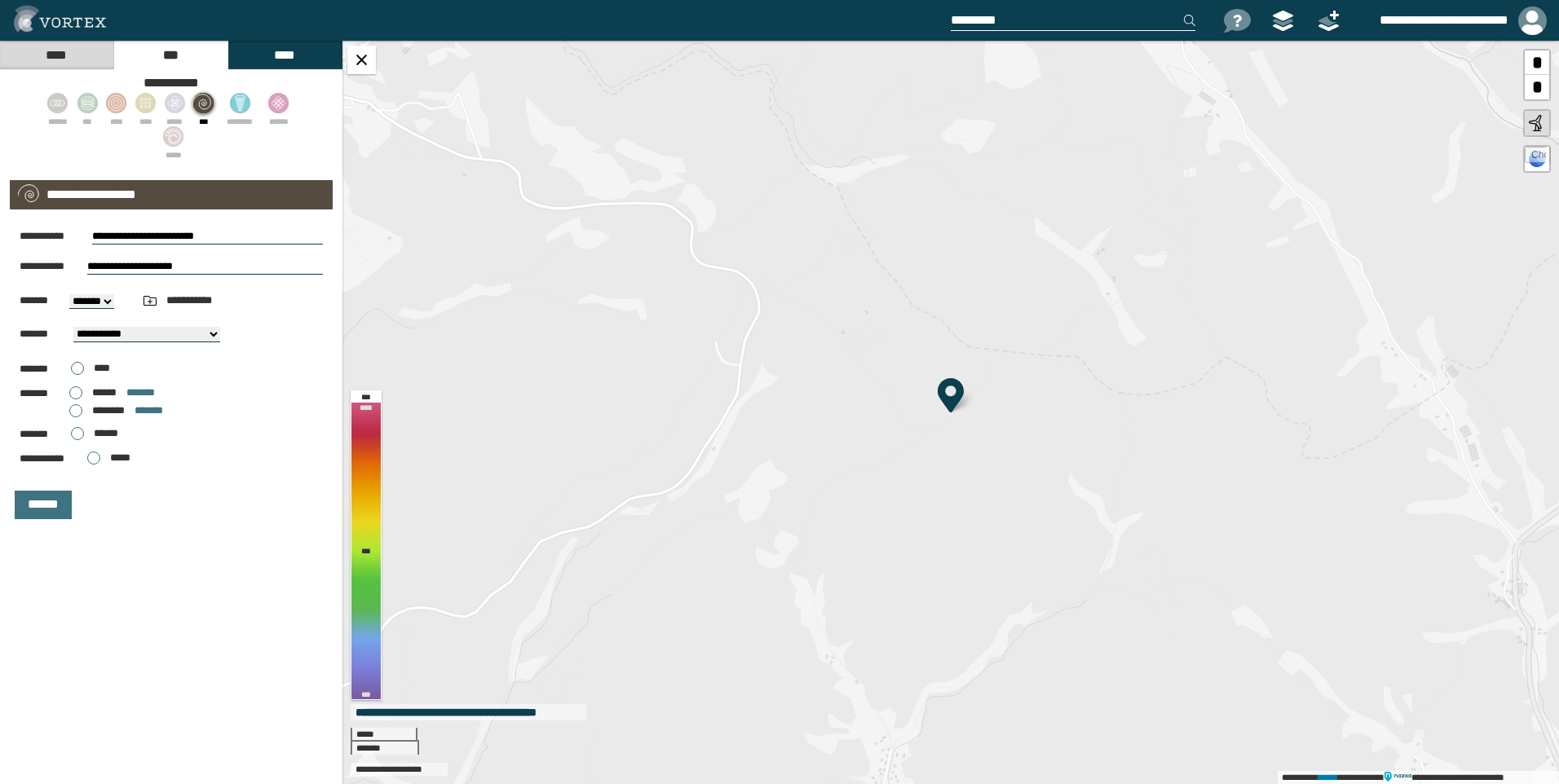 click on "****** *******" at bounding box center (112, 393) 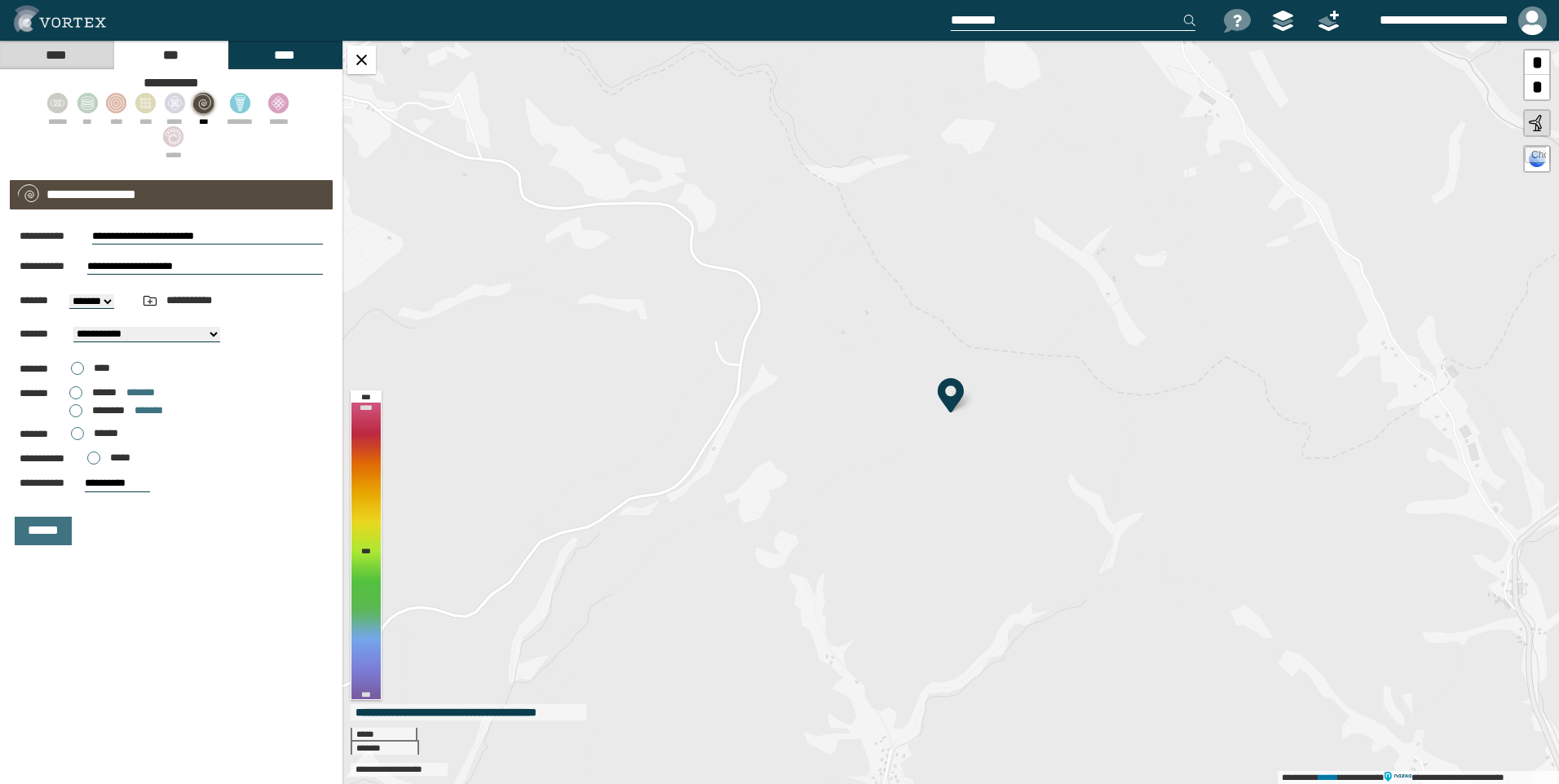 click on "******" at bounding box center (104, 392) 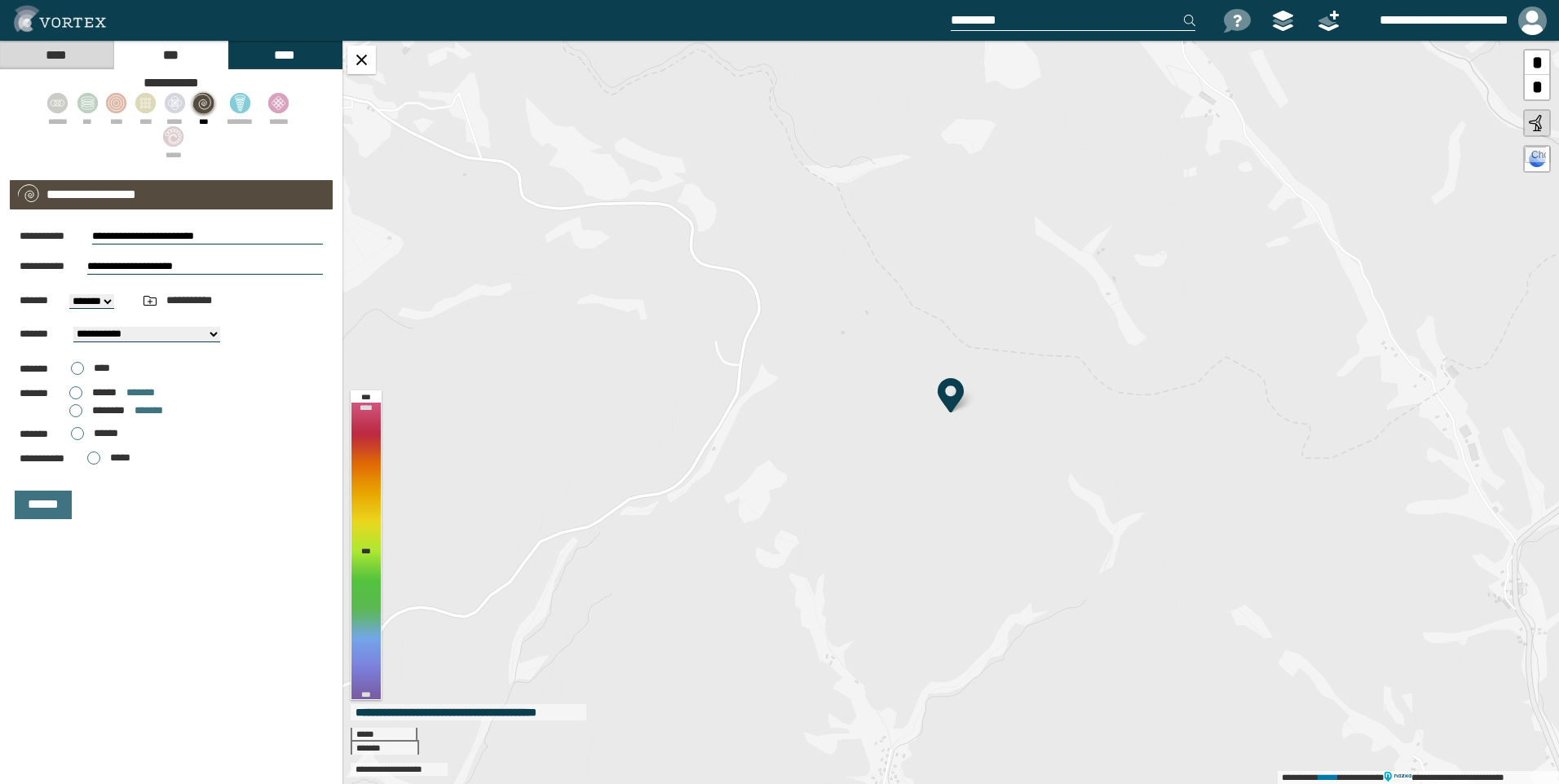 click on "****** *******" at bounding box center (112, 393) 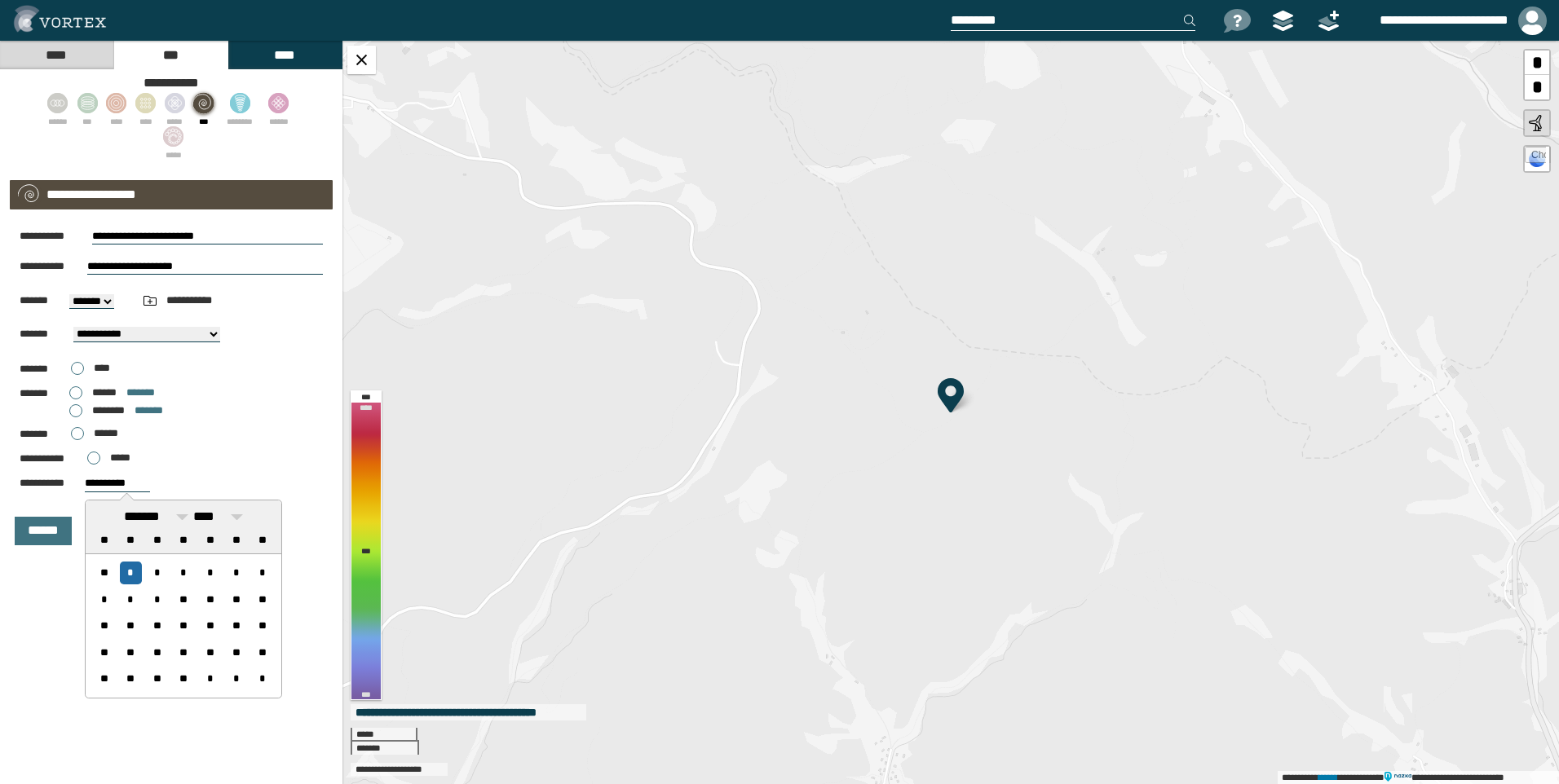 click on "**********" at bounding box center [117, 483] 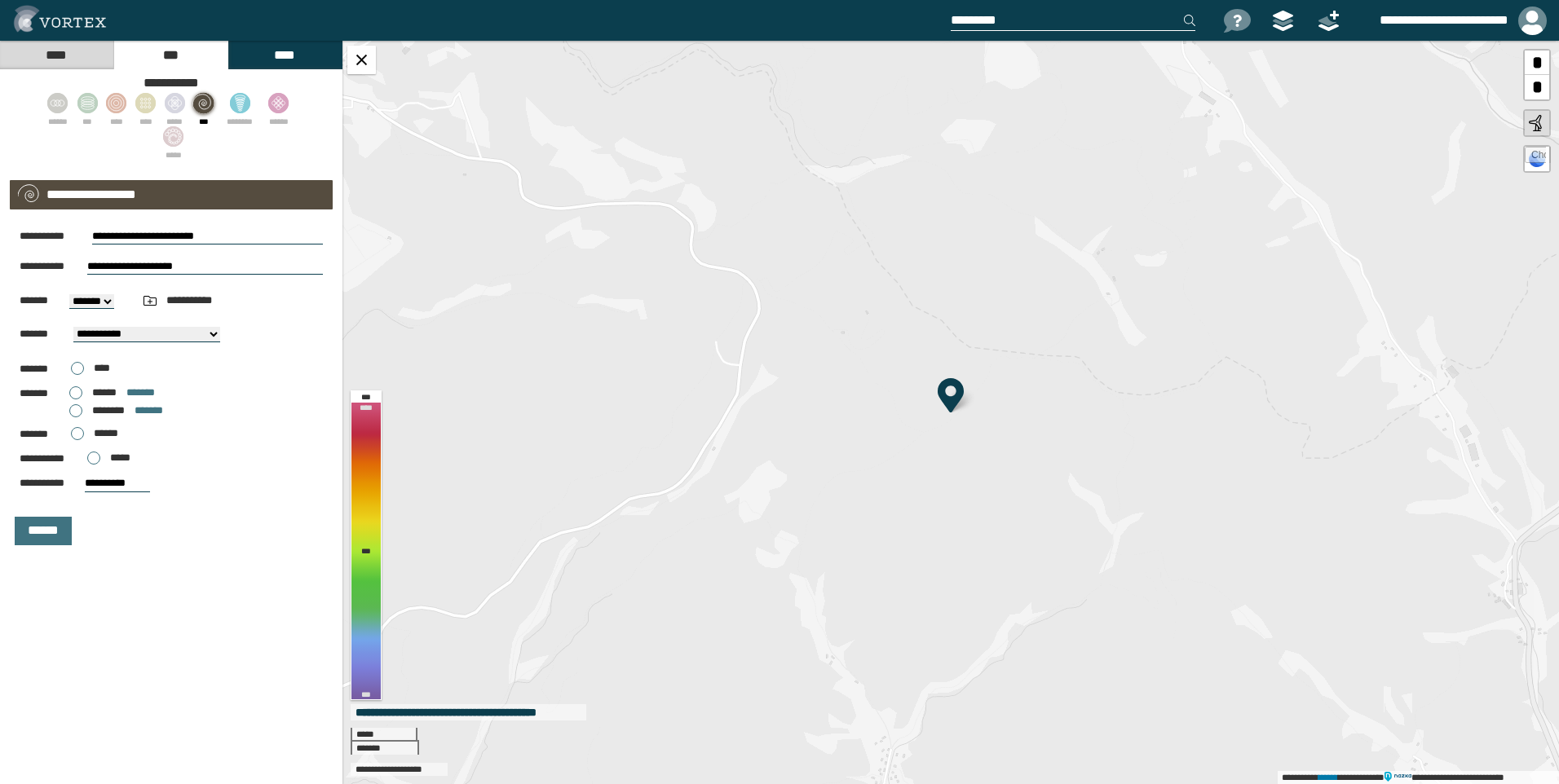 click on "******** *******" at bounding box center [116, 411] 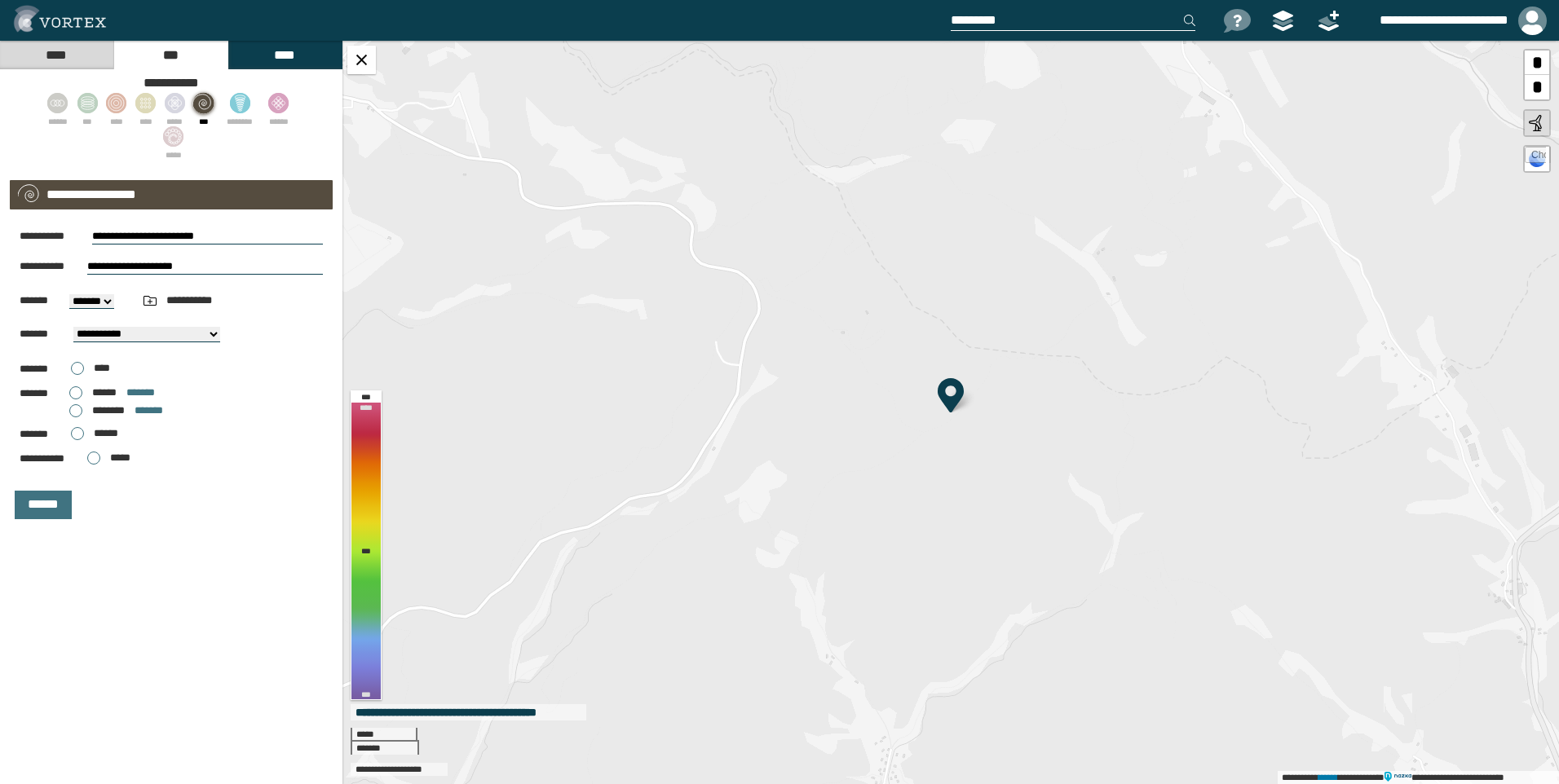click on "****** *******" at bounding box center (112, 393) 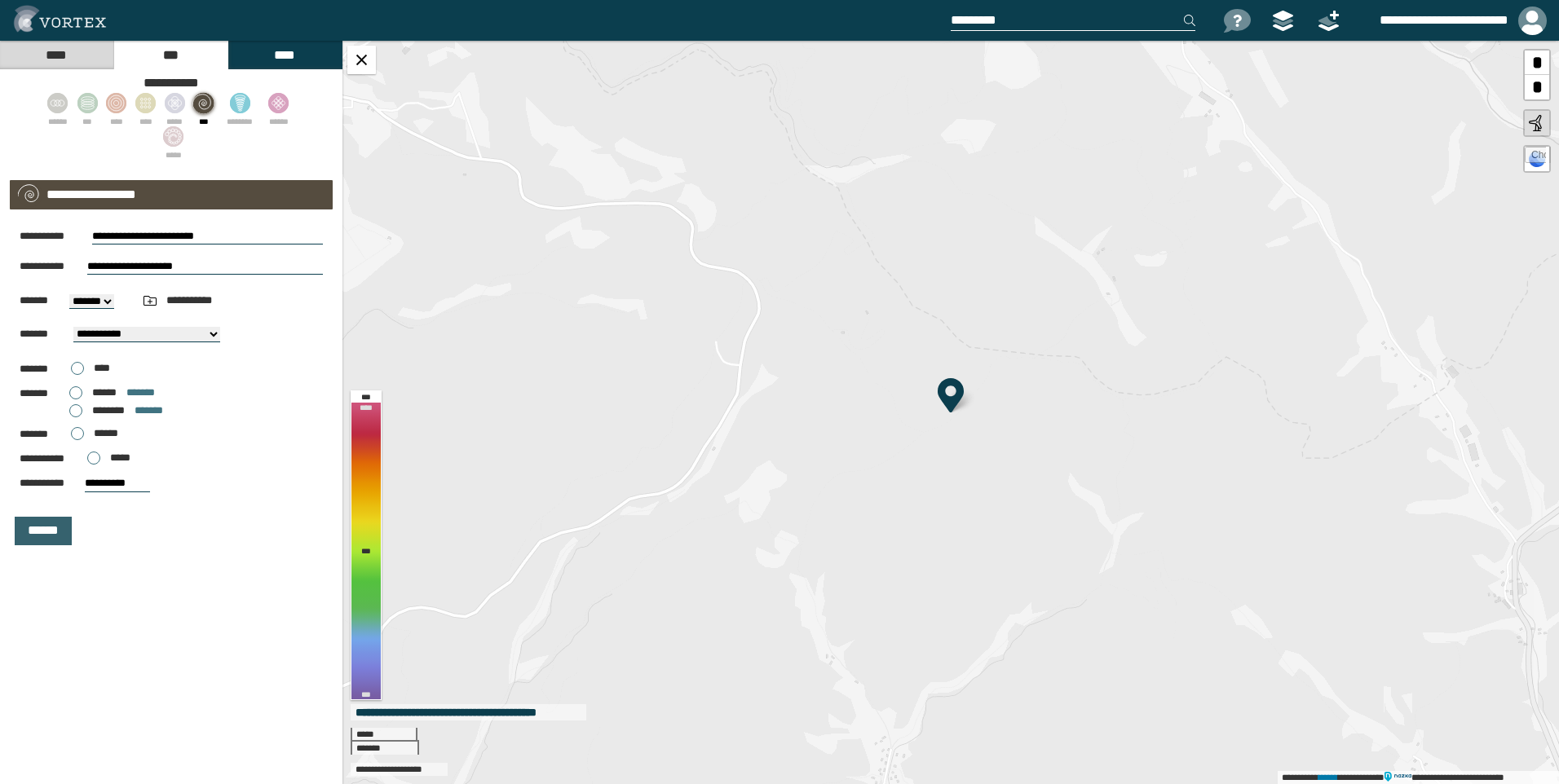 click on "******" at bounding box center [43, 531] 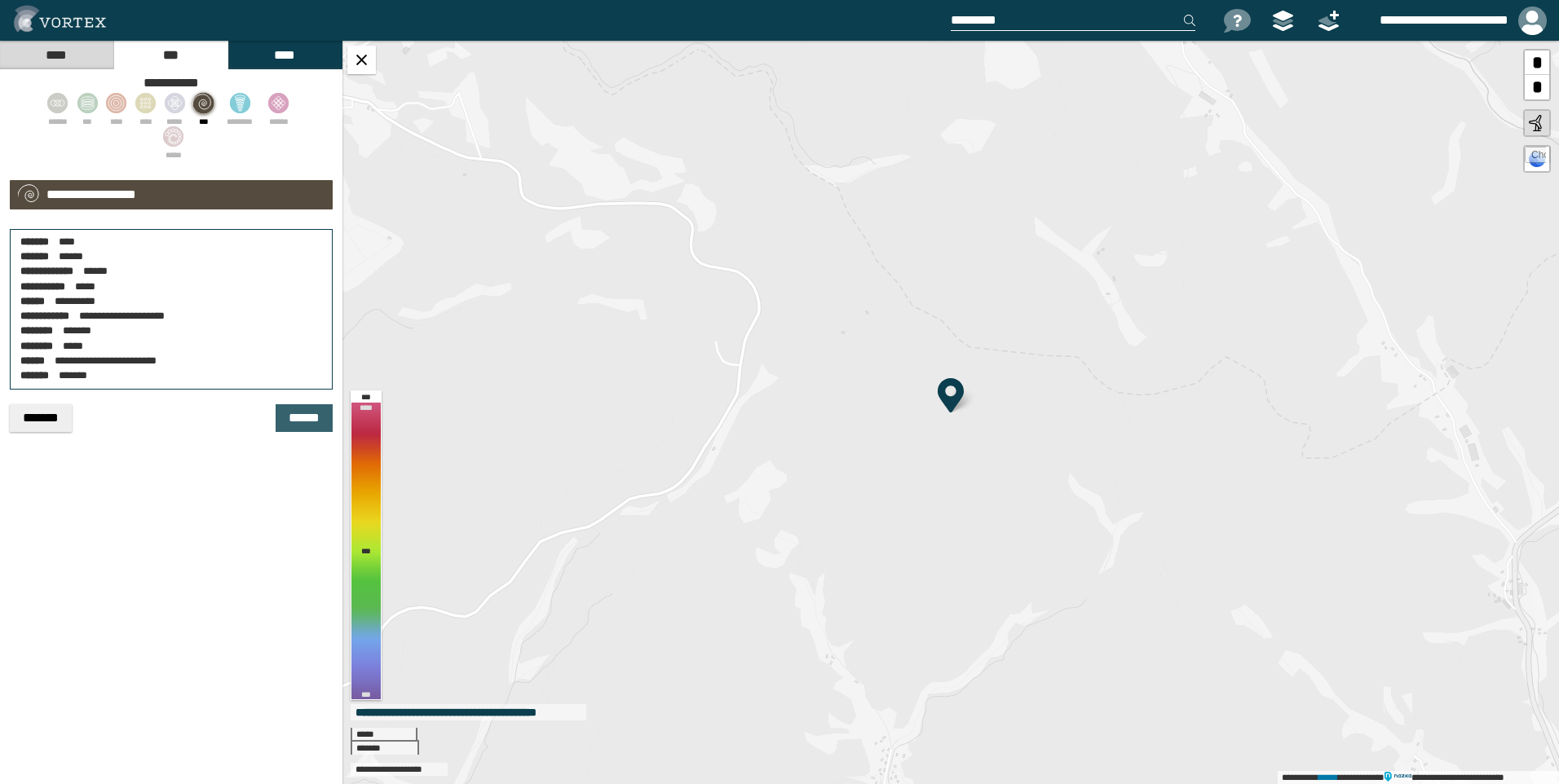 click on "******" at bounding box center (304, 418) 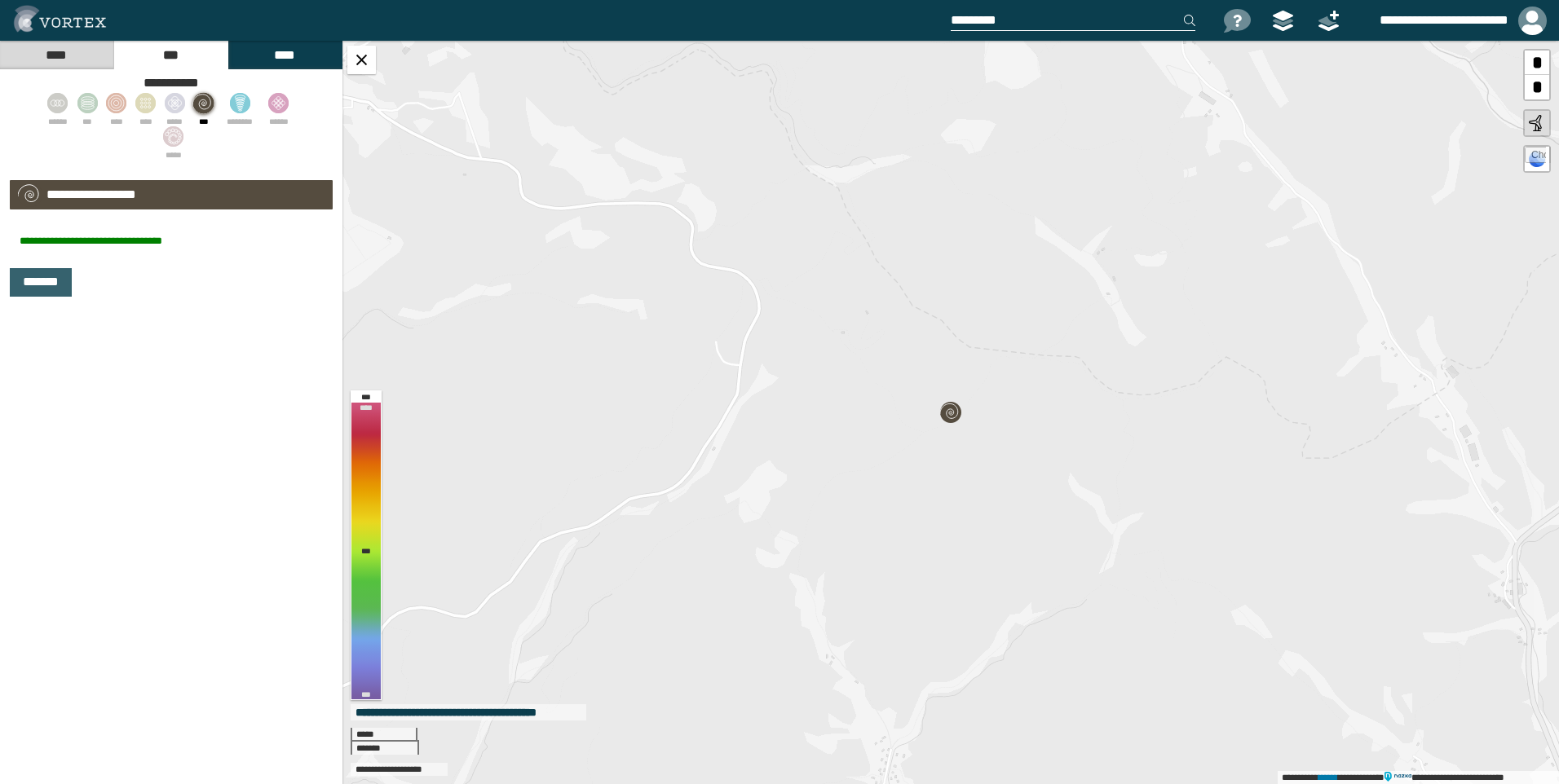 click on "*******" at bounding box center [41, 282] 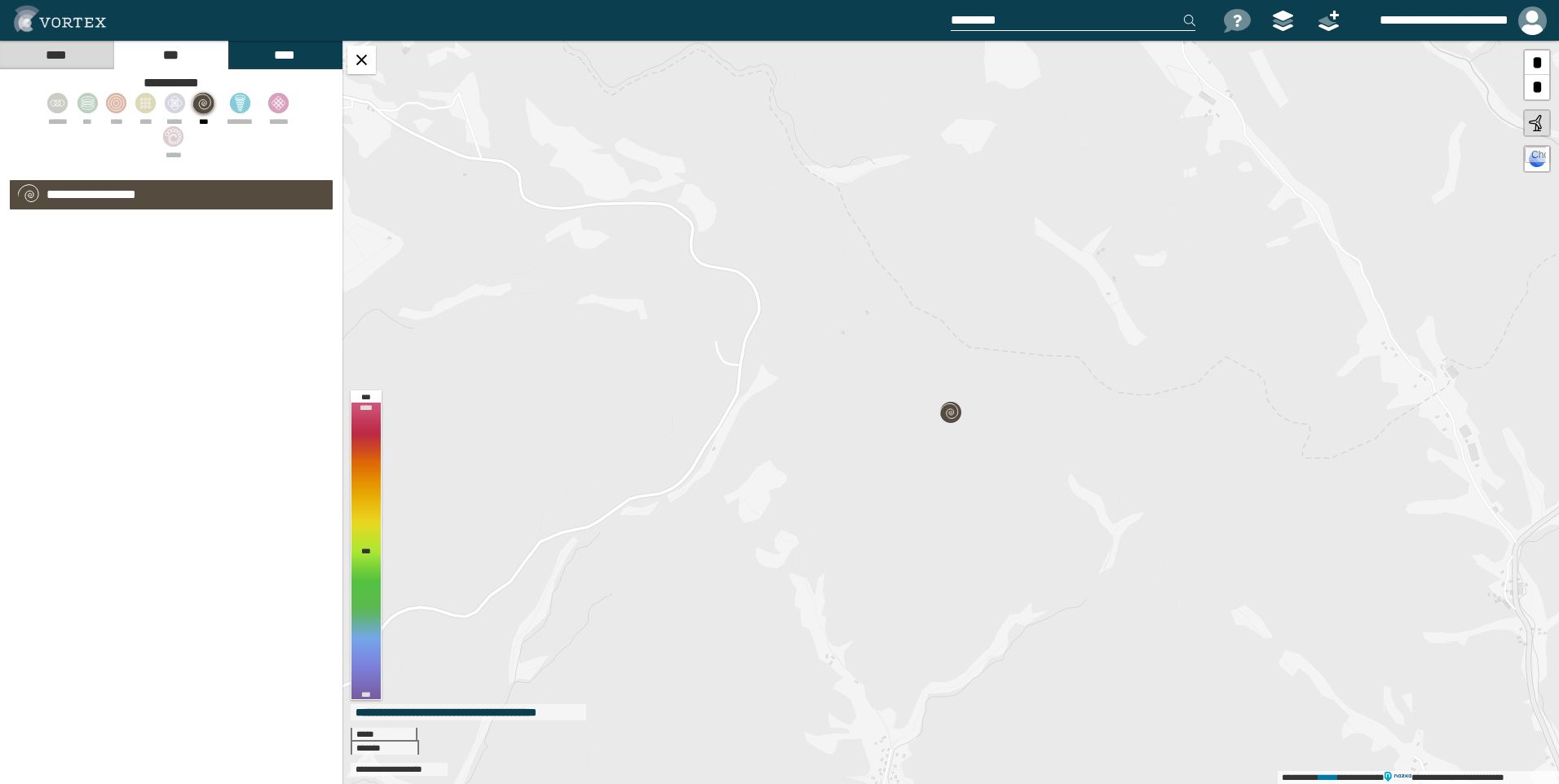 select on "*" 